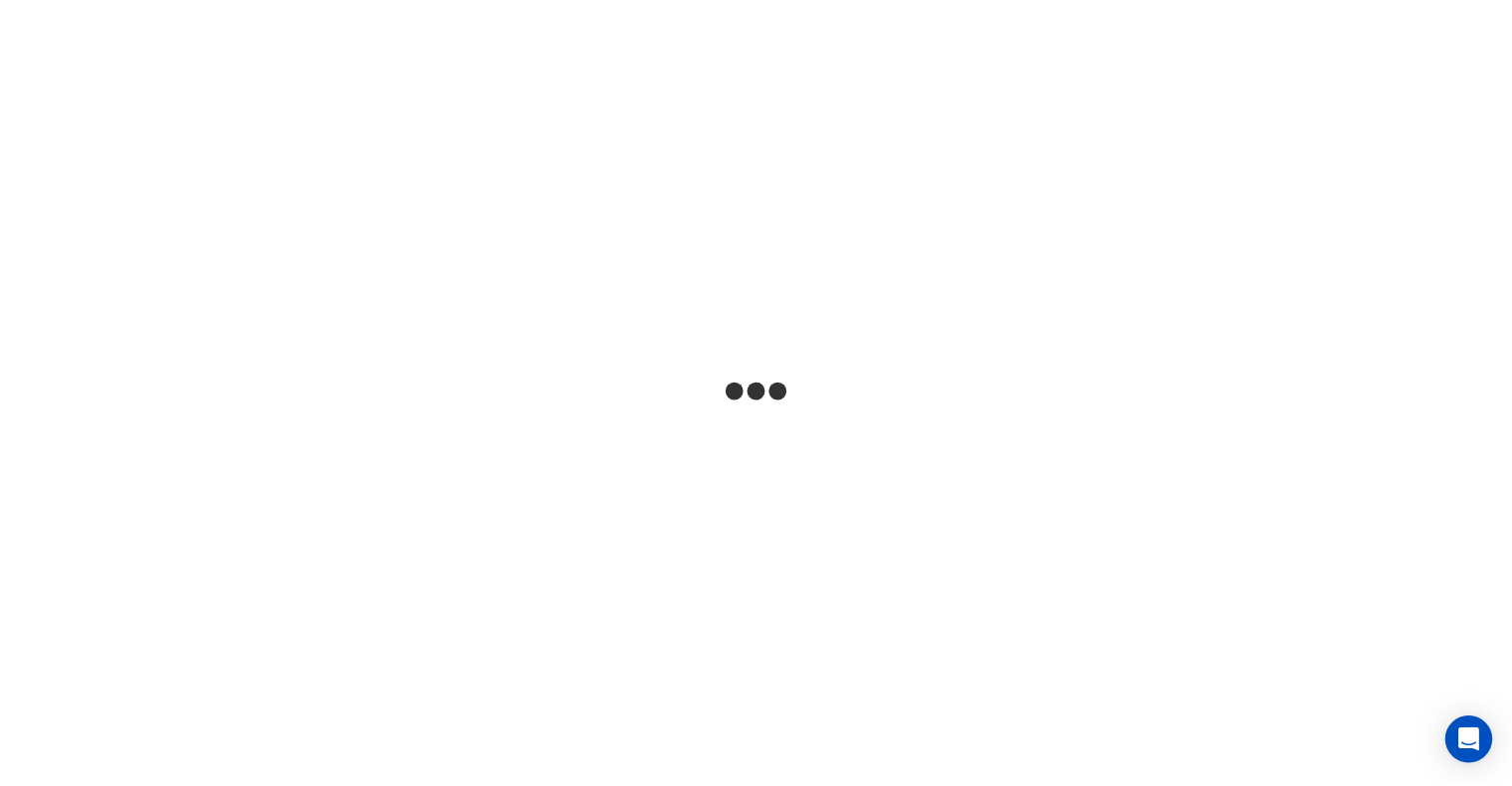 scroll, scrollTop: 0, scrollLeft: 0, axis: both 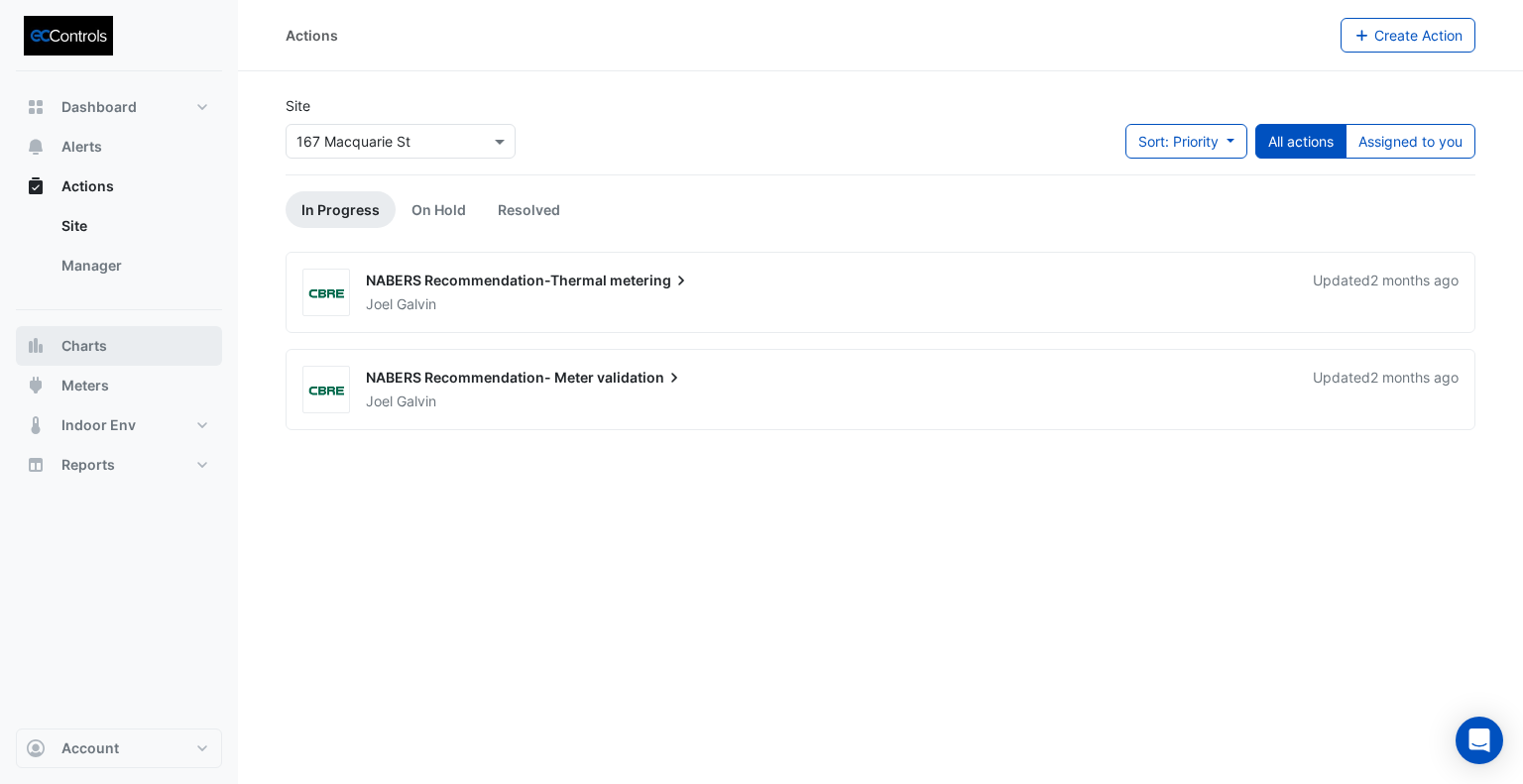 click on "Charts" at bounding box center (84, 346) 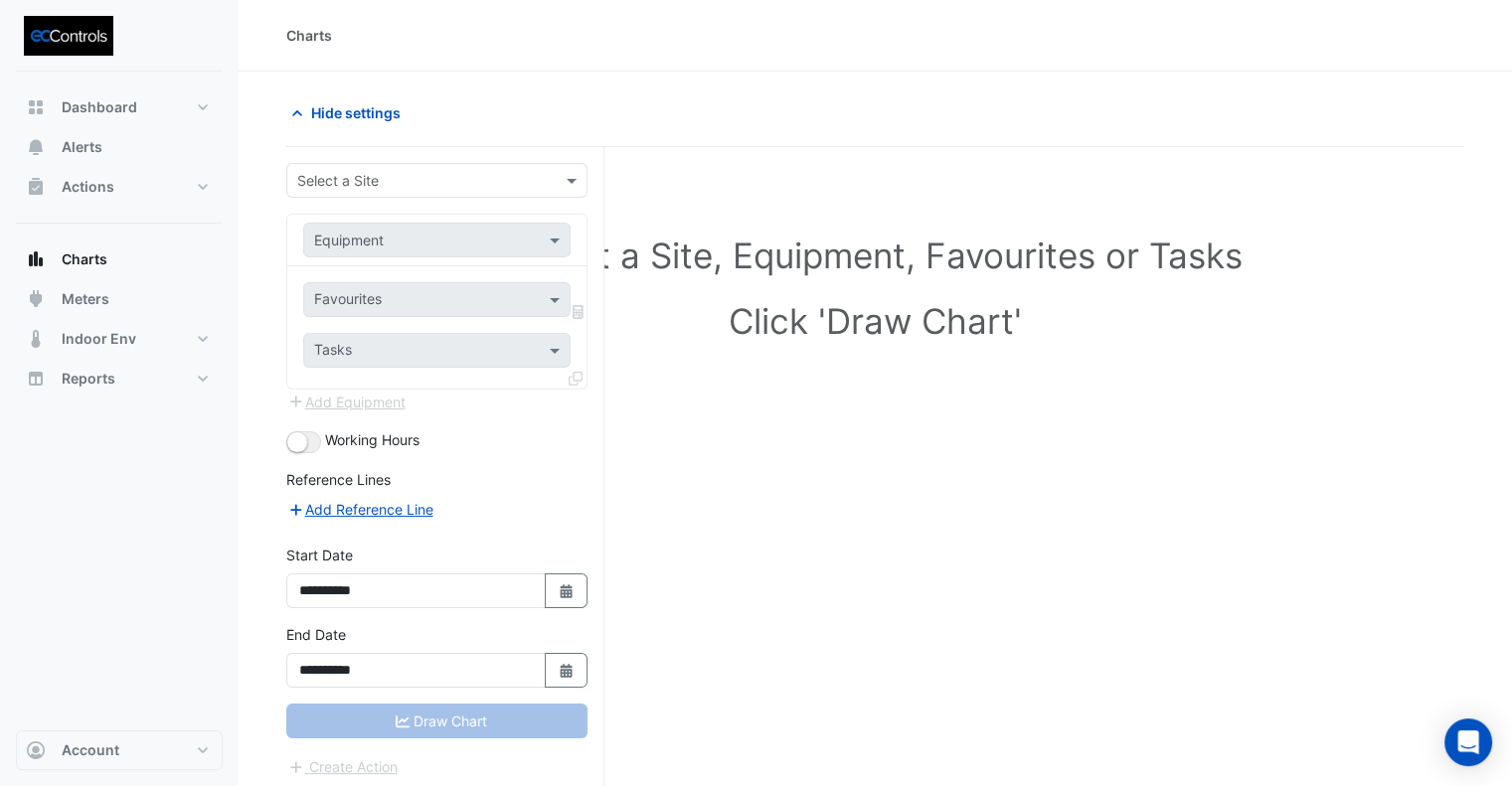 click at bounding box center (417, 181) 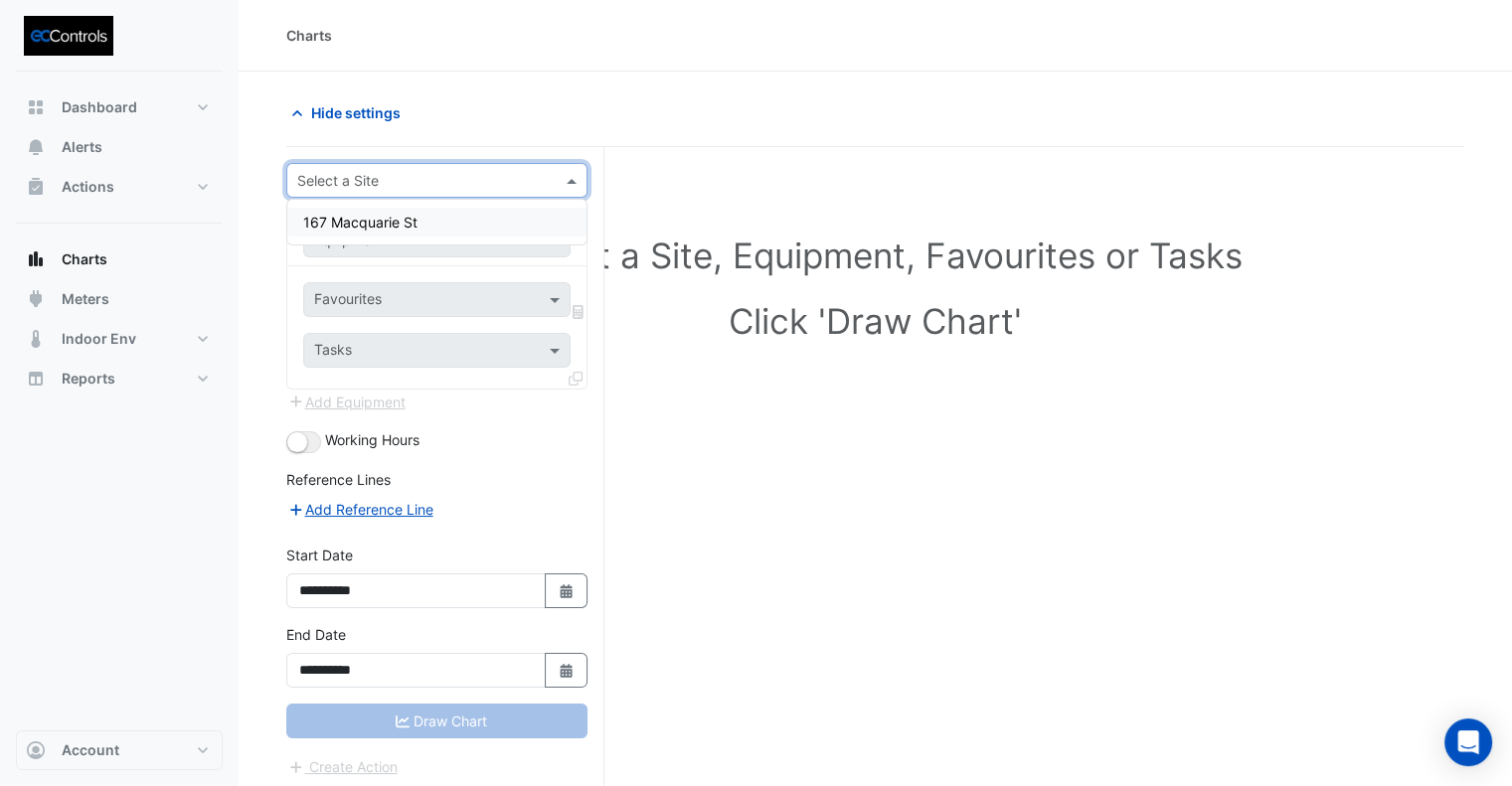 click on "167 Macquarie St" at bounding box center (360, 222) 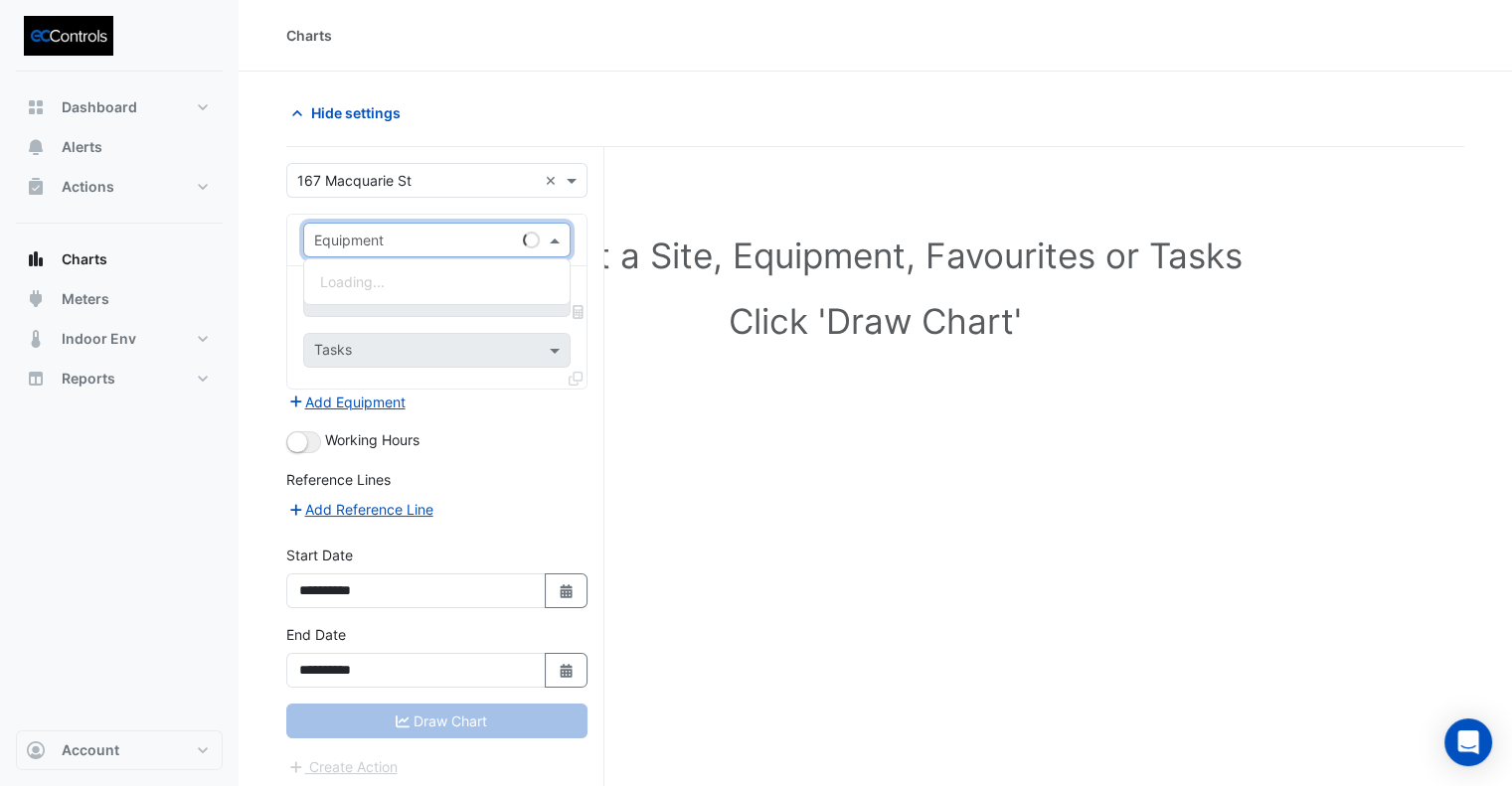 click at bounding box center (417, 240) 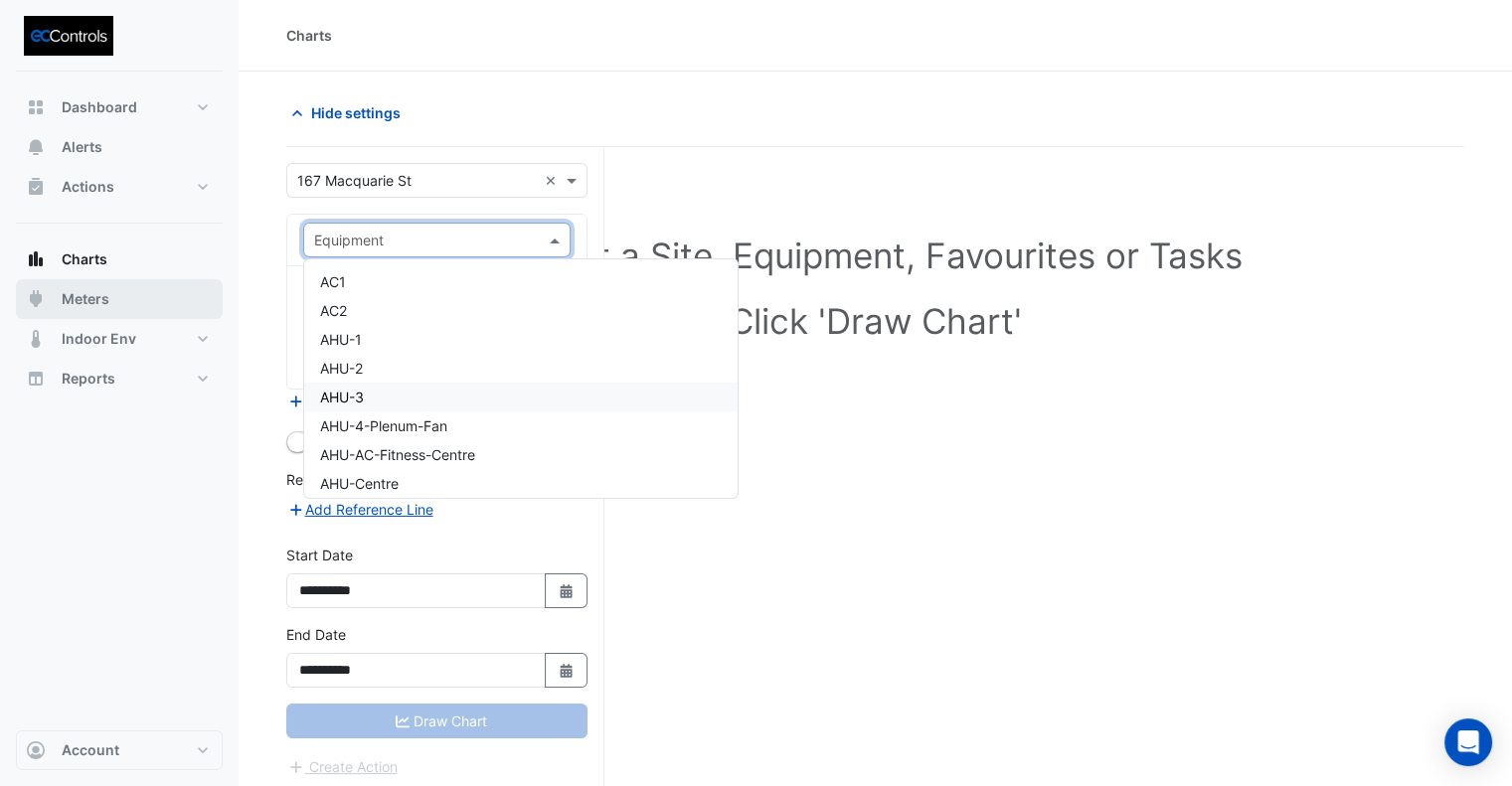 click on "Meters" at bounding box center [85, 299] 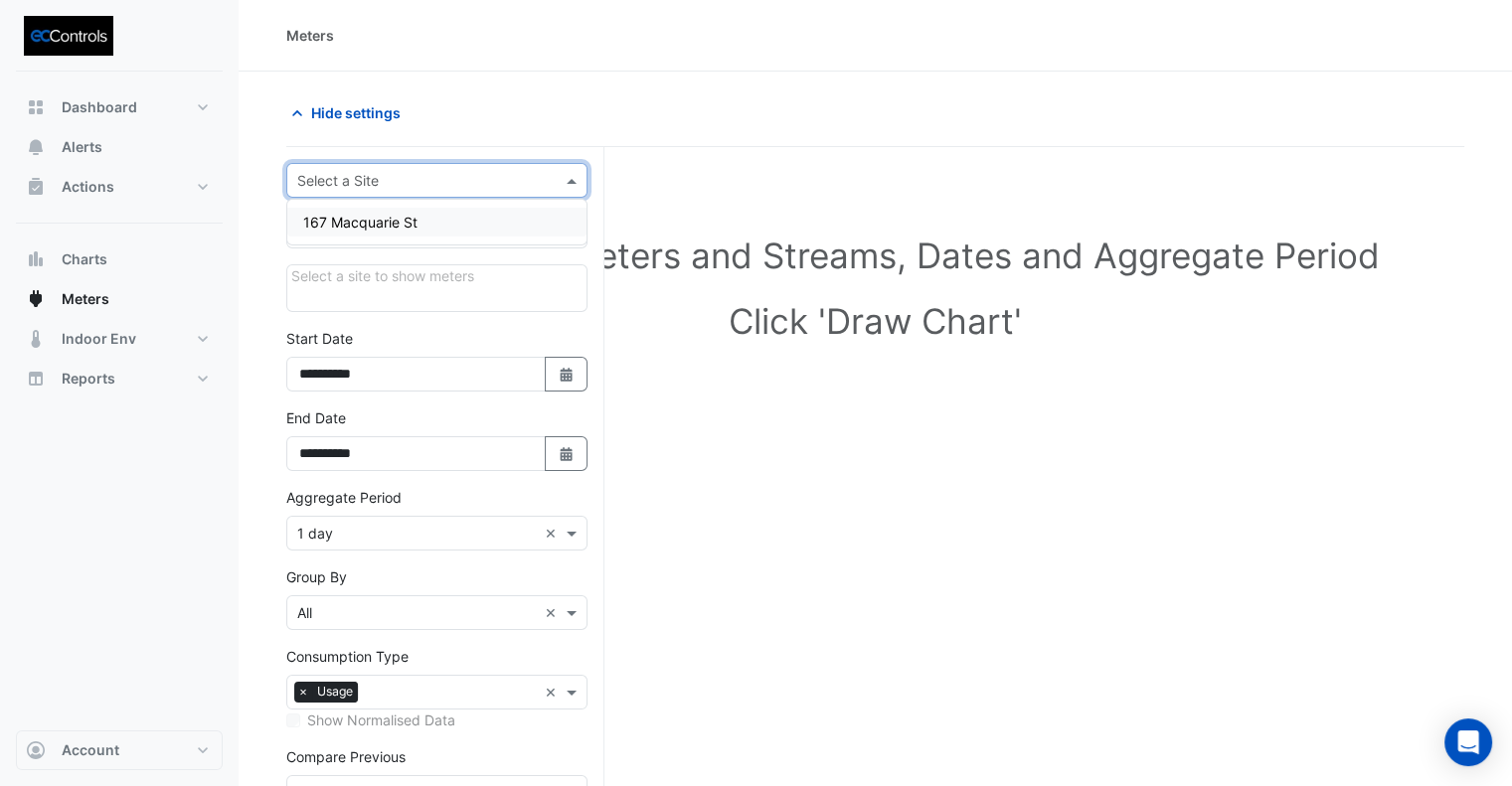 click at bounding box center [417, 181] 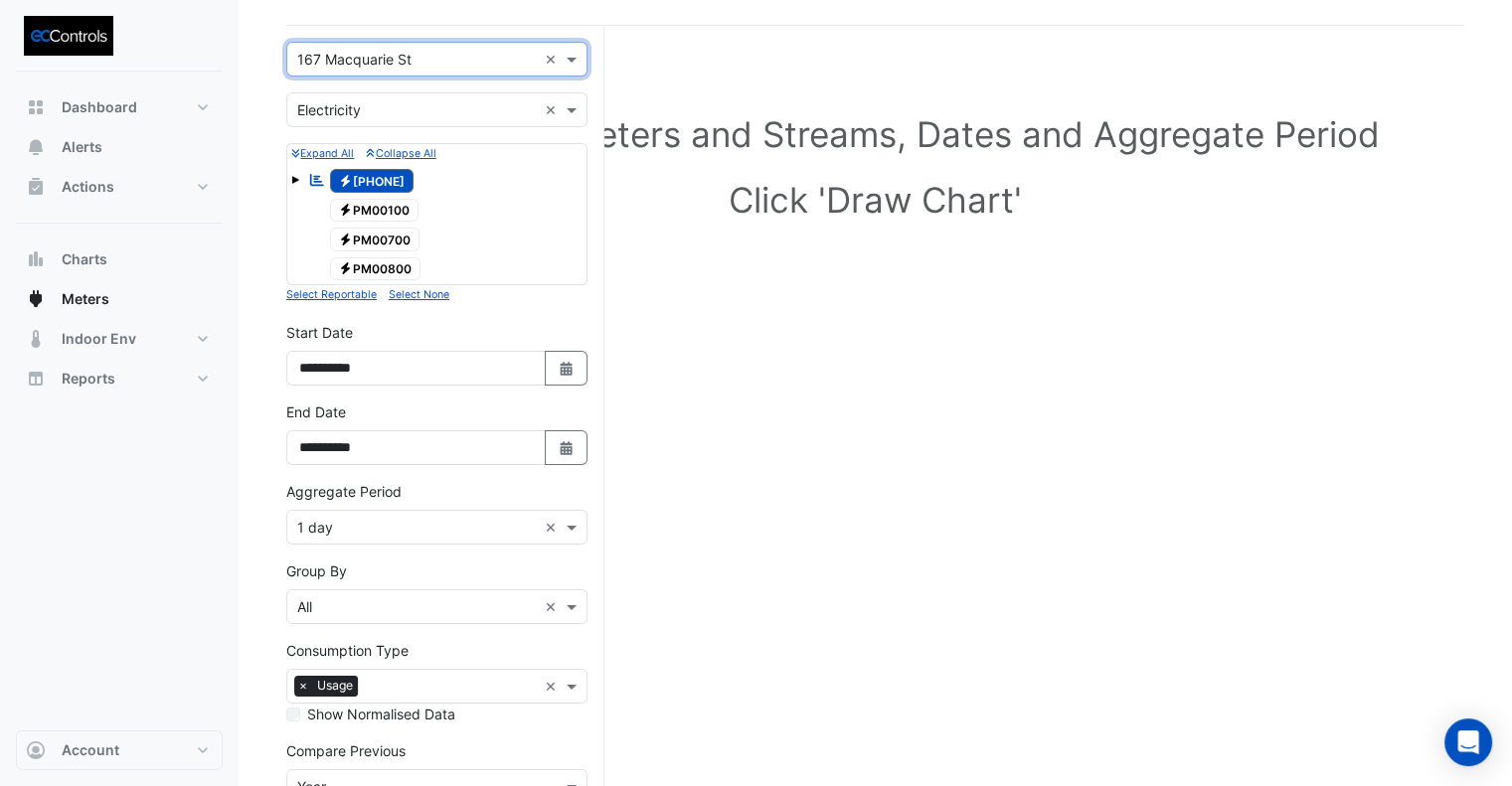 scroll, scrollTop: 72, scrollLeft: 0, axis: vertical 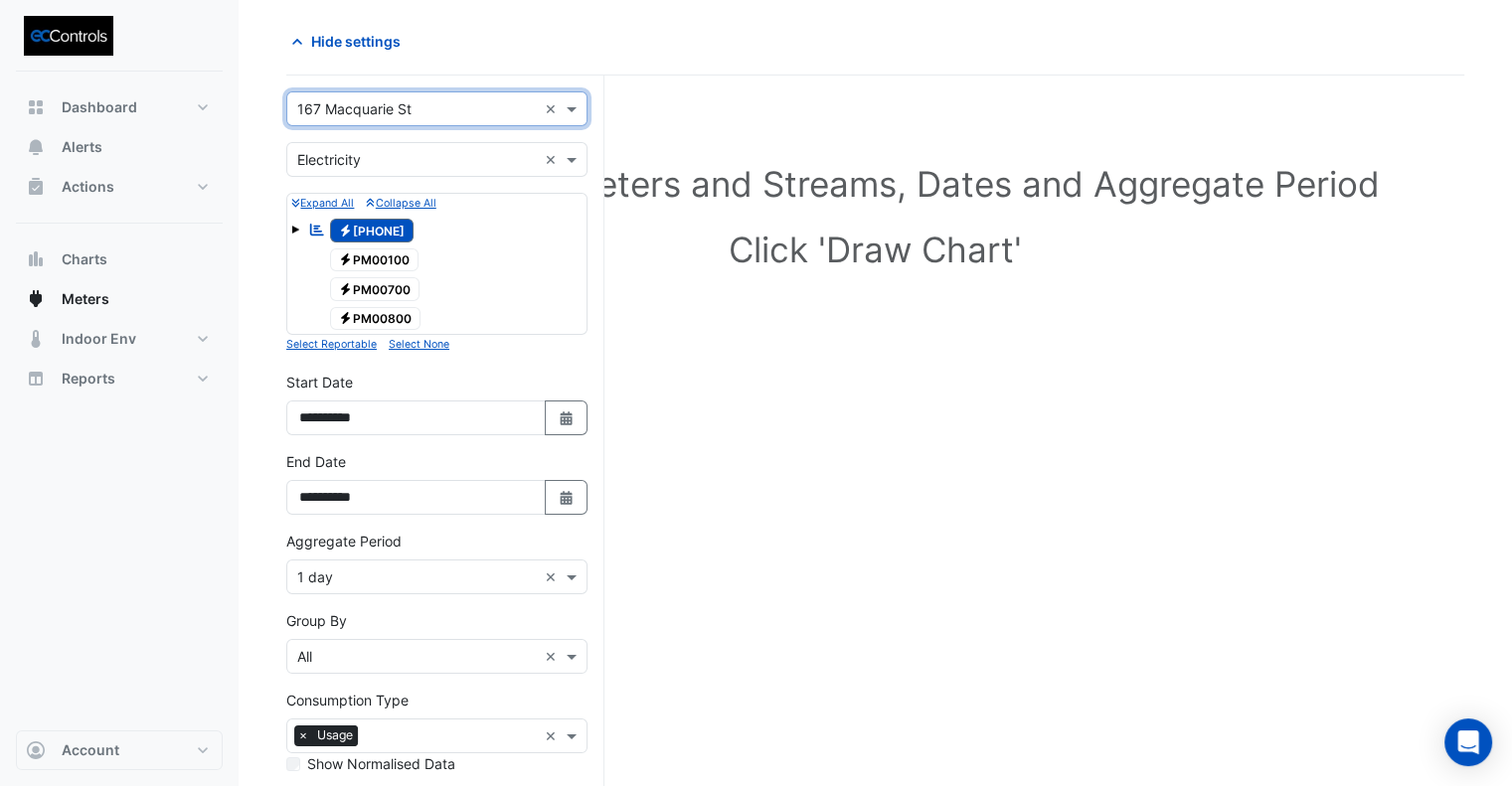 click at bounding box center [417, 160] 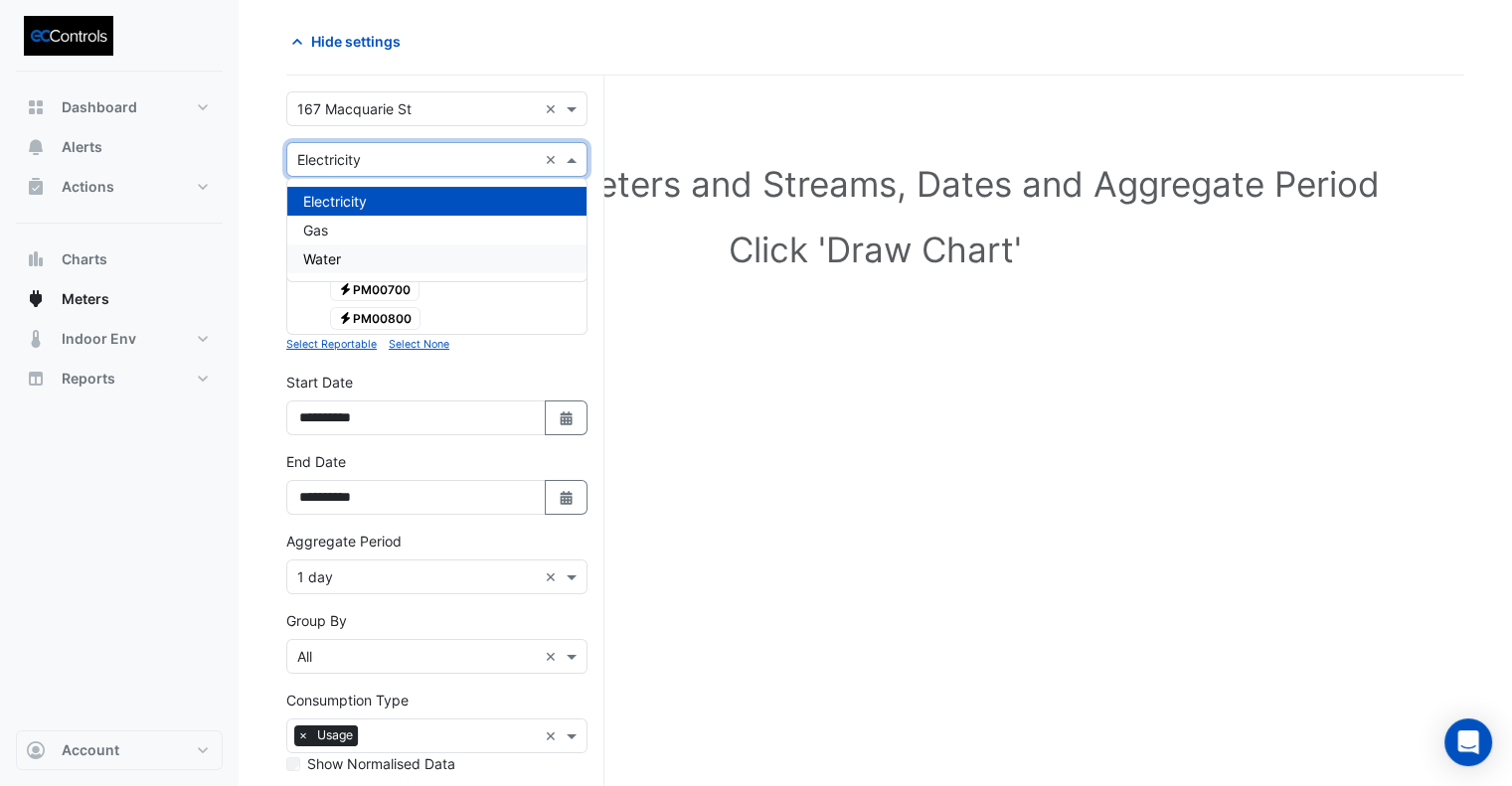 click on "Water" at bounding box center [436, 258] 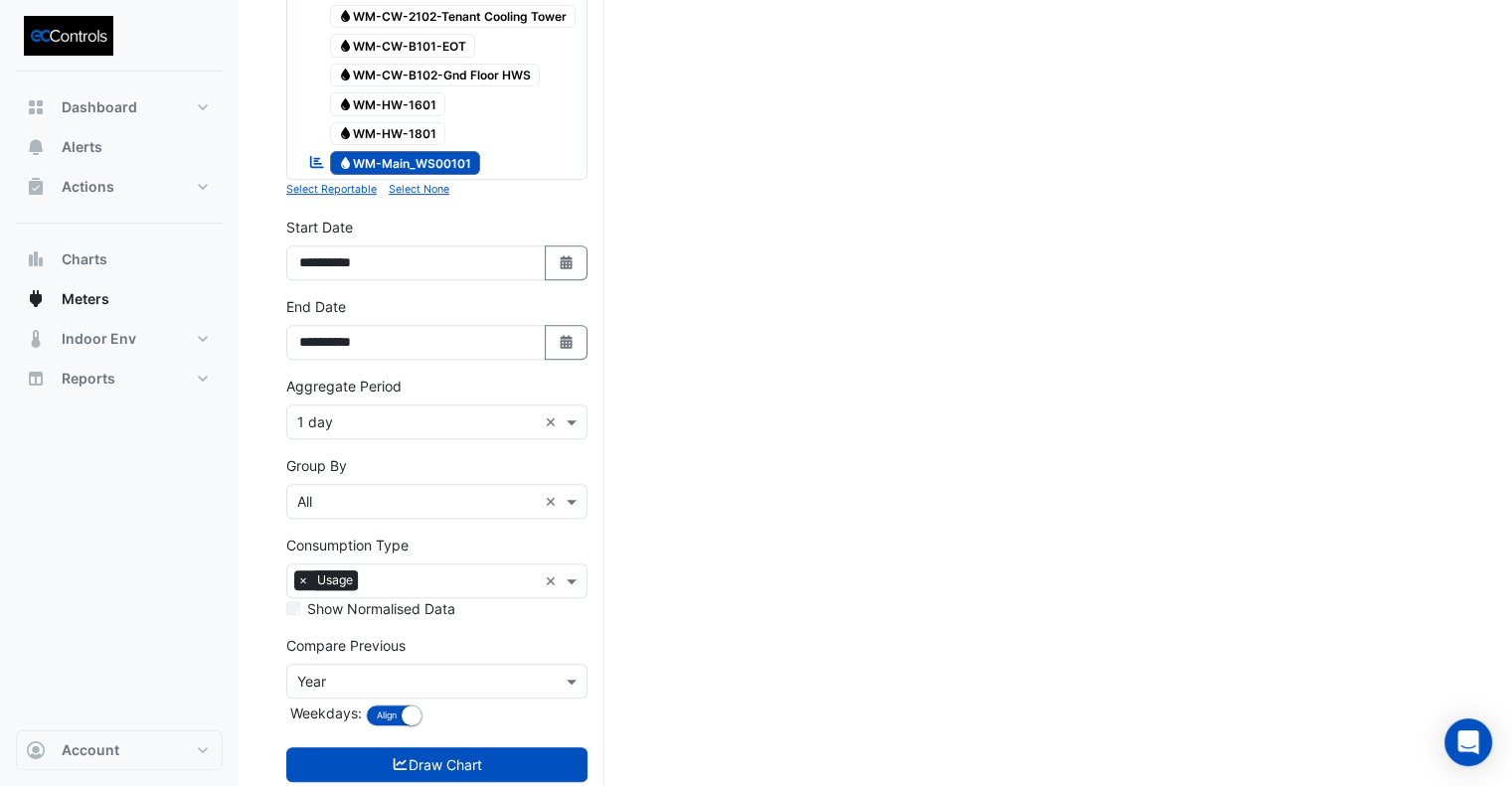 scroll, scrollTop: 72, scrollLeft: 0, axis: vertical 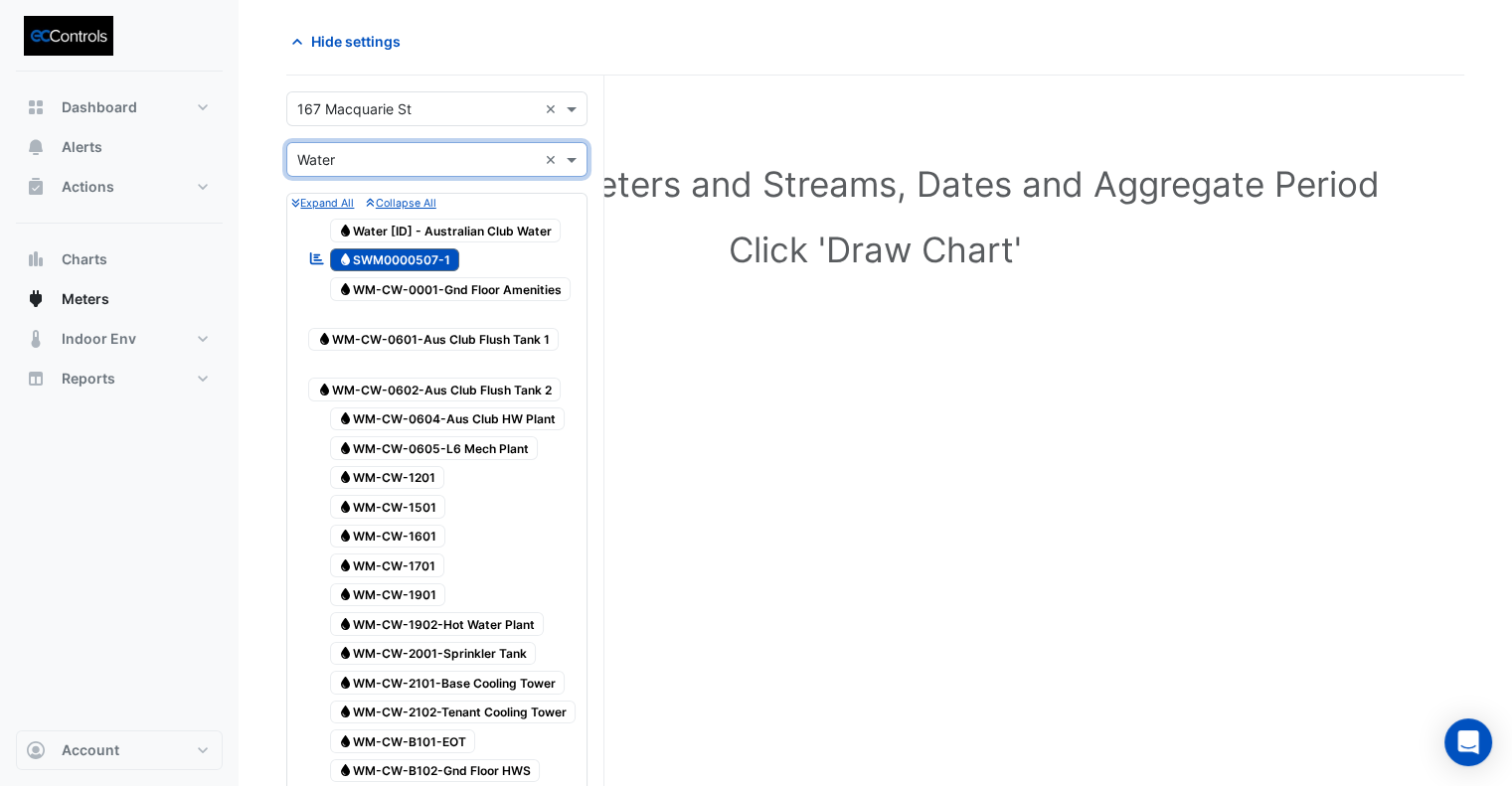 click on "Water
SWM0000507-1" at bounding box center [395, 260] 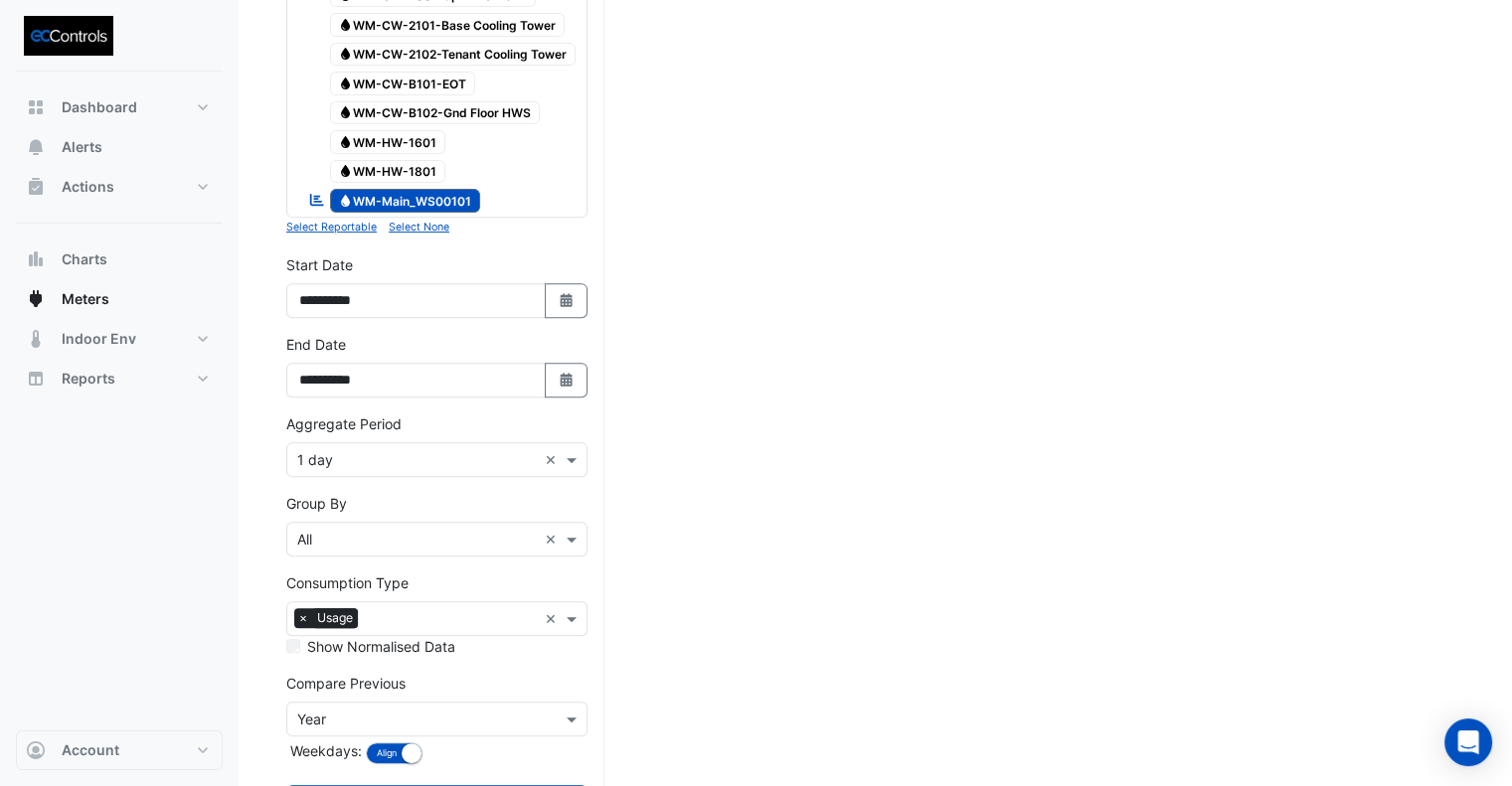 scroll, scrollTop: 834, scrollLeft: 0, axis: vertical 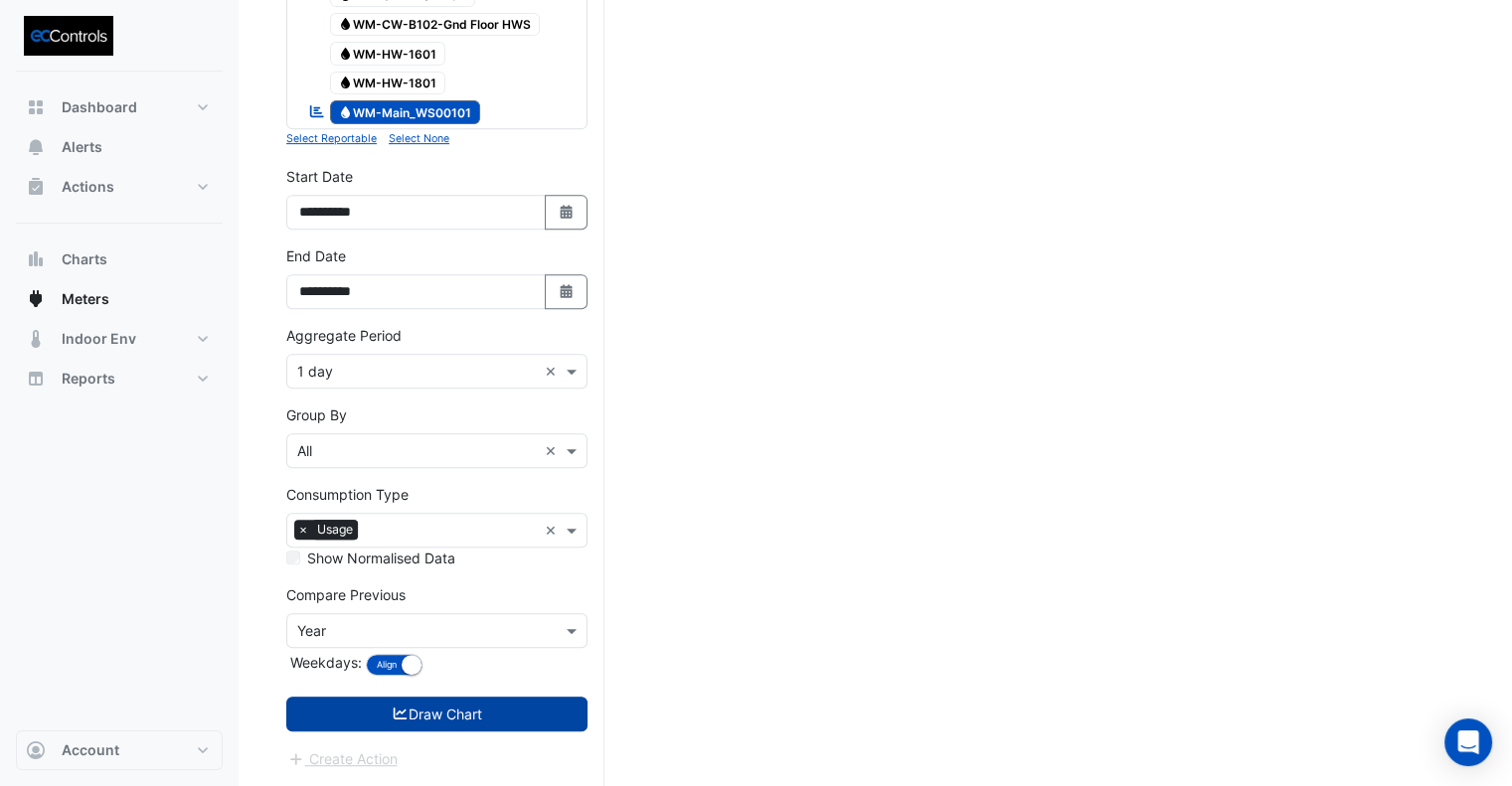 click on "Draw Chart" at bounding box center [436, 713] 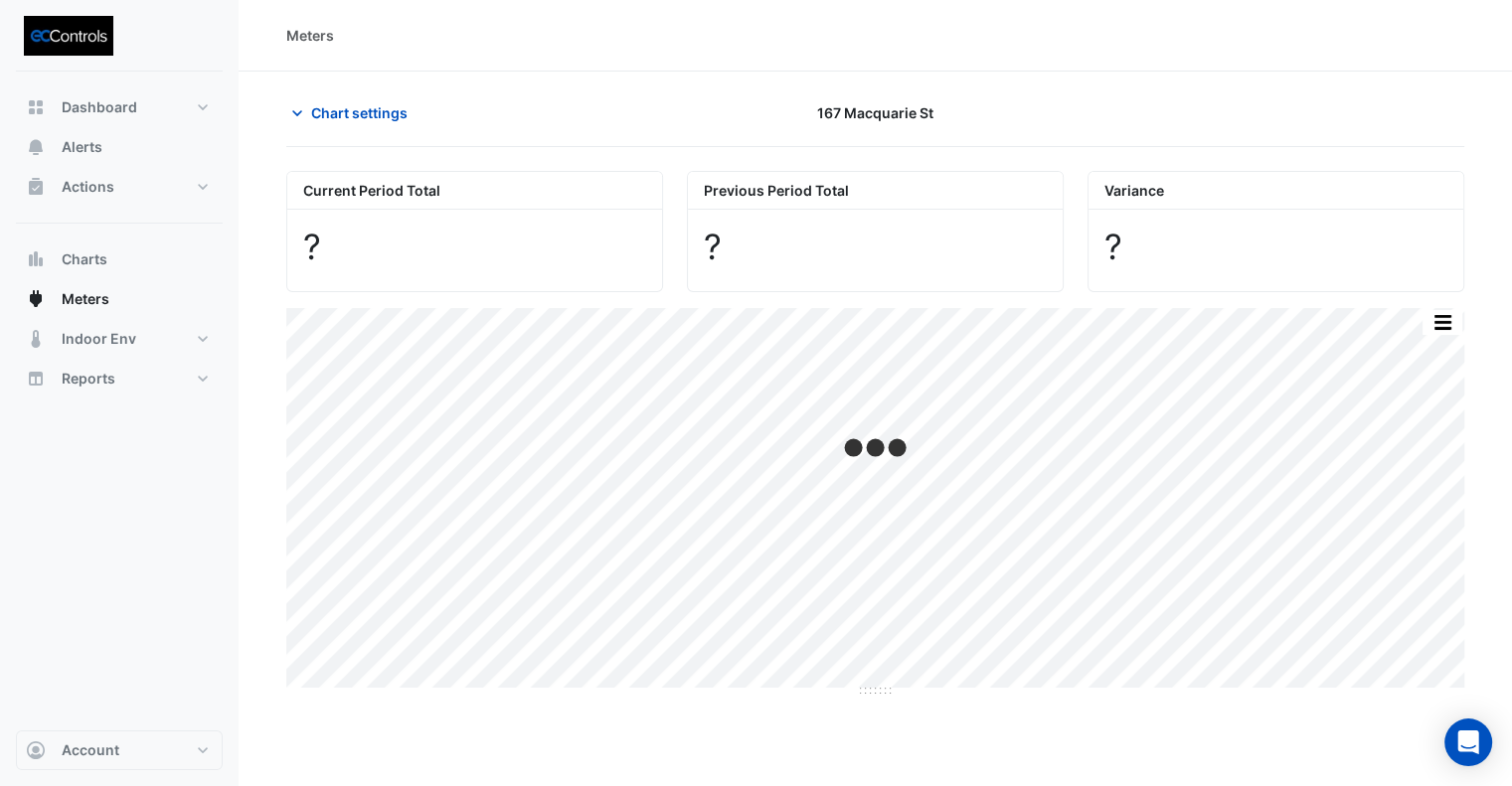 scroll, scrollTop: 0, scrollLeft: 0, axis: both 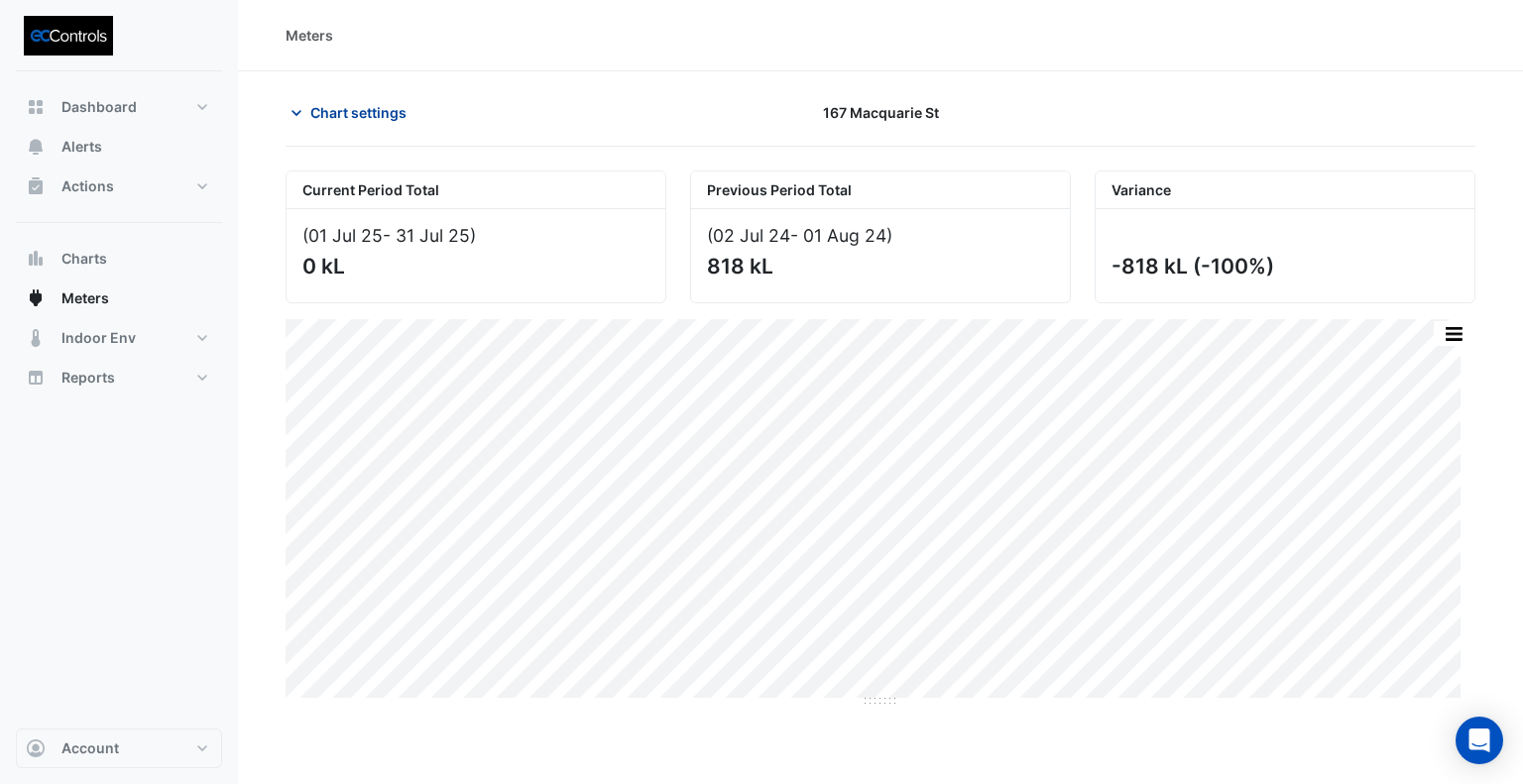click on "Chart settings" 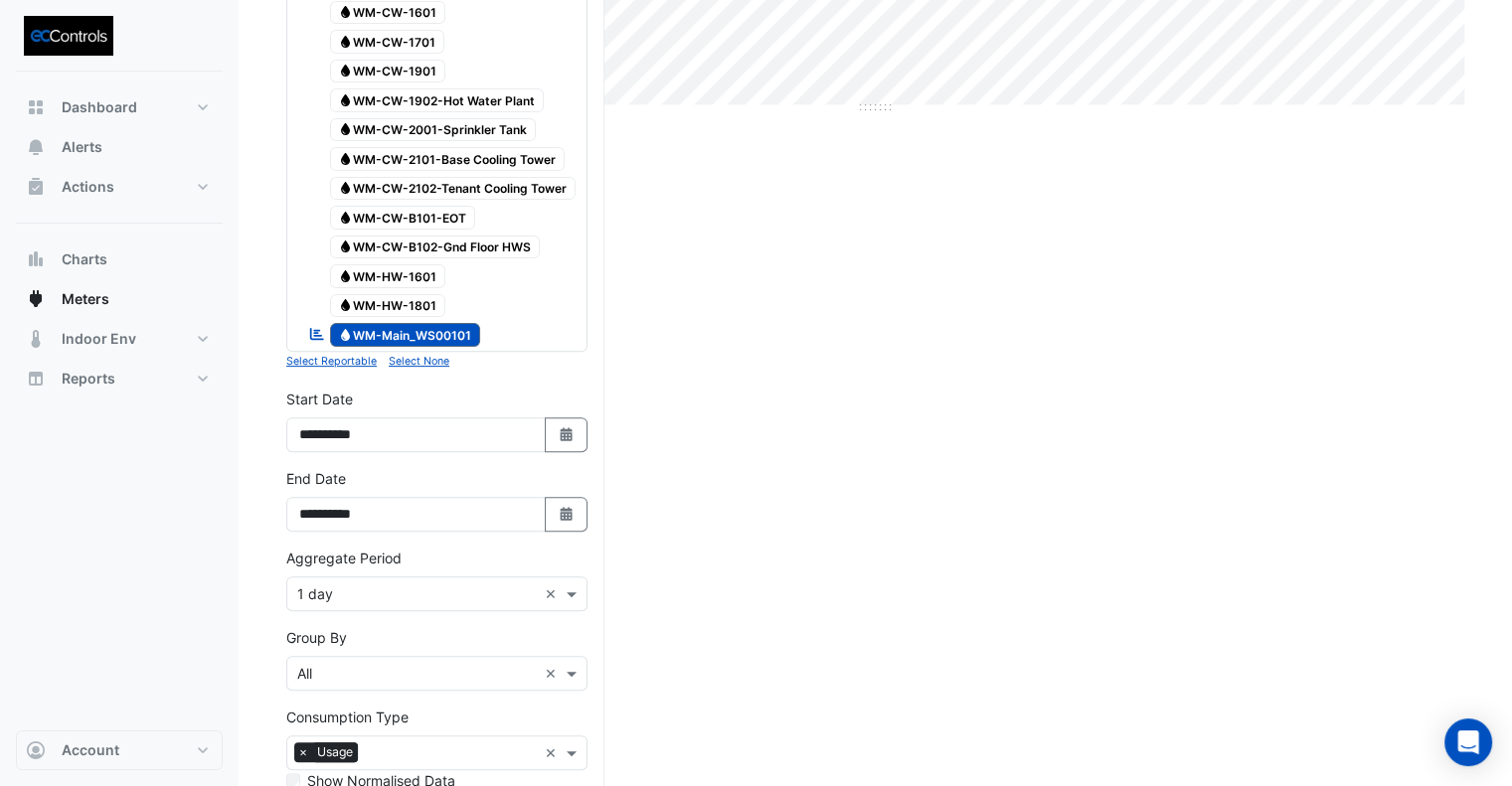 scroll, scrollTop: 596, scrollLeft: 0, axis: vertical 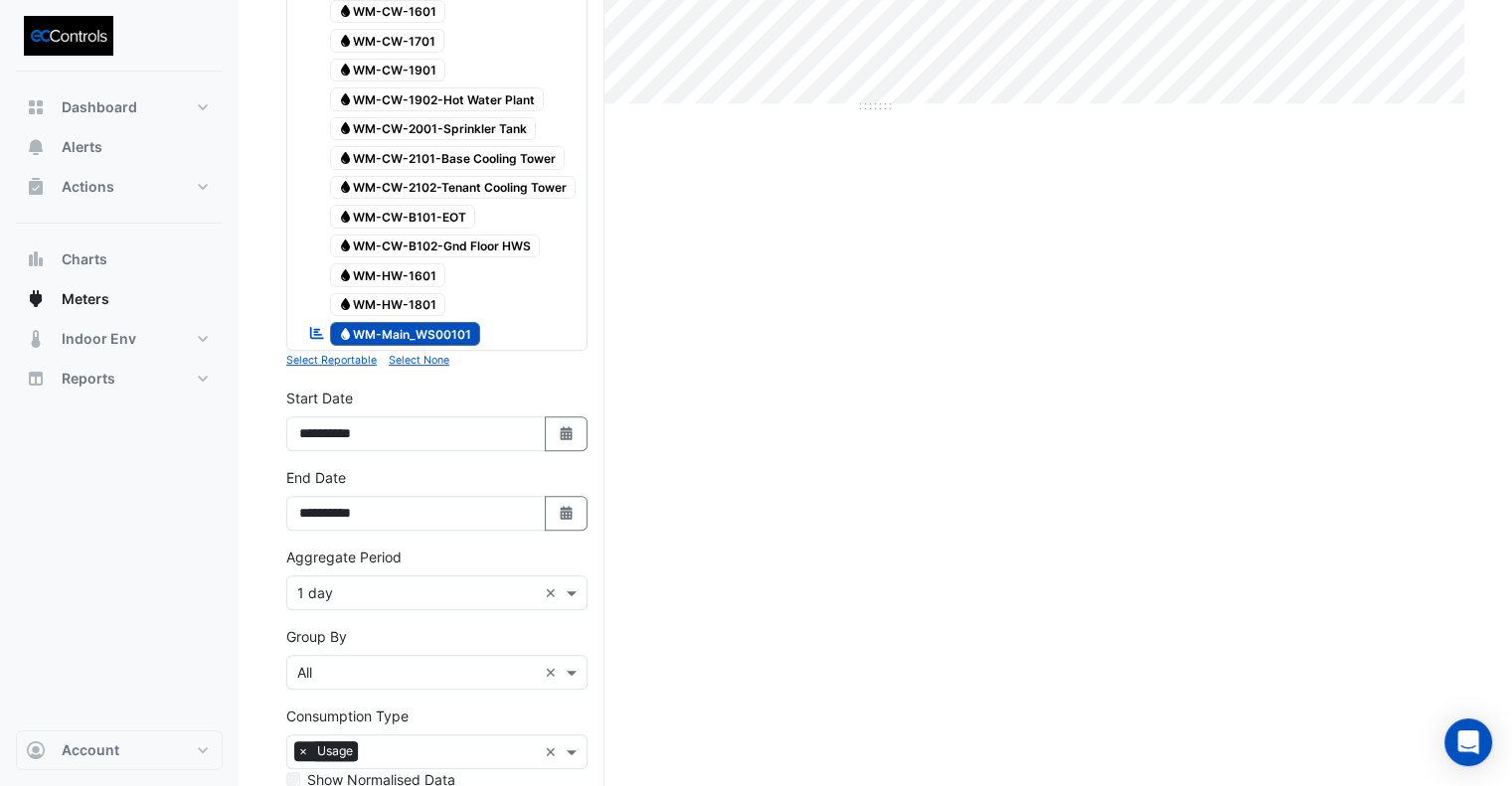 click on "Water
WM-Main_WS00101" at bounding box center (406, 334) 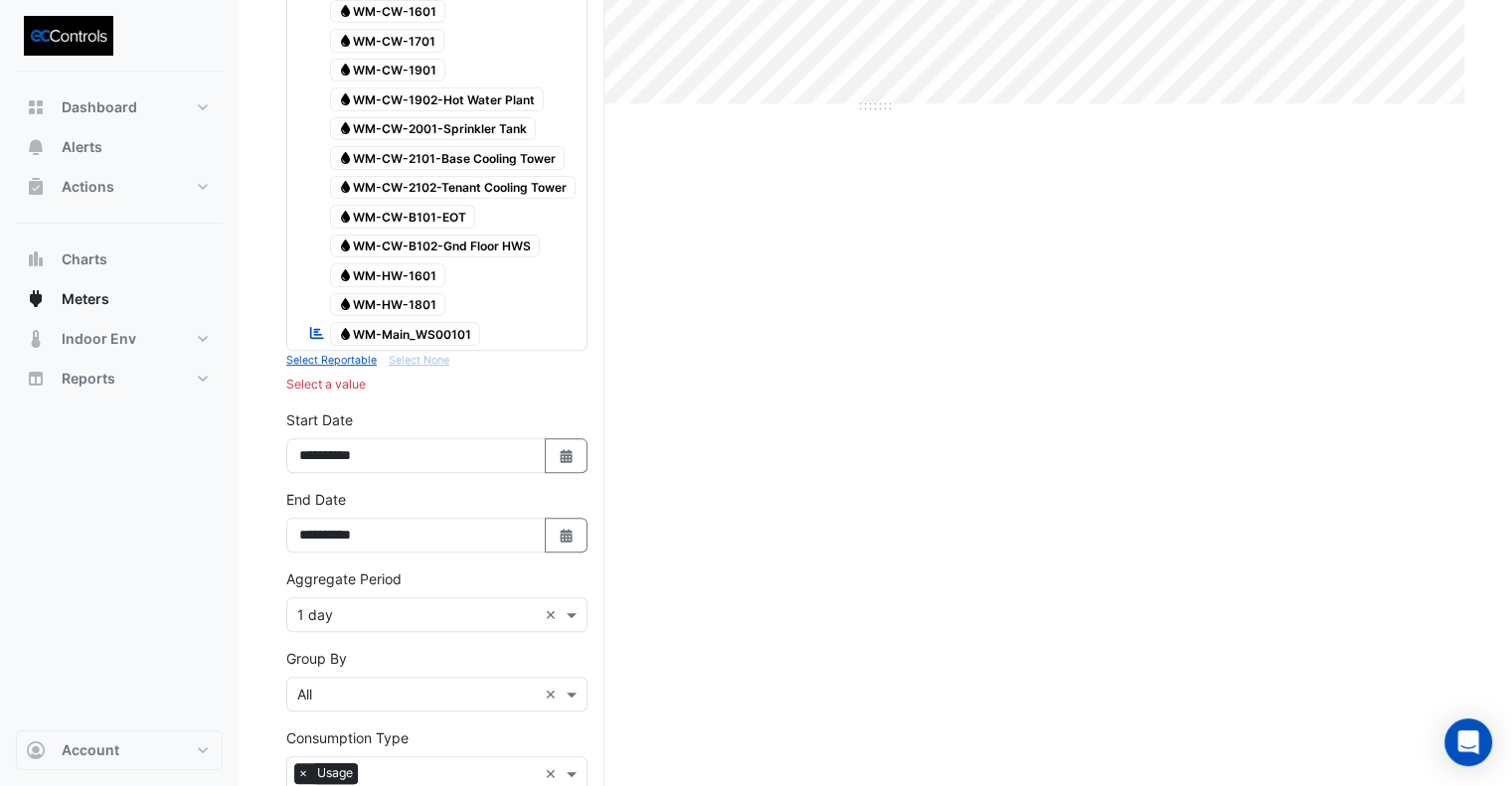 scroll, scrollTop: 497, scrollLeft: 0, axis: vertical 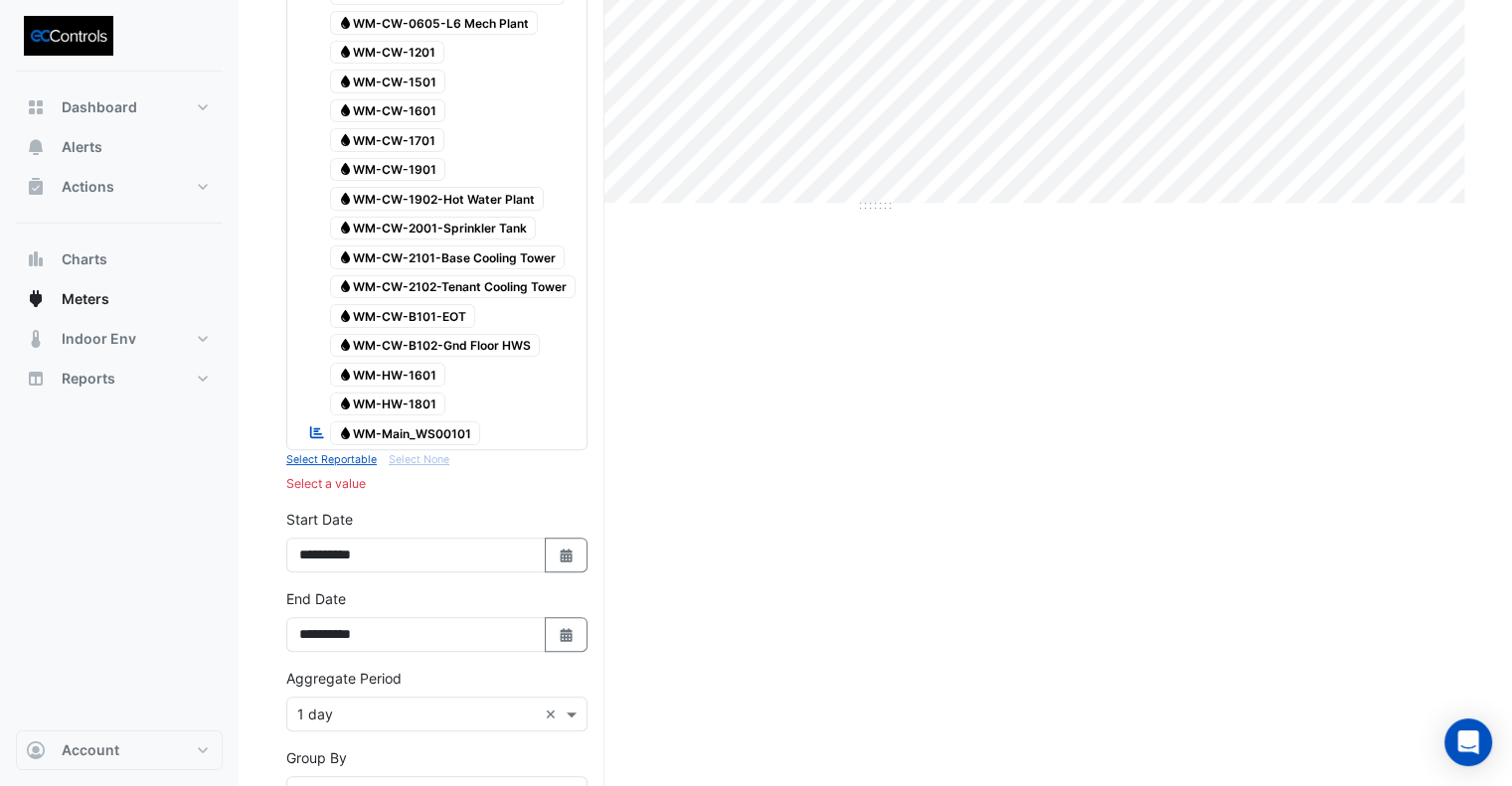 drag, startPoint x: 488, startPoint y: 271, endPoint x: 484, endPoint y: 281, distance: 10.77033 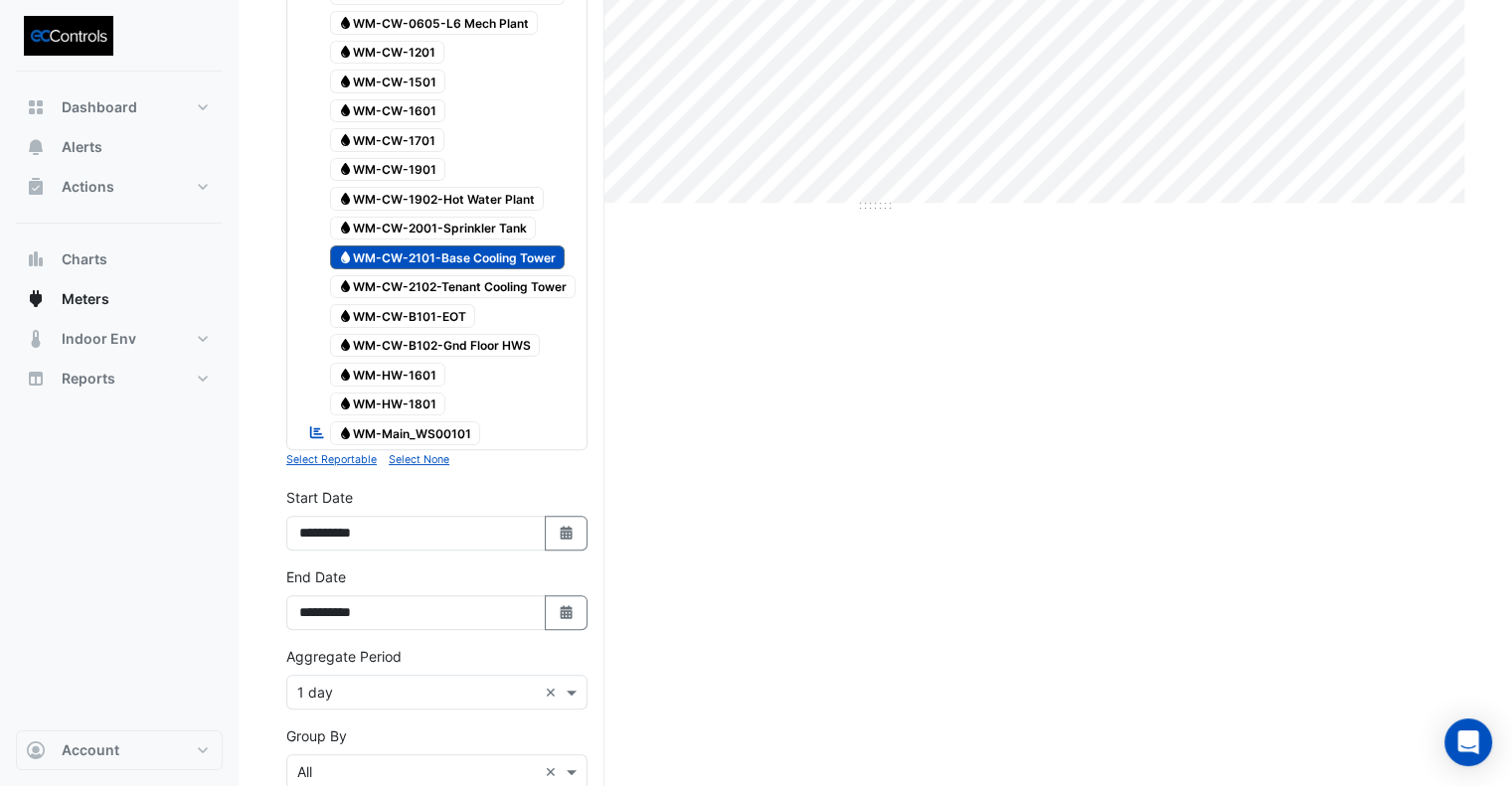 click on "Water
WM-CW-2102-Tenant Cooling Tower" at bounding box center [453, 287] 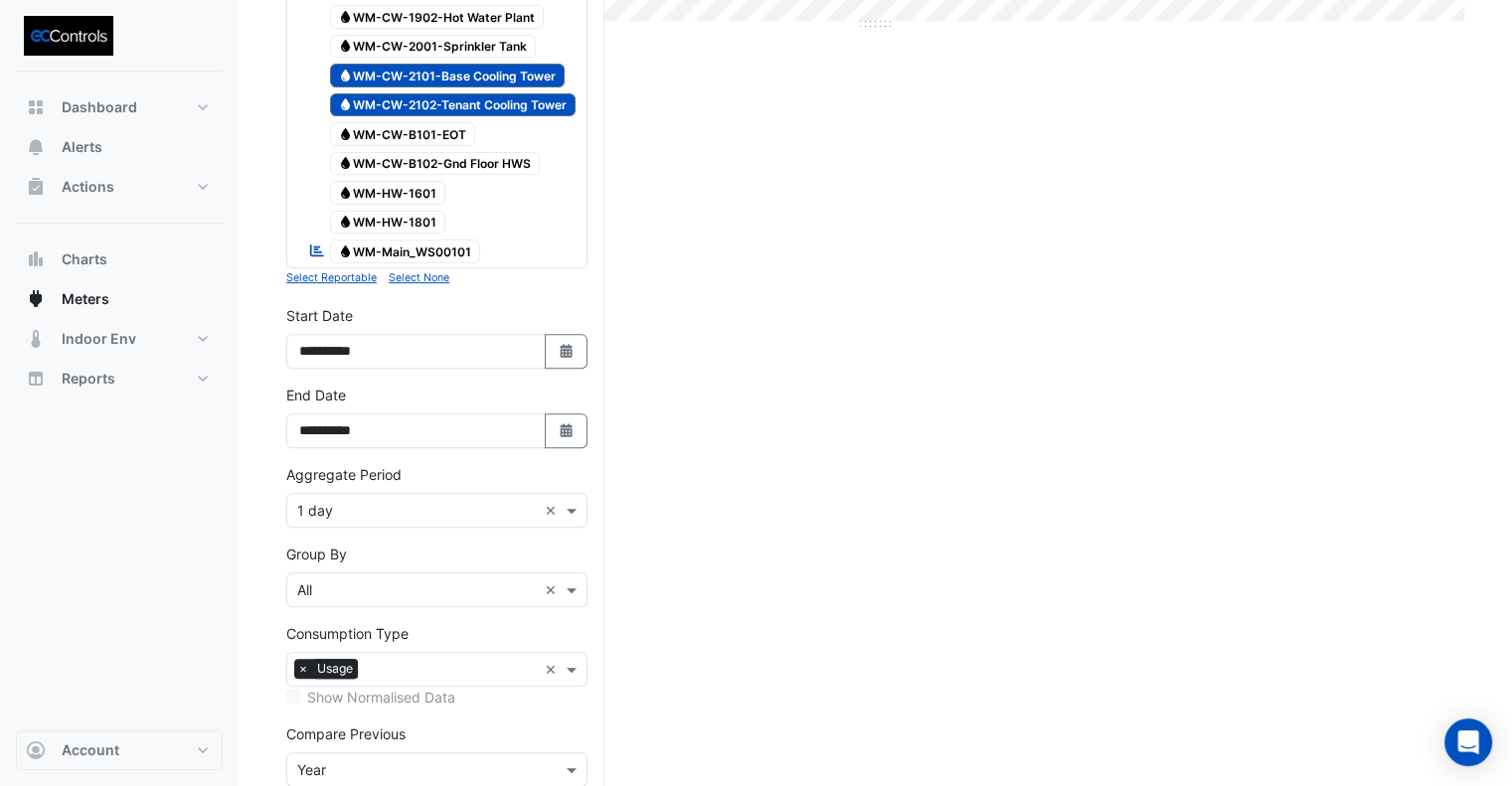 scroll, scrollTop: 834, scrollLeft: 0, axis: vertical 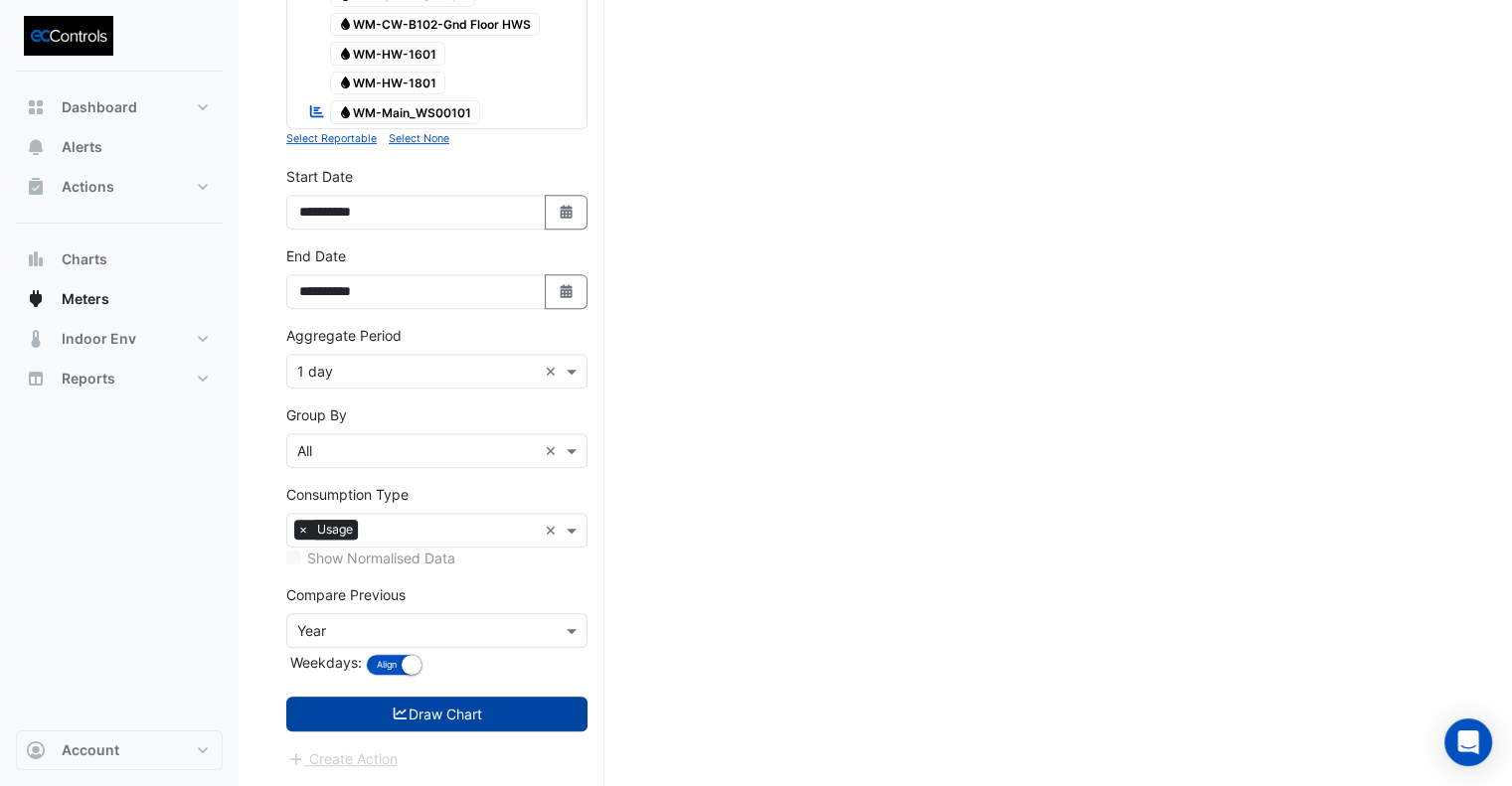 click on "Draw Chart" at bounding box center [436, 713] 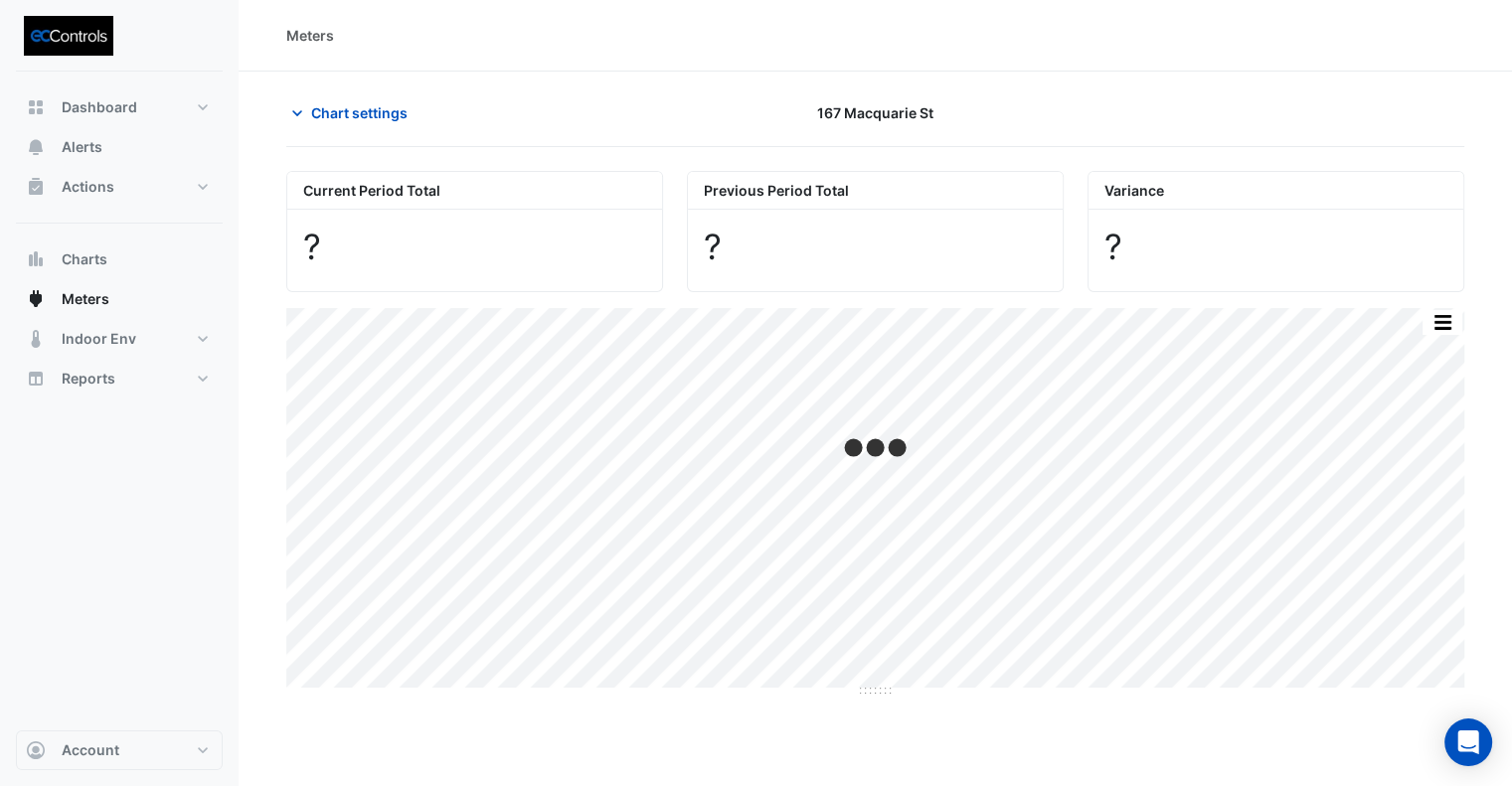 scroll, scrollTop: 0, scrollLeft: 0, axis: both 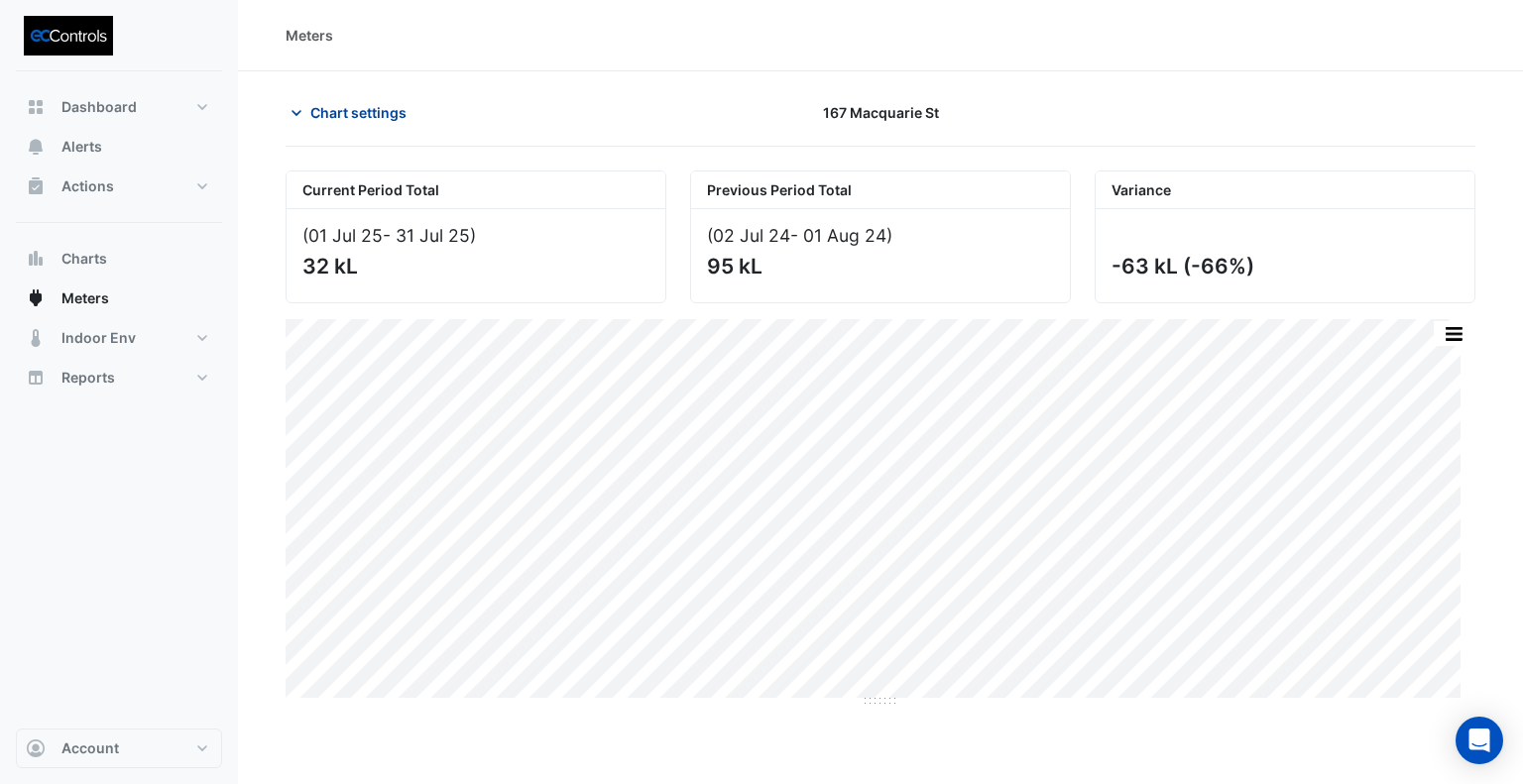 click on "Chart settings" 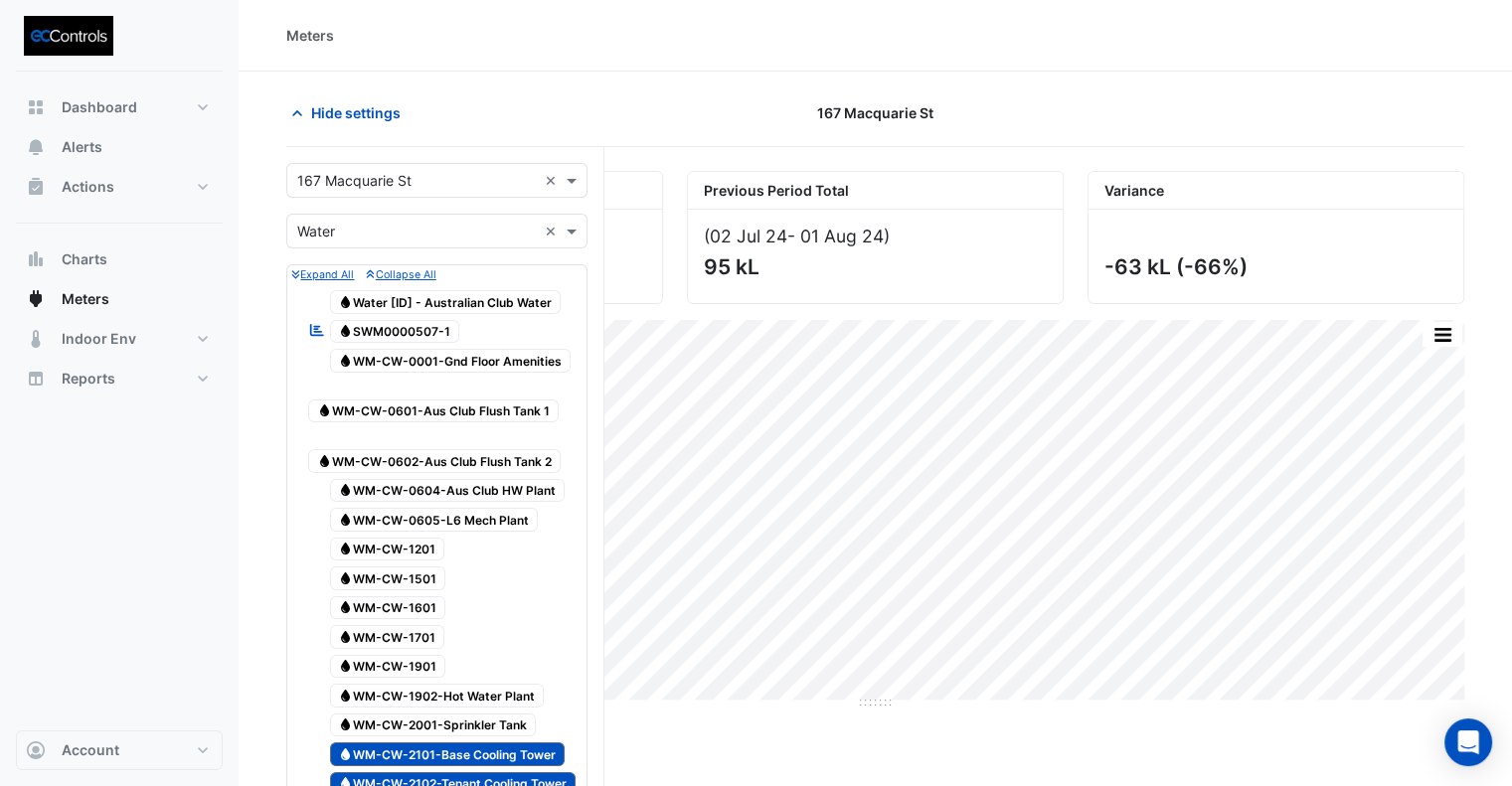 drag, startPoint x: 362, startPoint y: 125, endPoint x: 191, endPoint y: 663, distance: 564.5219 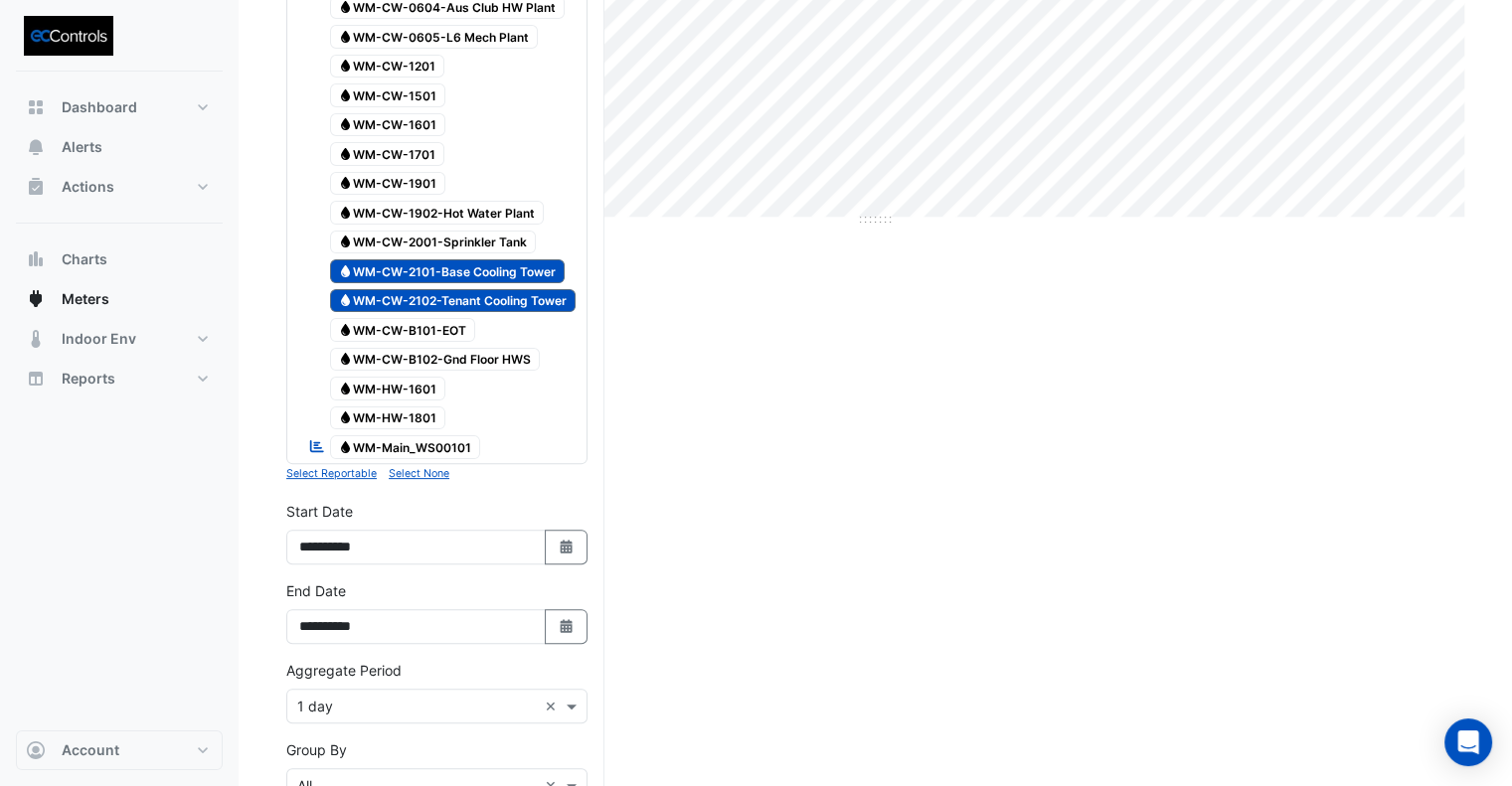 scroll, scrollTop: 298, scrollLeft: 0, axis: vertical 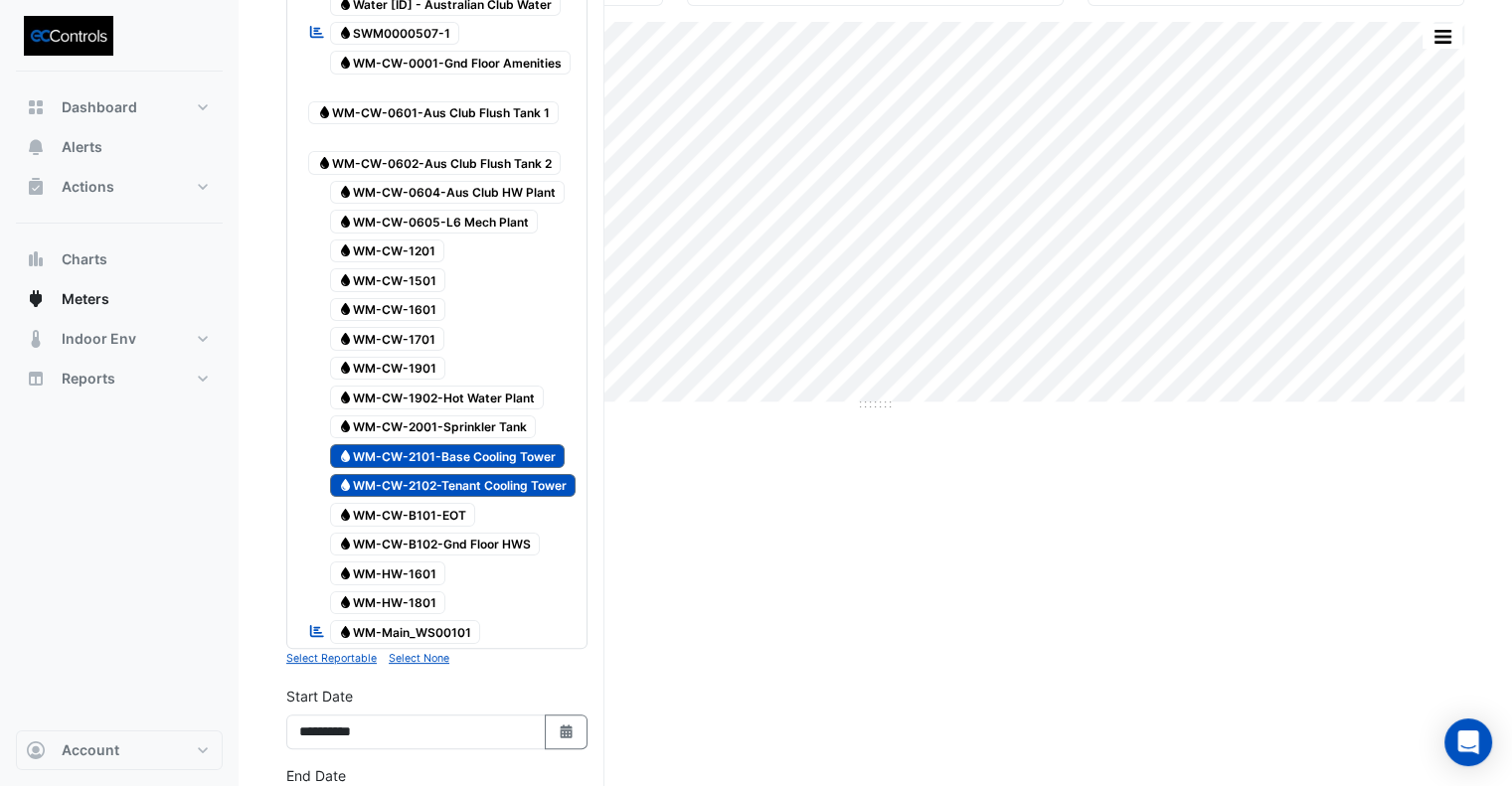 click on "Water
WM-CW-2001-Sprinkler Tank" at bounding box center (433, 427) 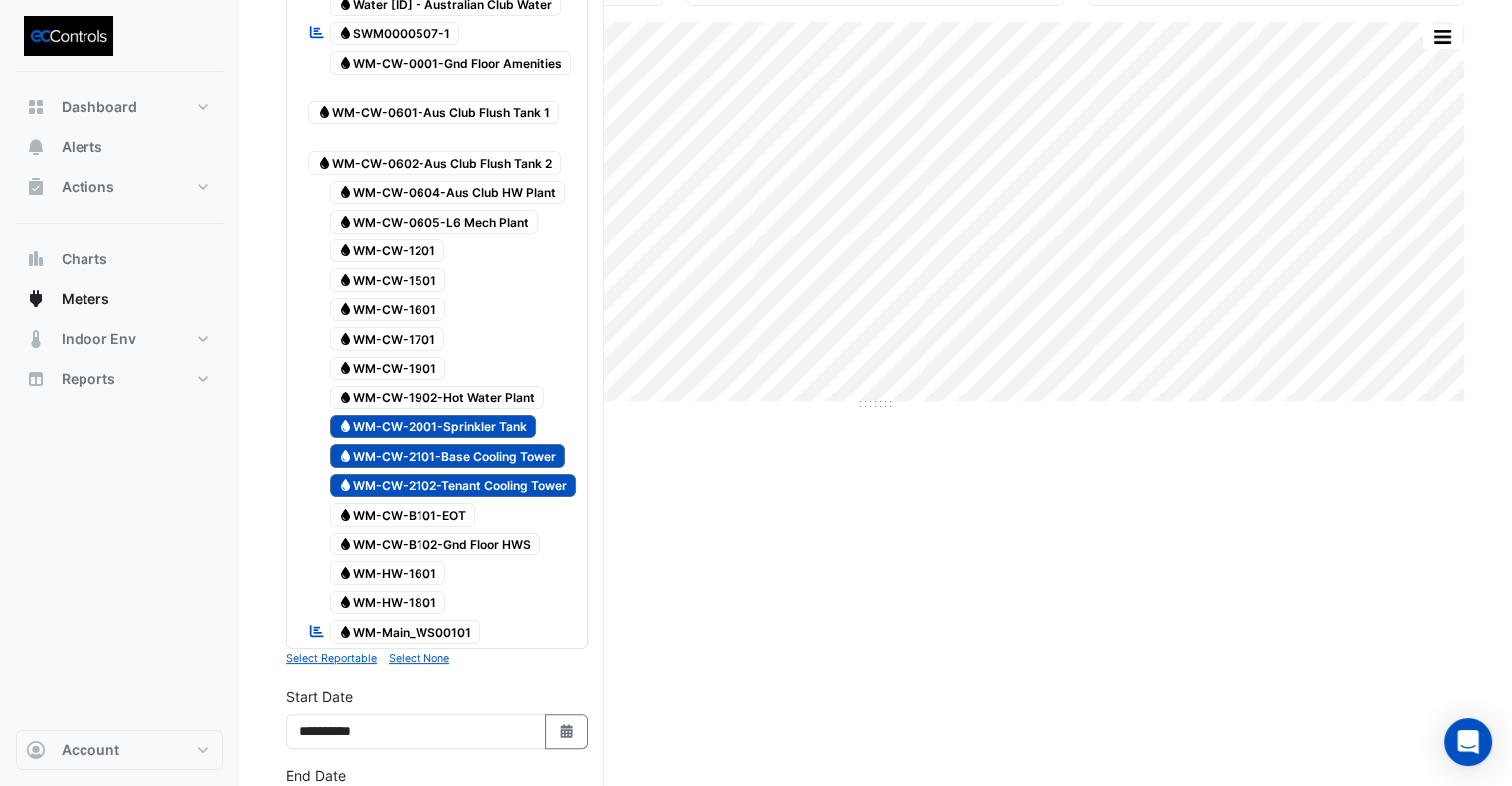 click on "Water
WM-CW-1902-Hot Water Plant" at bounding box center (437, 397) 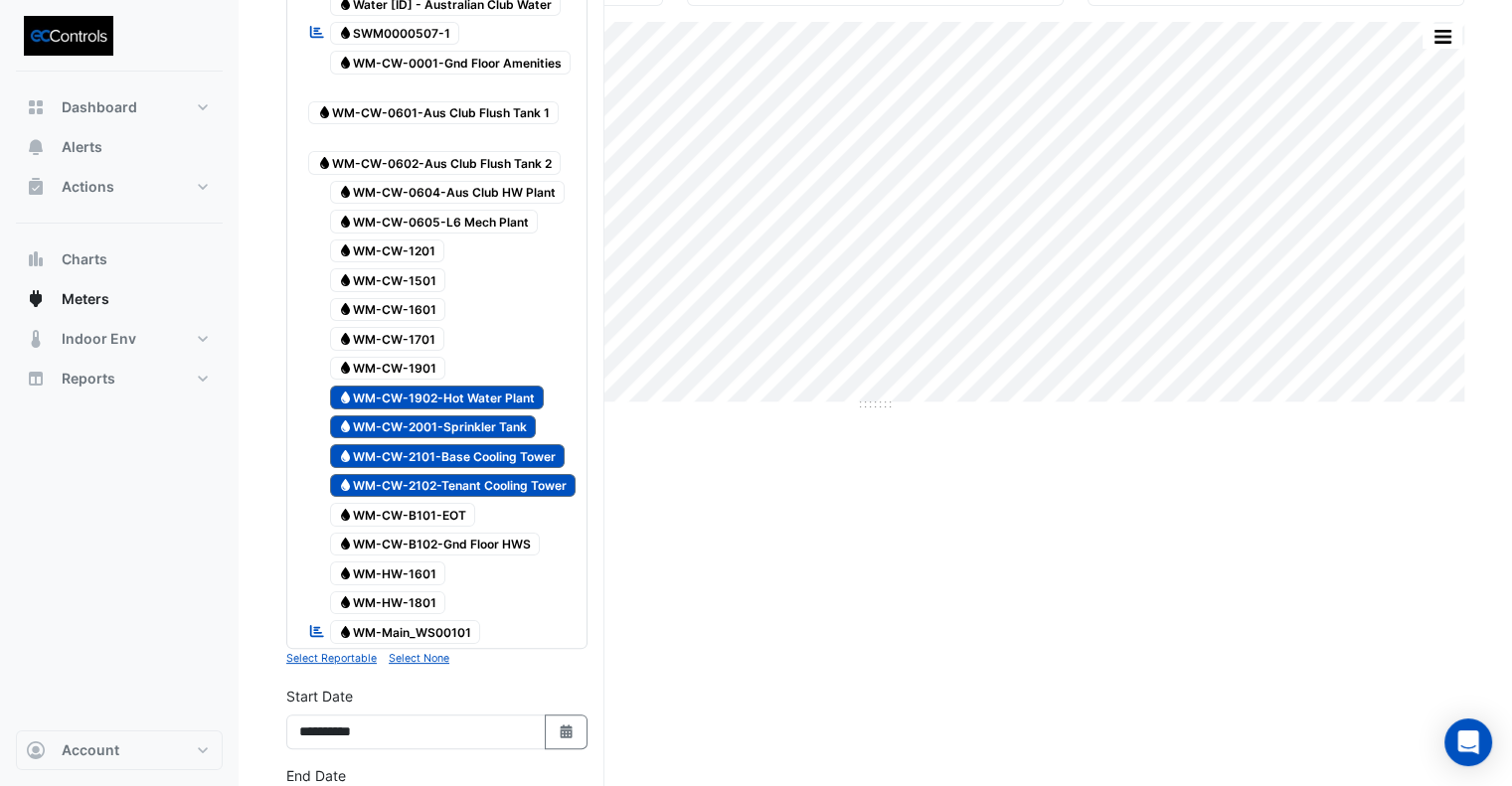 click on "Water
WM-CW-1902-Hot Water Plant" at bounding box center (437, 397) 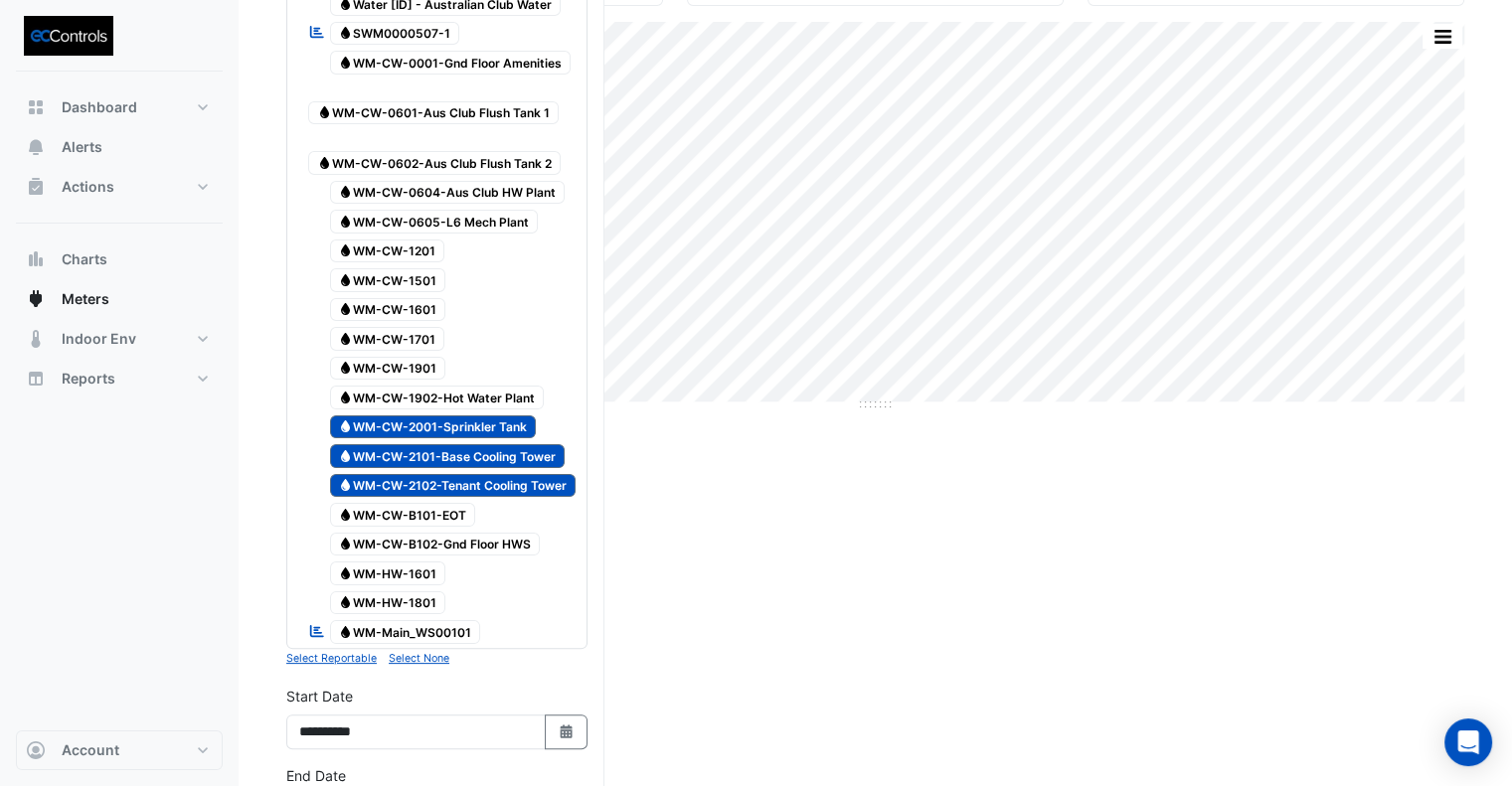 click on "Water
WM-CW-1901" at bounding box center [388, 369] 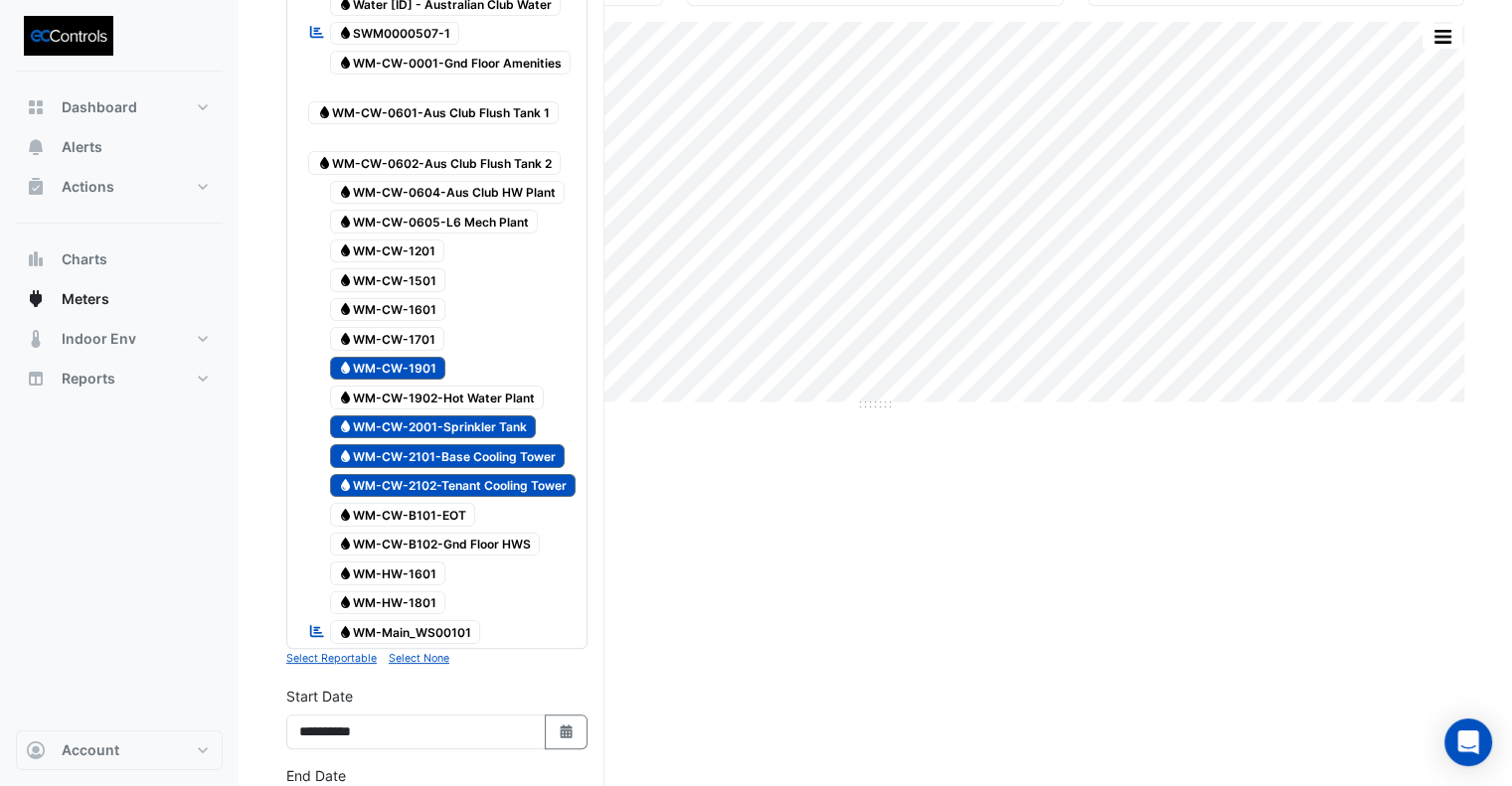 click on "Water
WM-CW-1902-Hot Water Plant" at bounding box center (437, 397) 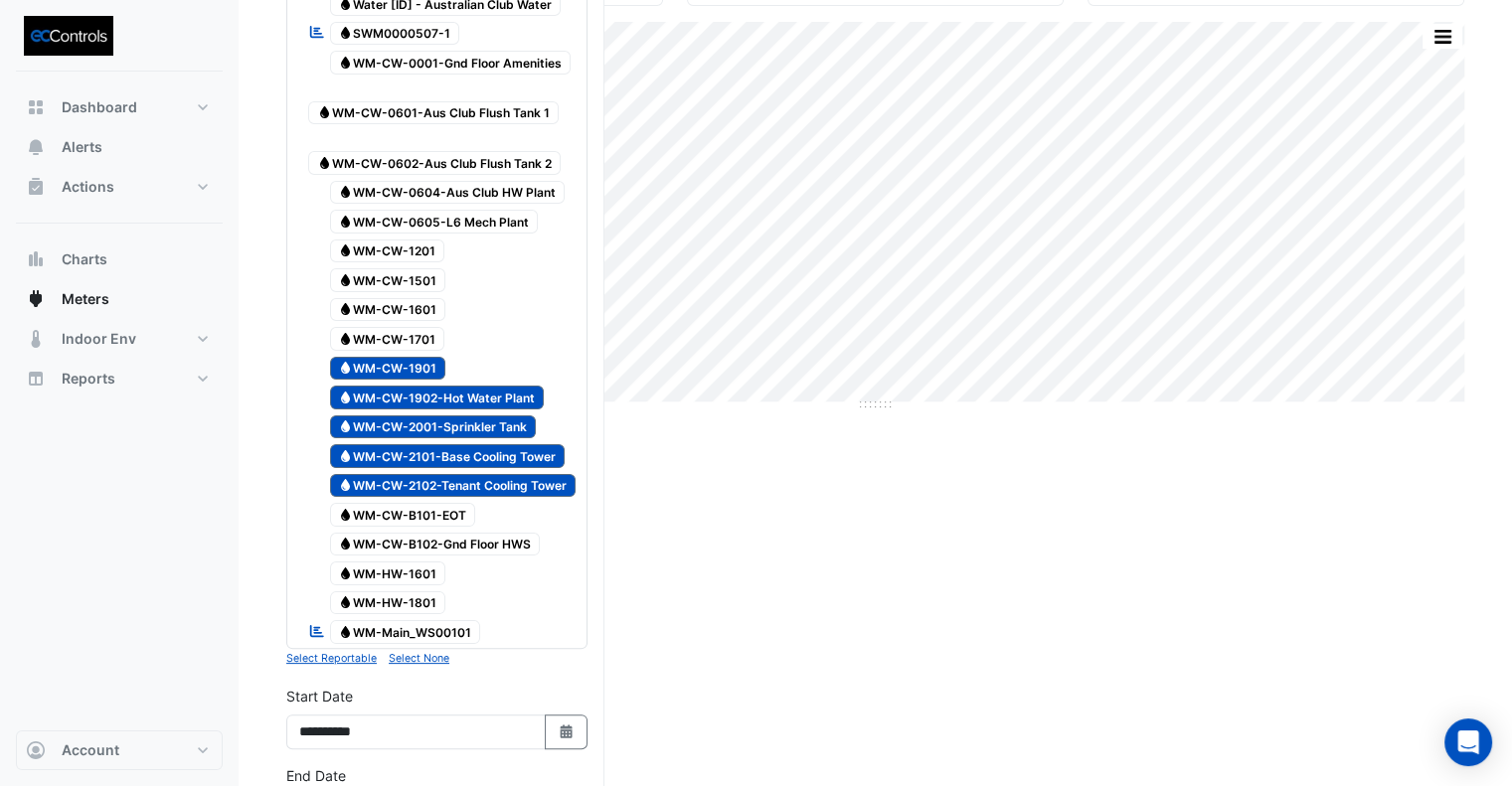 click on "Water
WM-CW-1701" at bounding box center (388, 339) 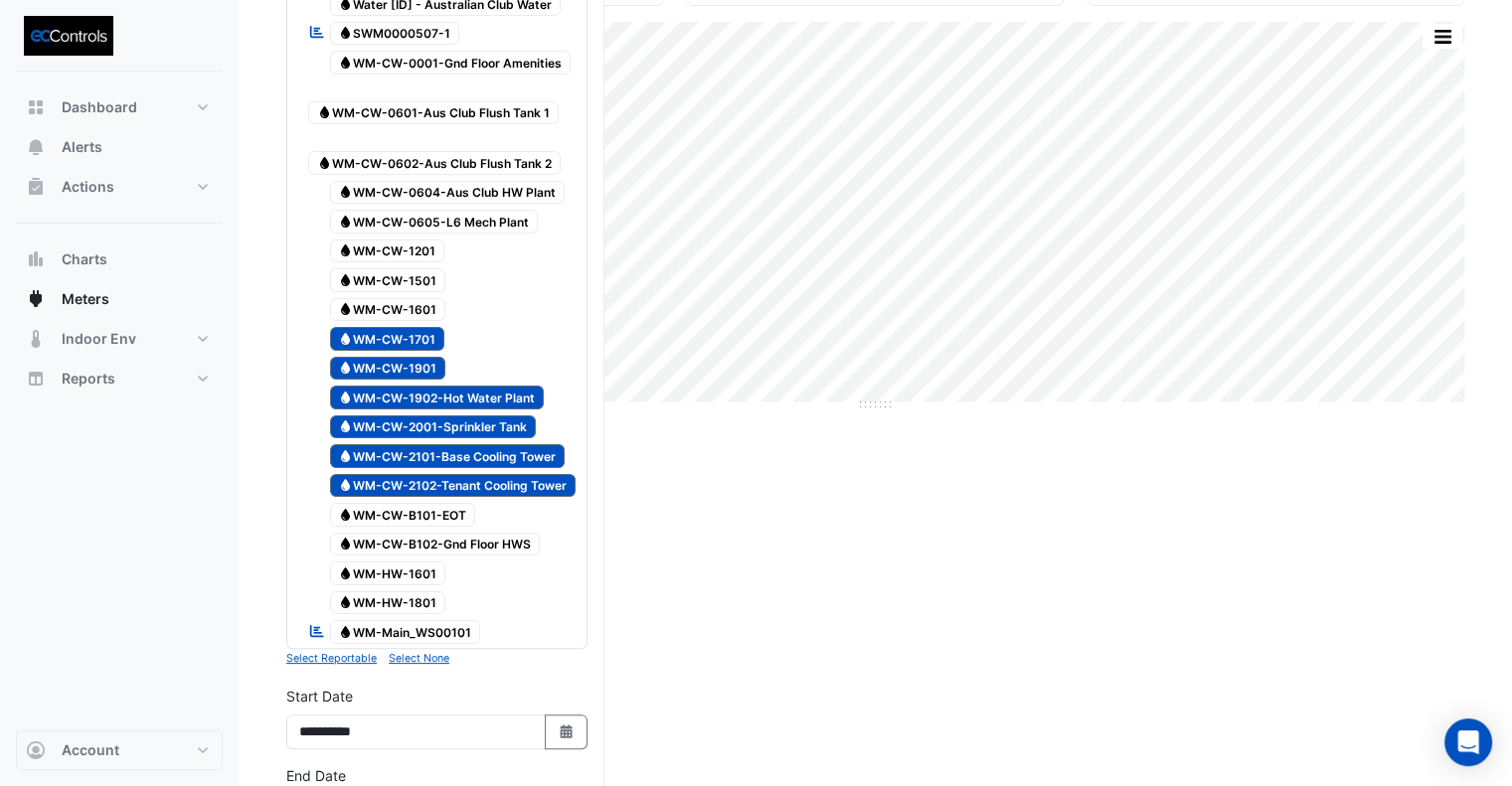 click on "Water
WM-CW-1601" at bounding box center (388, 310) 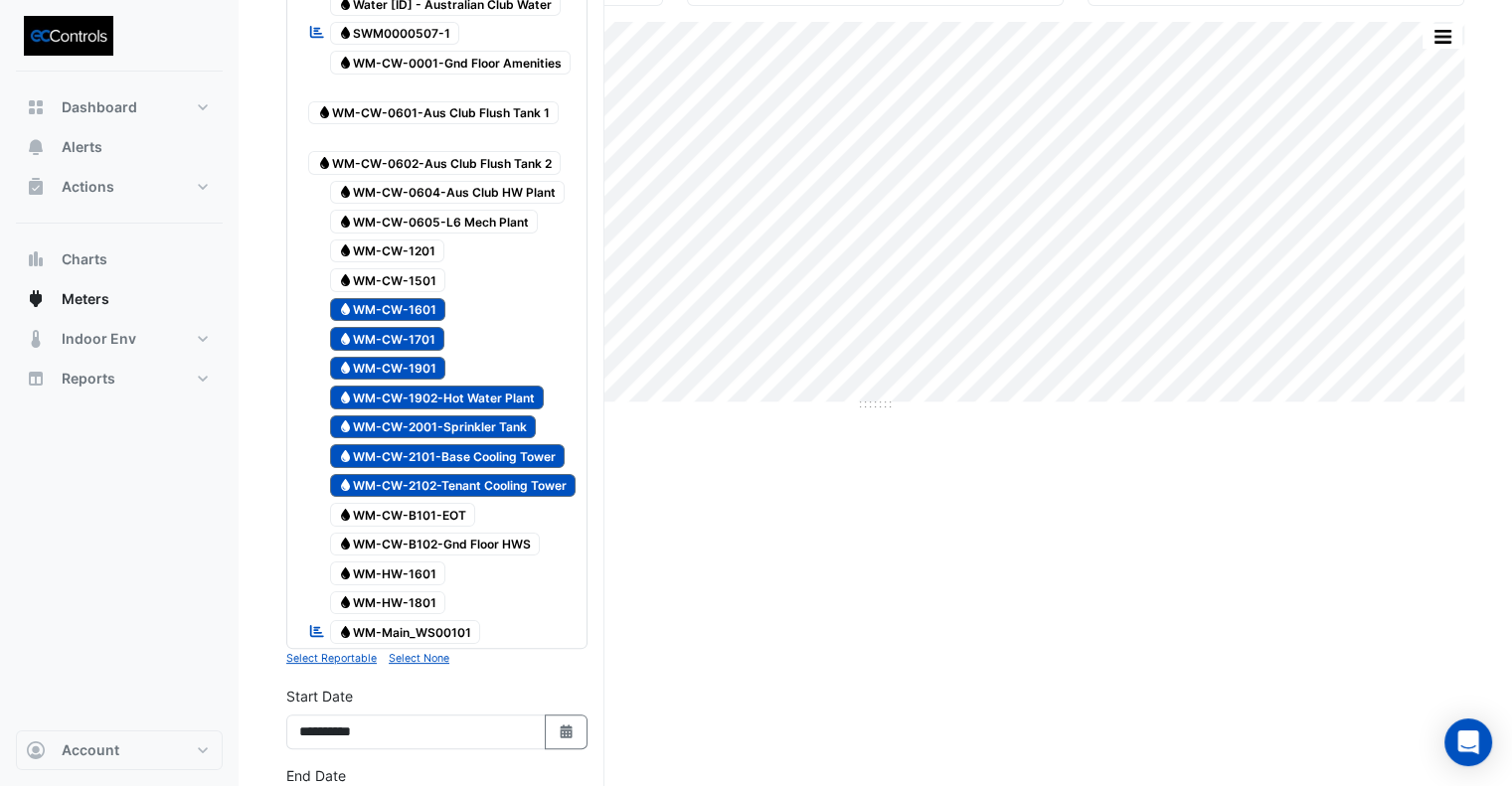 click on "Water
WM-CW-1501" at bounding box center [388, 280] 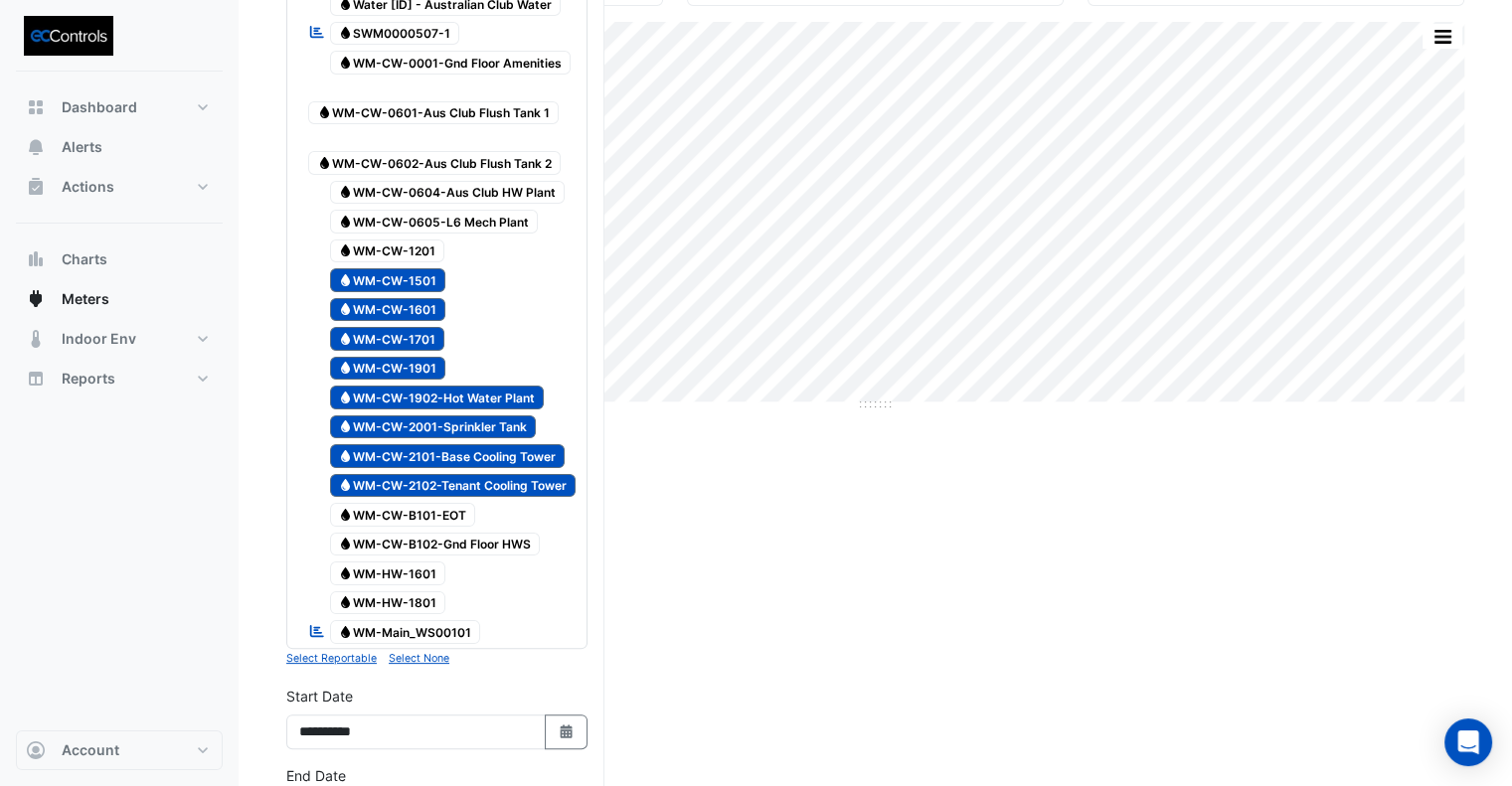 click on "Water
WM-CW-1201" at bounding box center [388, 251] 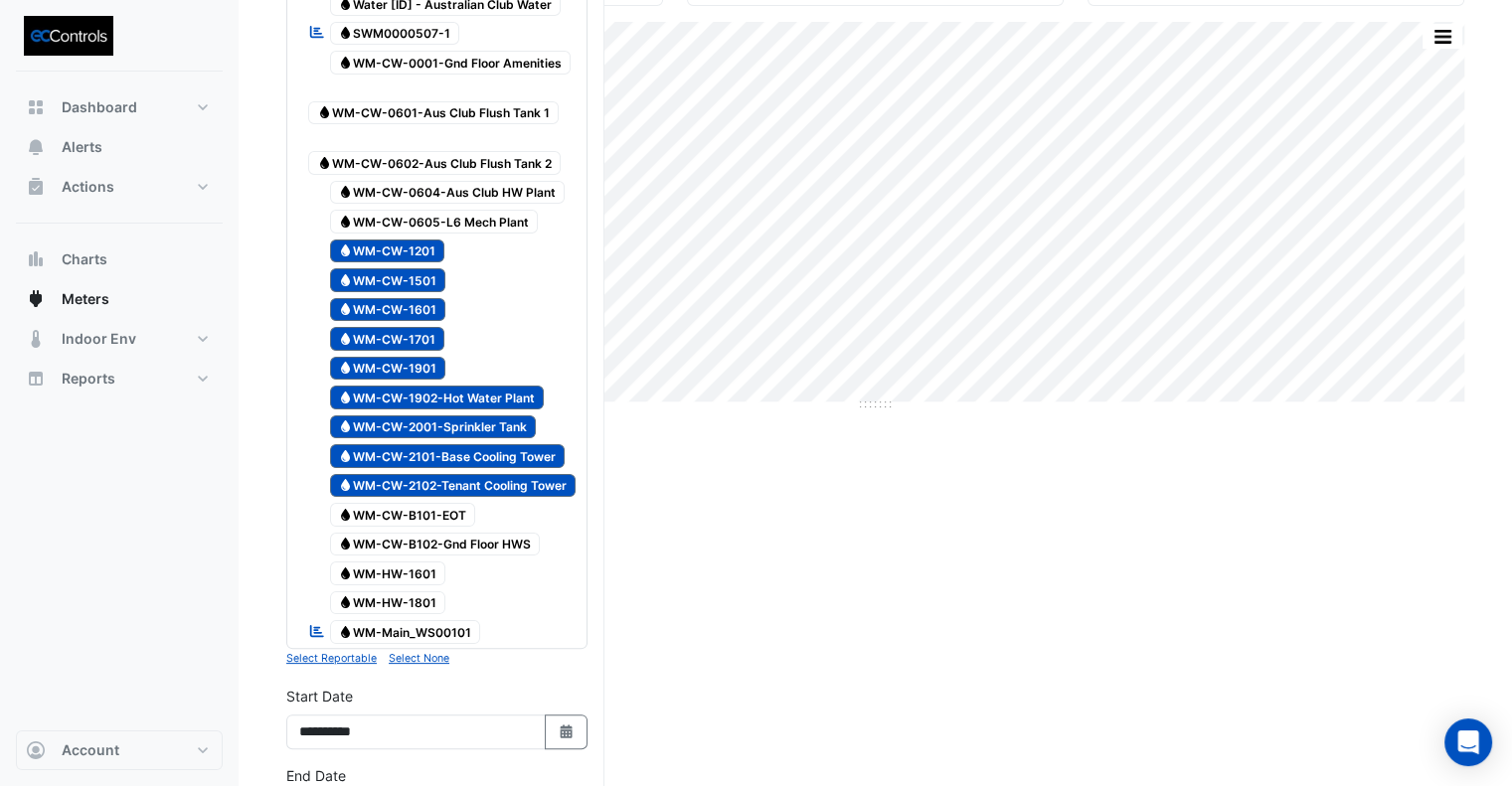 click on "Water
WM-CW-0605-L6 Mech Plant" at bounding box center (434, 222) 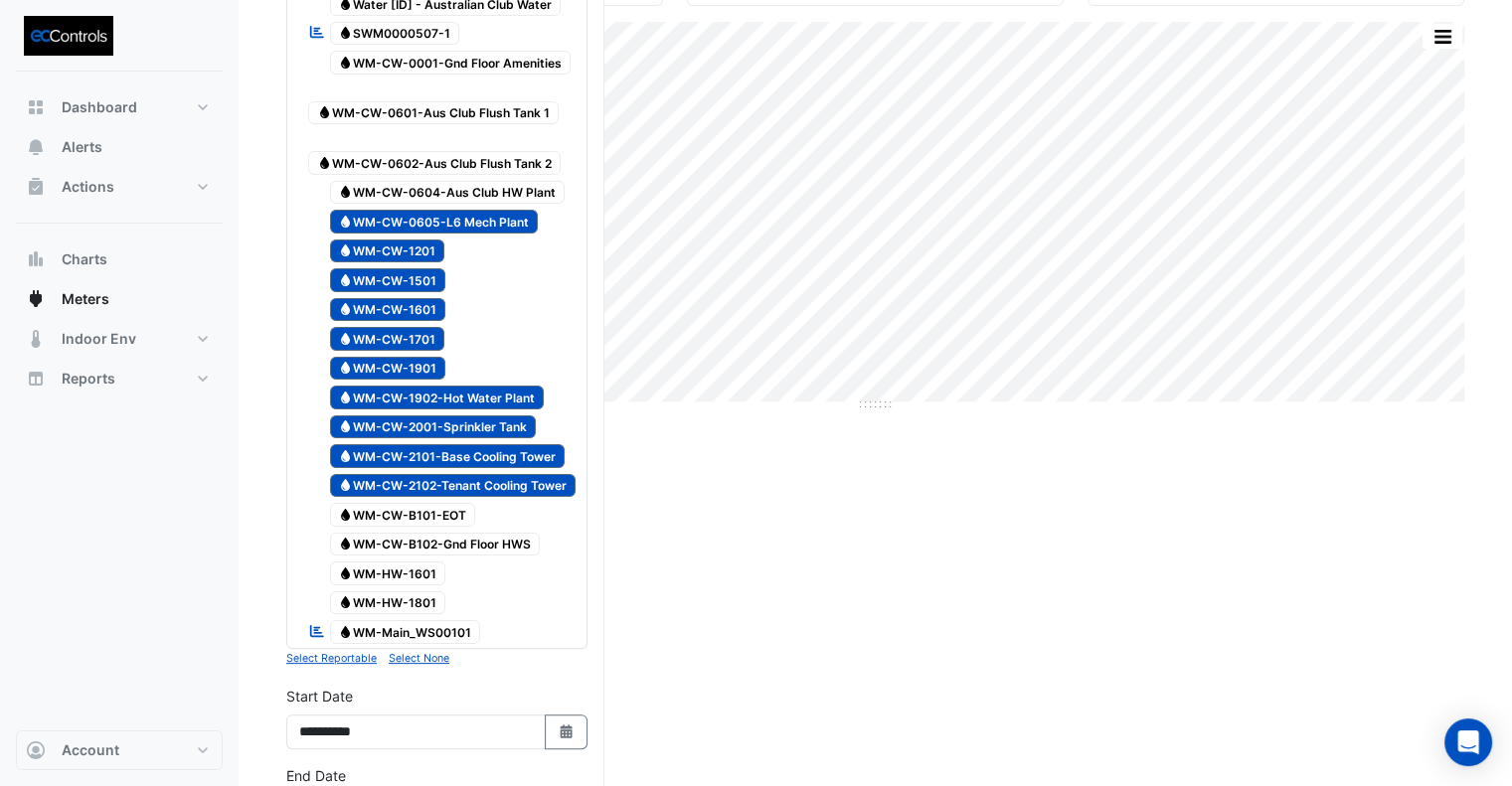 click on "Water
WM-CW-0604-Aus Club HW Plant" at bounding box center (447, 193) 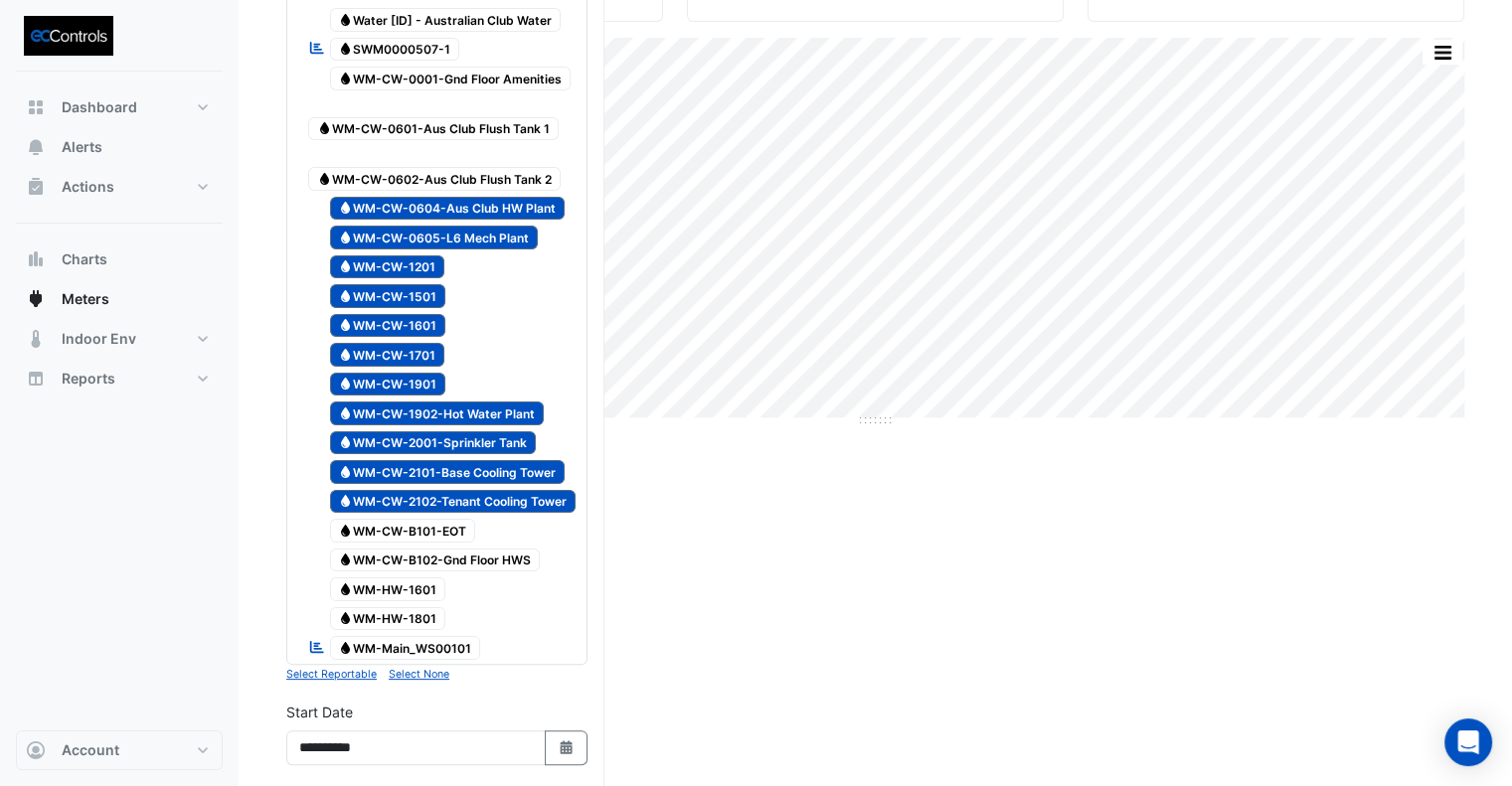 scroll, scrollTop: 0, scrollLeft: 0, axis: both 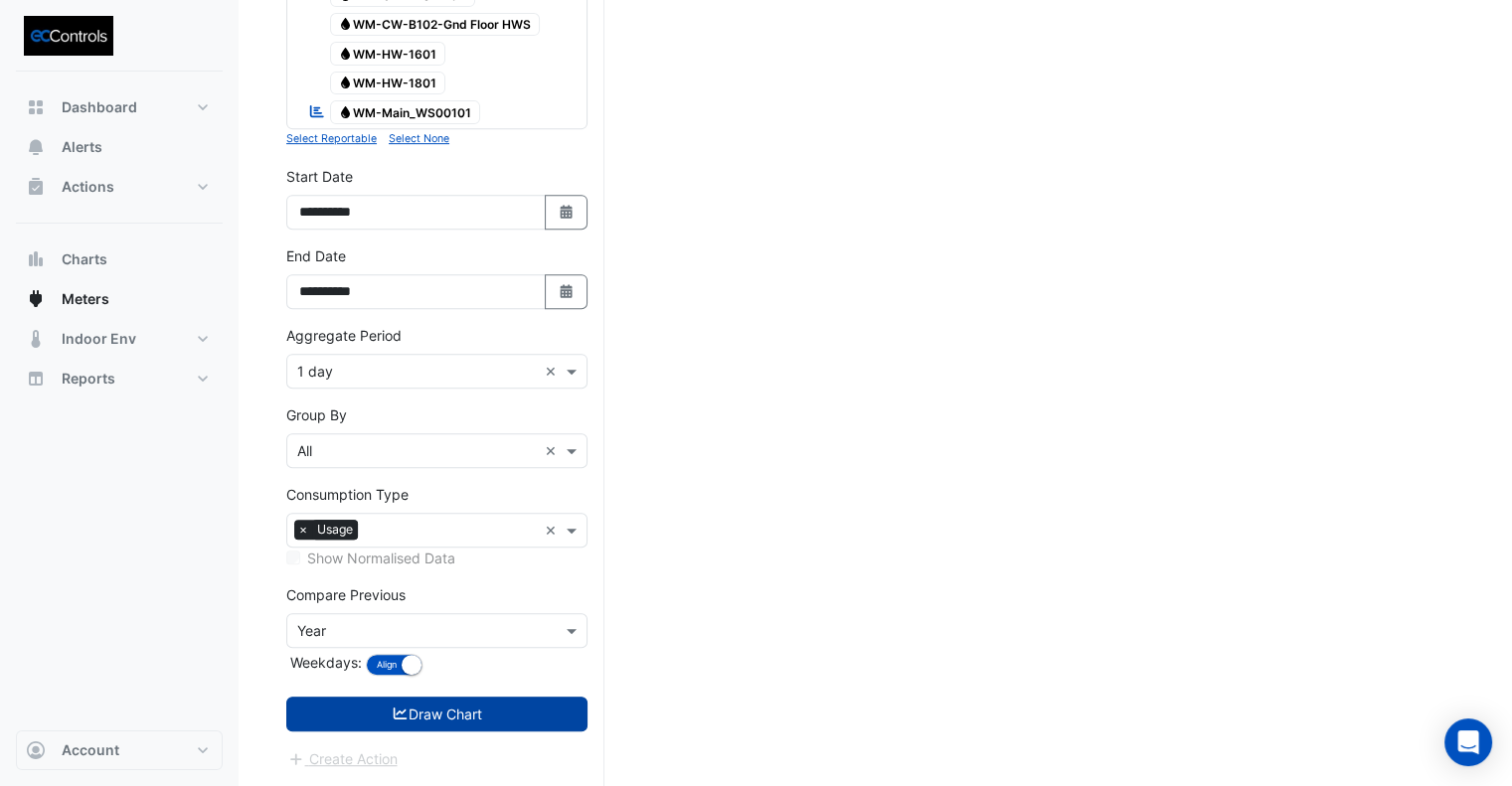 click on "Draw Chart" at bounding box center (436, 713) 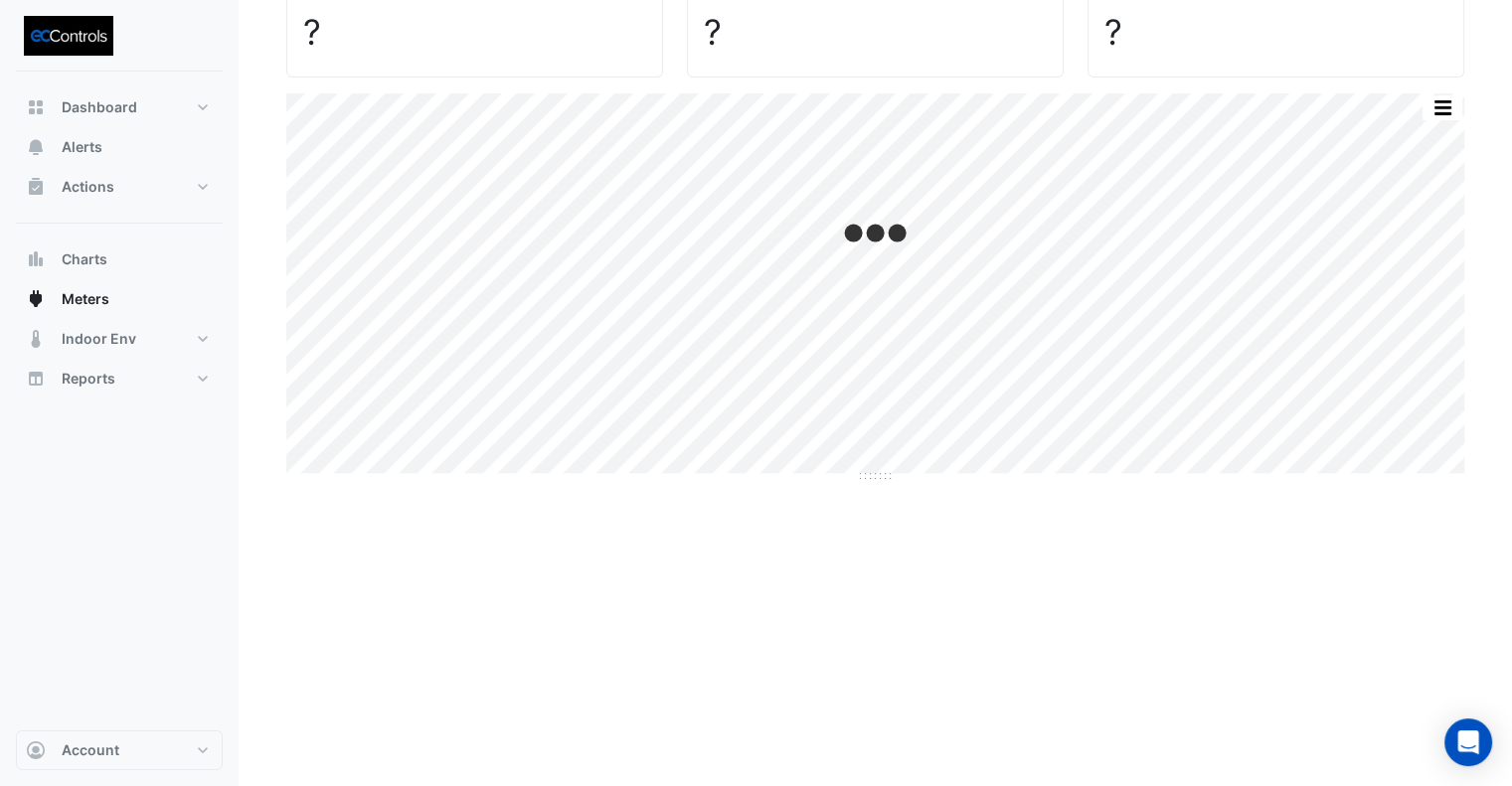 scroll, scrollTop: 0, scrollLeft: 0, axis: both 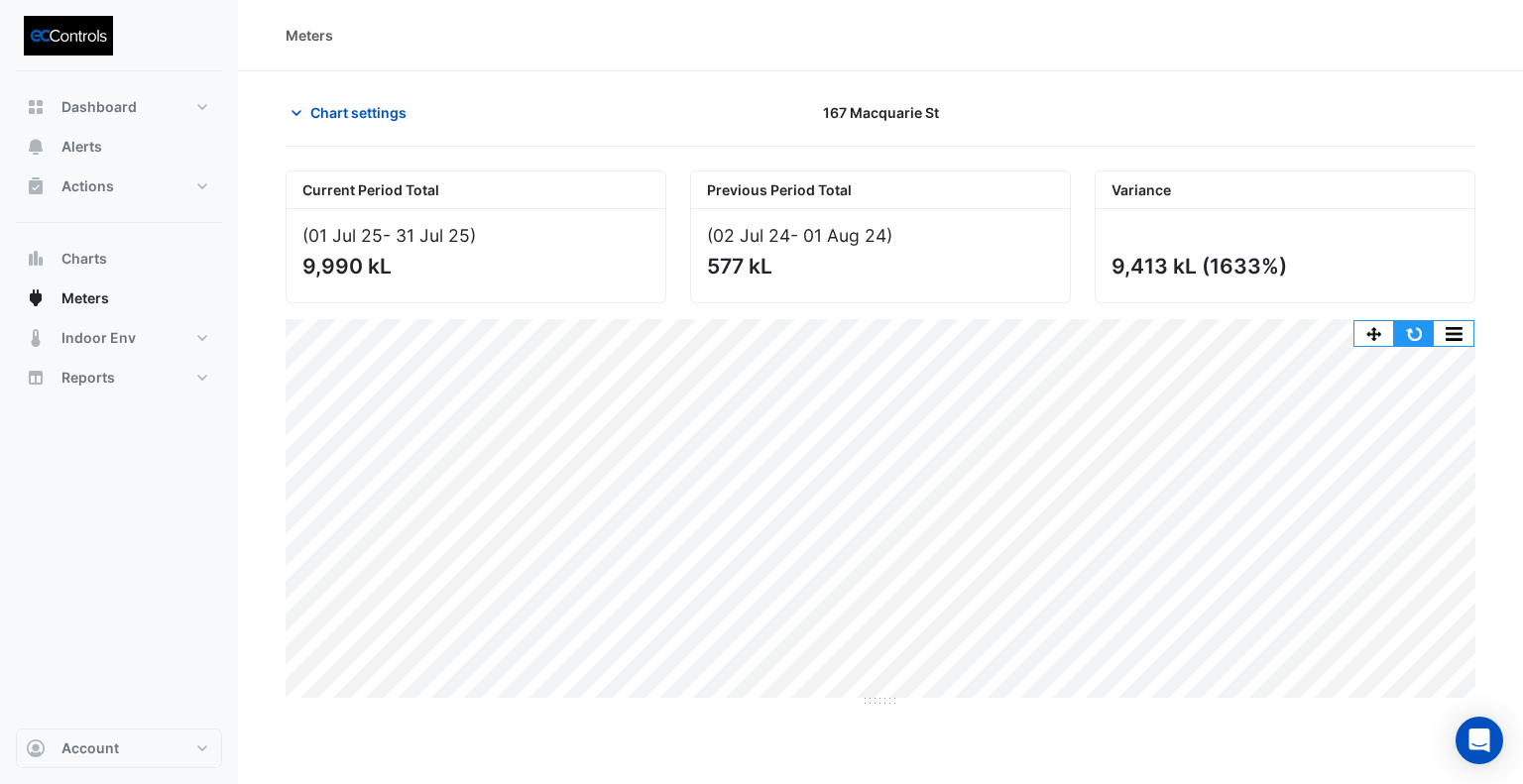 click 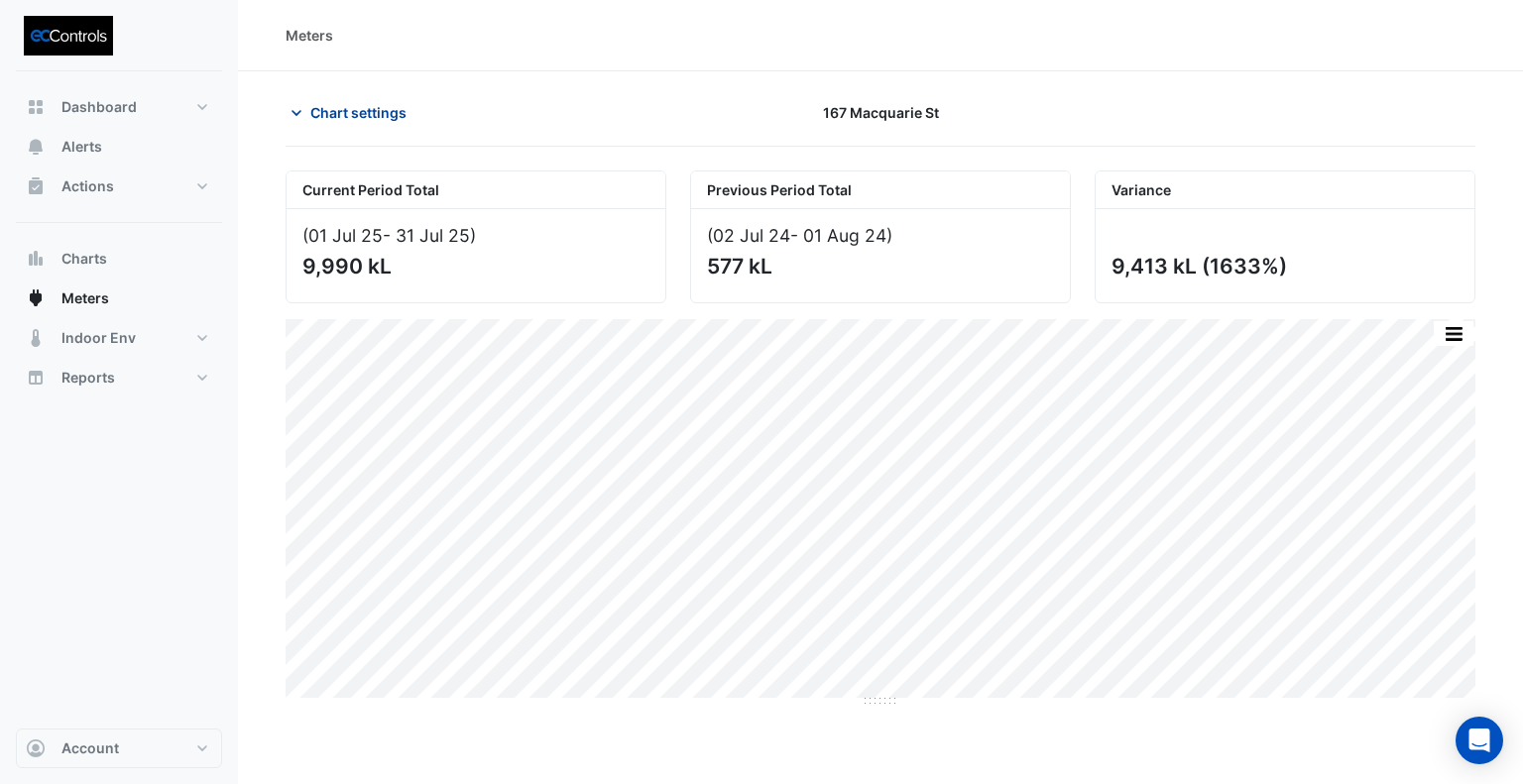 click on "Chart settings" 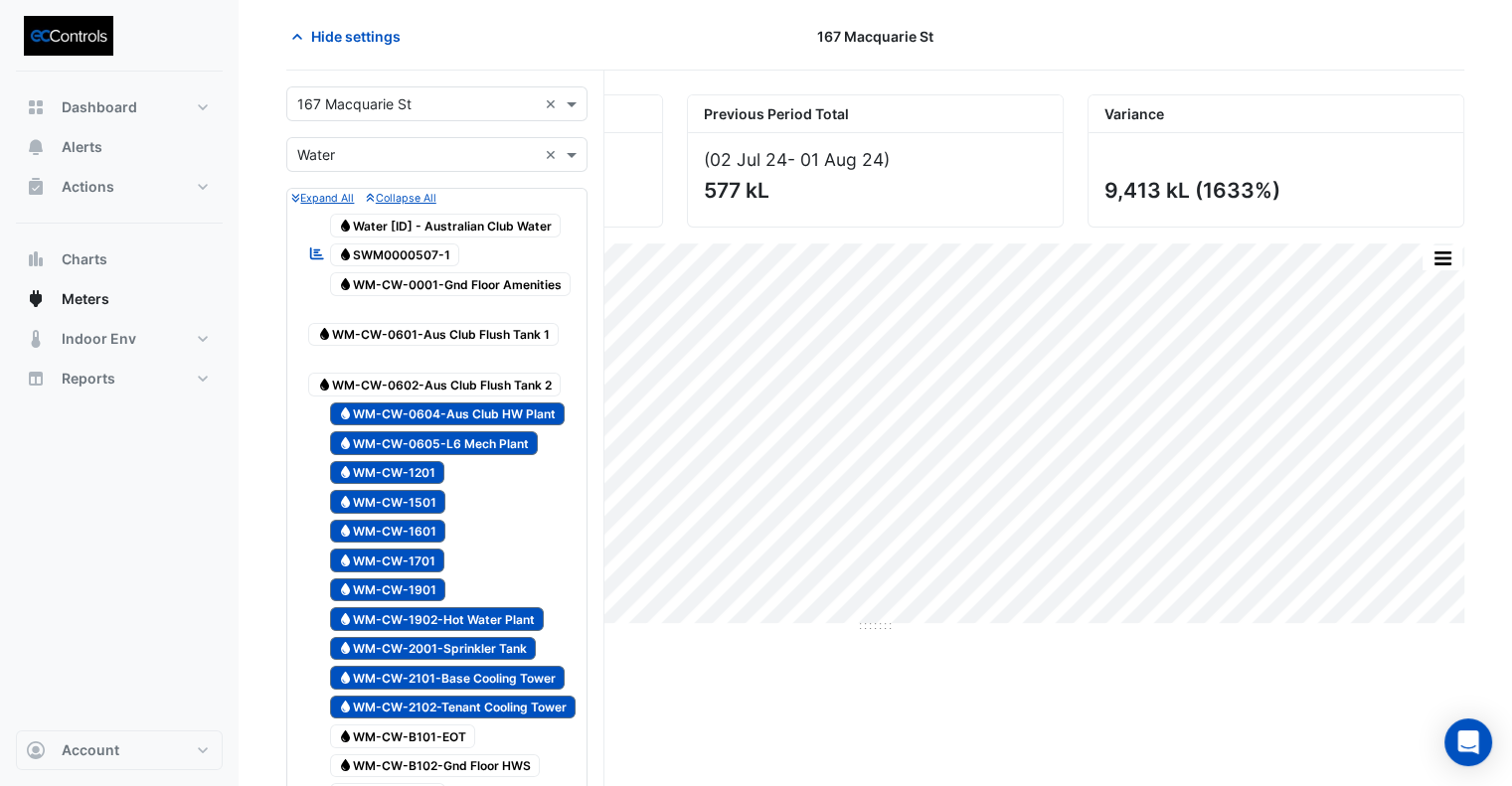 scroll, scrollTop: 99, scrollLeft: 0, axis: vertical 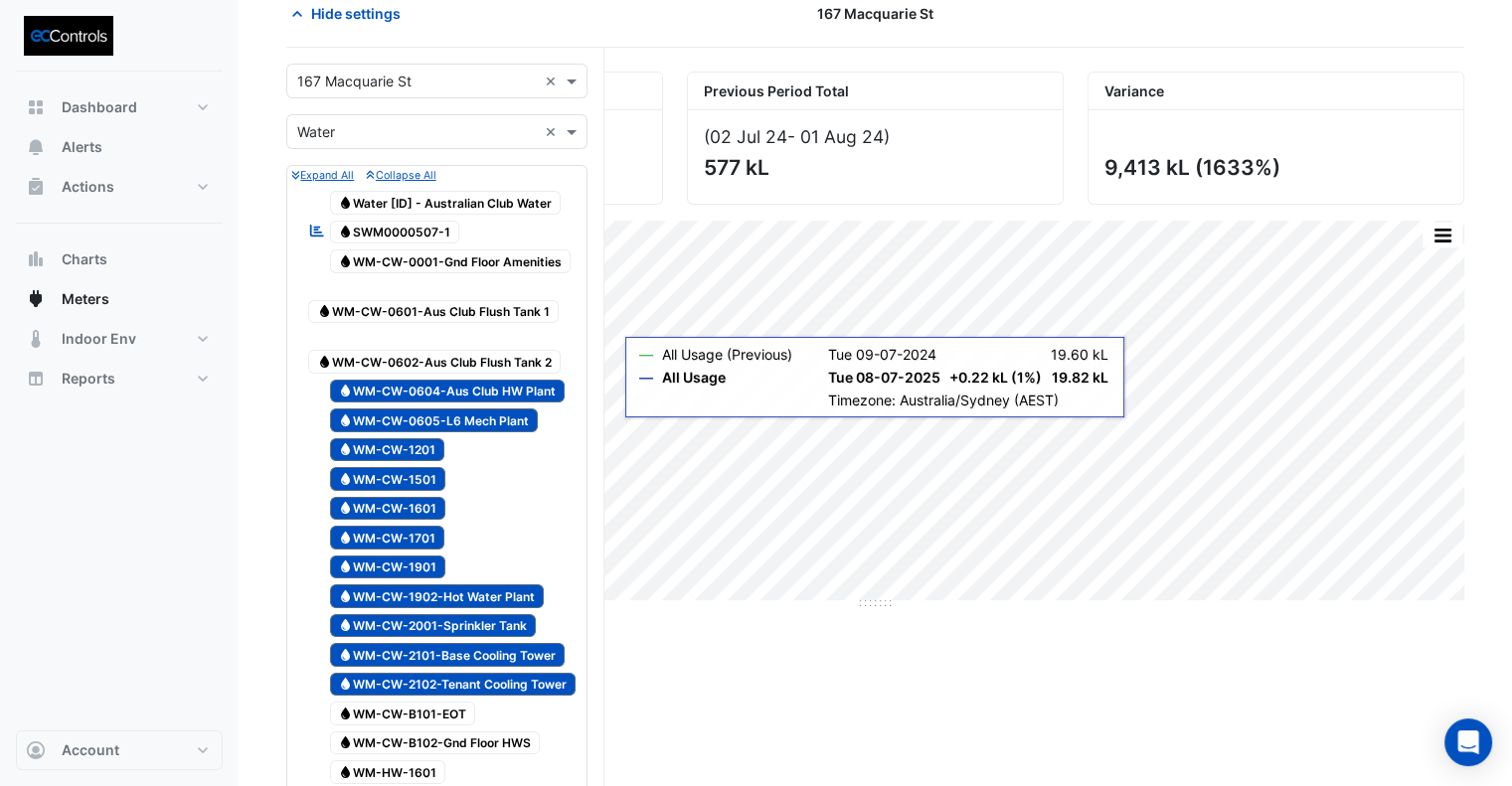 click on "Water
WM-CW-0604-Aus Club HW Plant" at bounding box center (447, 392) 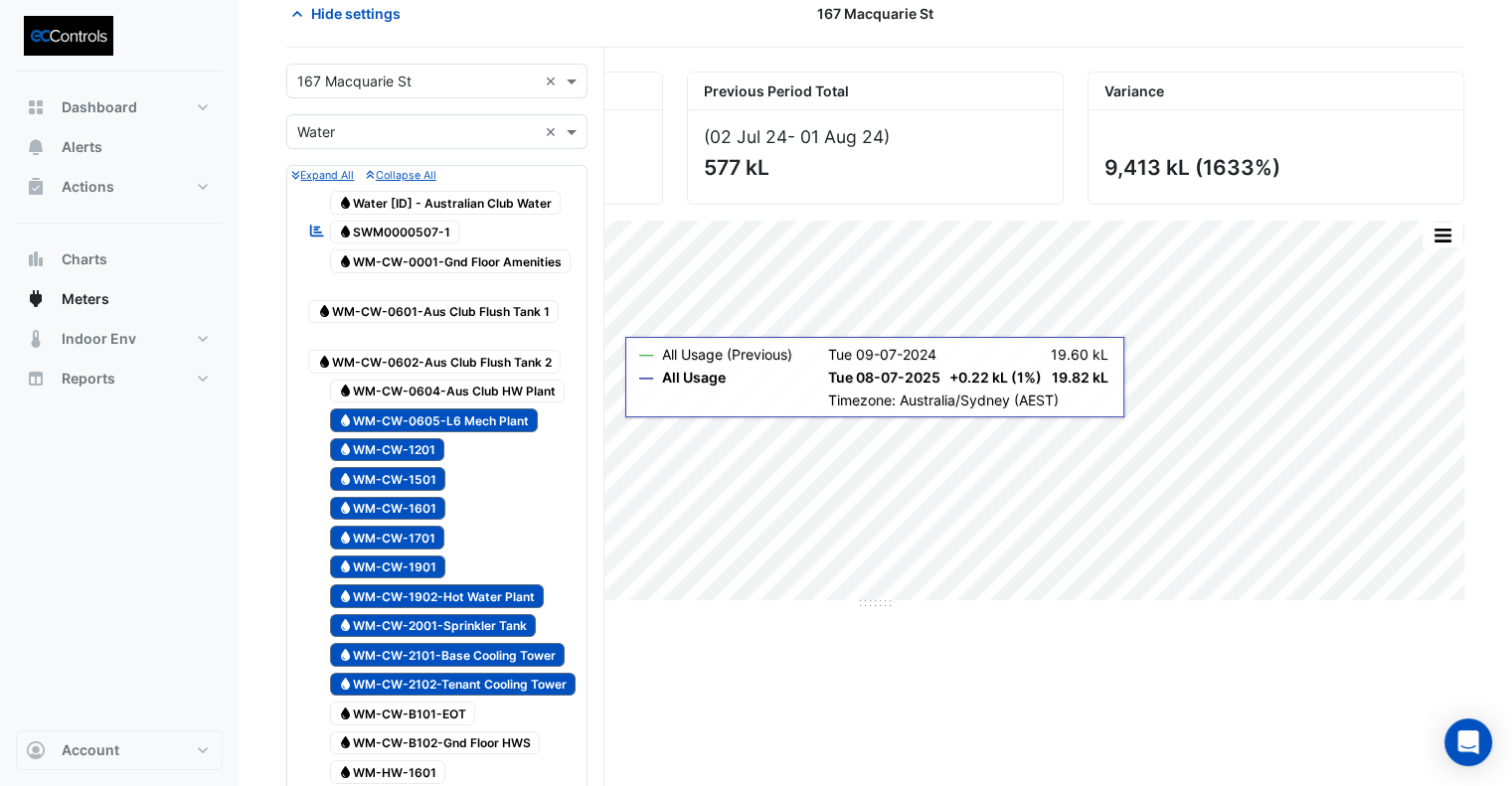 click on "Water
WM-CW-0605-L6 Mech Plant" at bounding box center [434, 420] 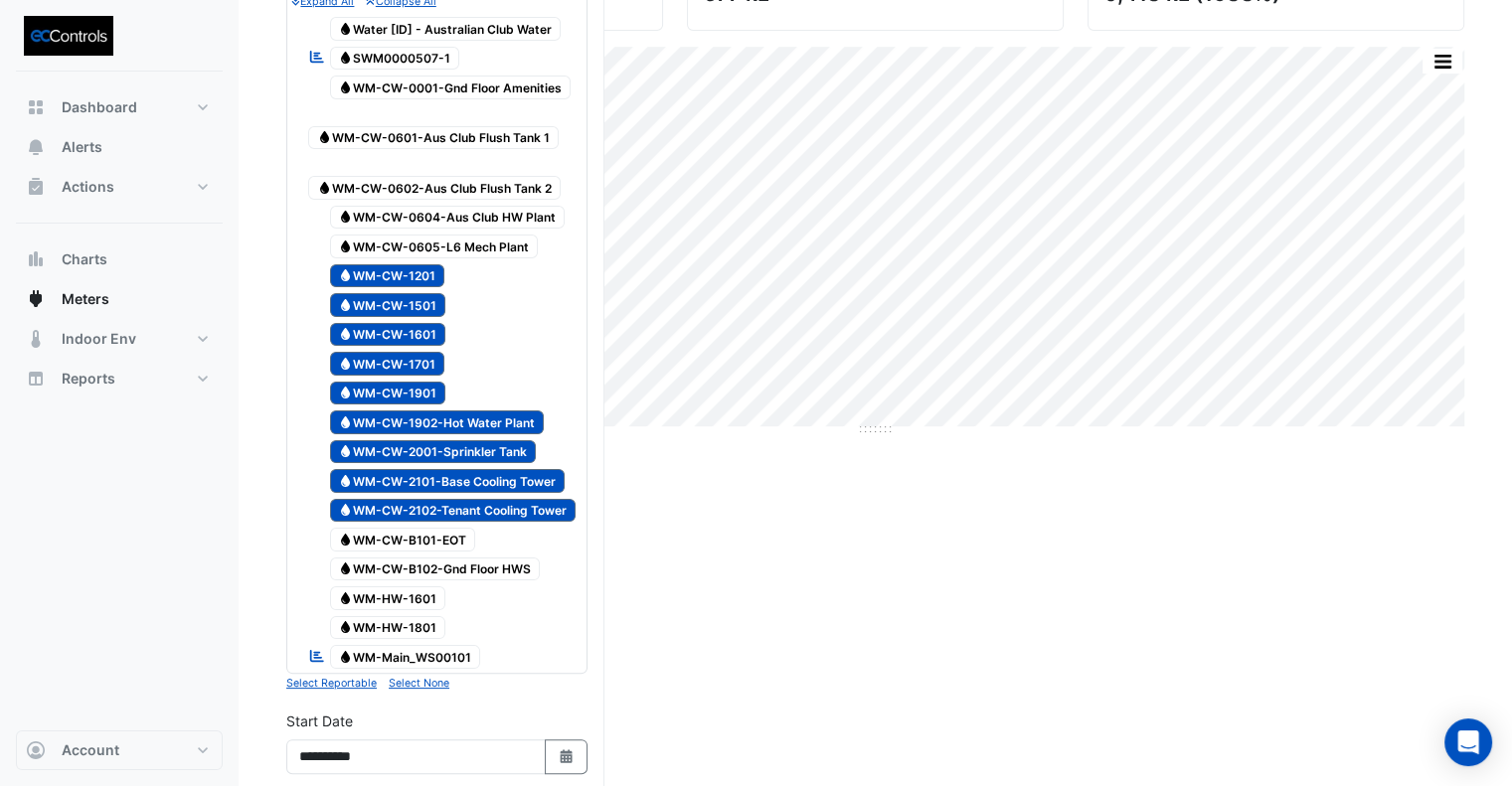 scroll, scrollTop: 795, scrollLeft: 0, axis: vertical 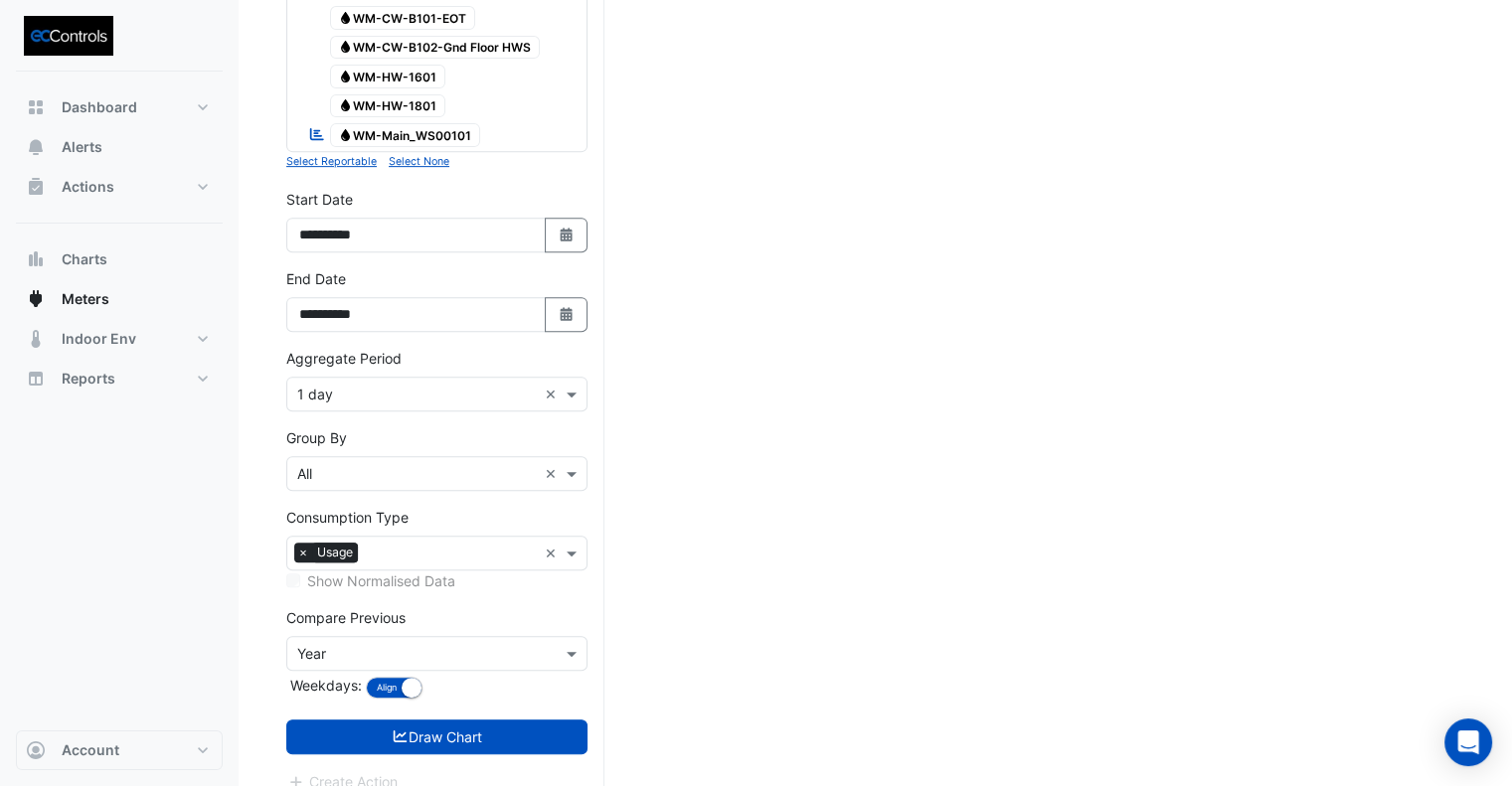 drag, startPoint x: 888, startPoint y: 485, endPoint x: 475, endPoint y: 711, distance: 470.79189 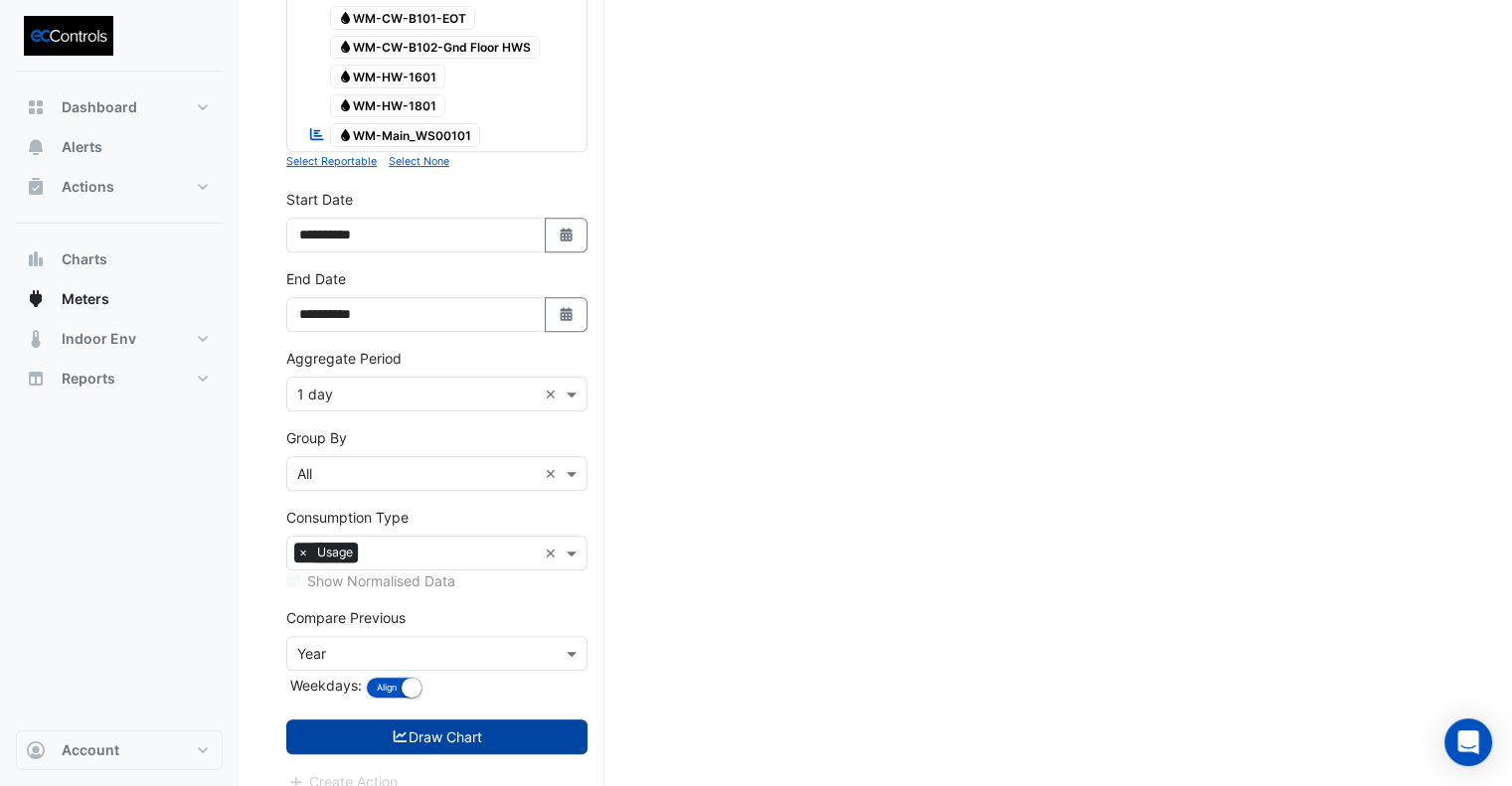 click on "Draw Chart" at bounding box center [436, 736] 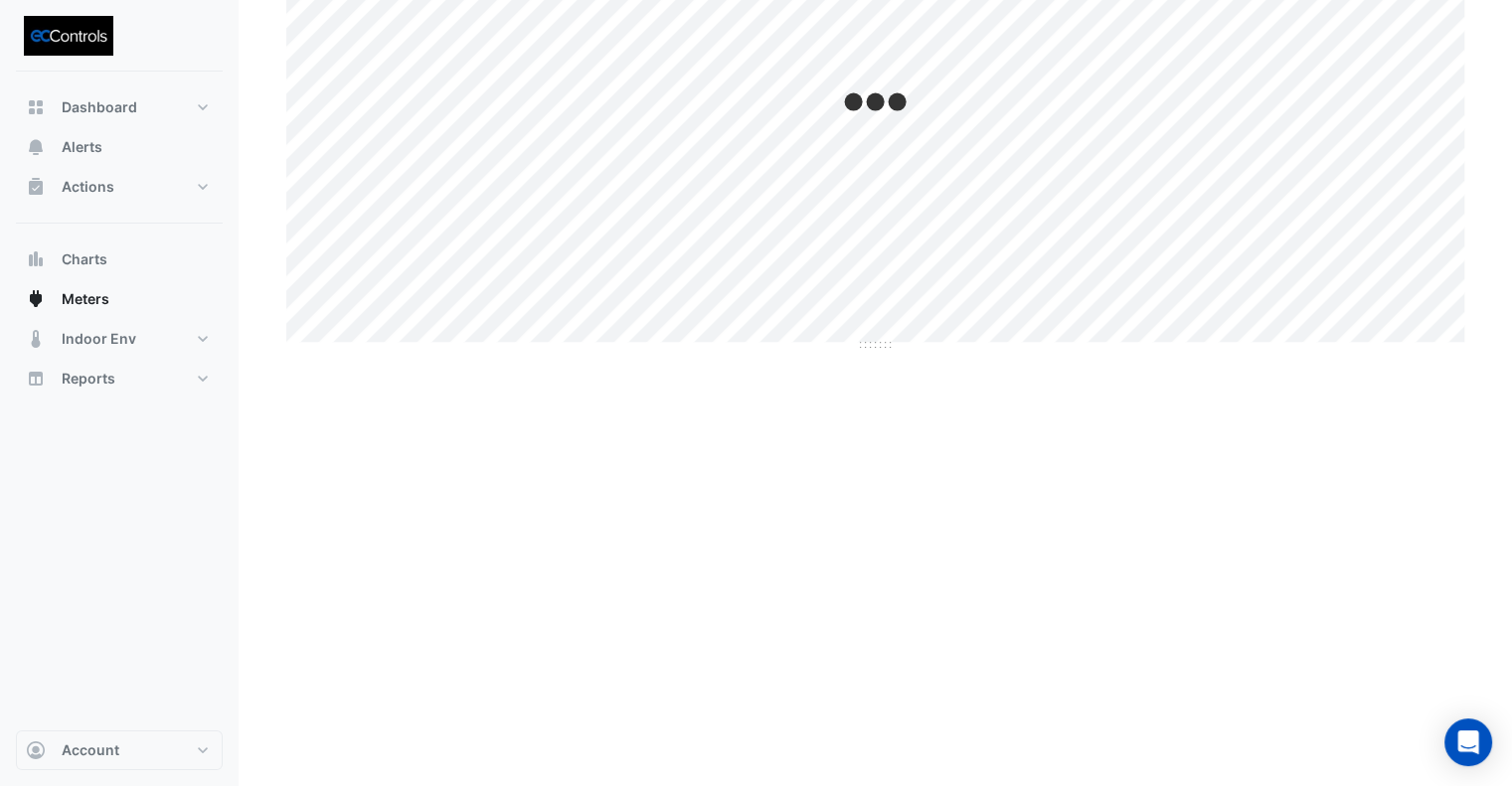 scroll, scrollTop: 0, scrollLeft: 0, axis: both 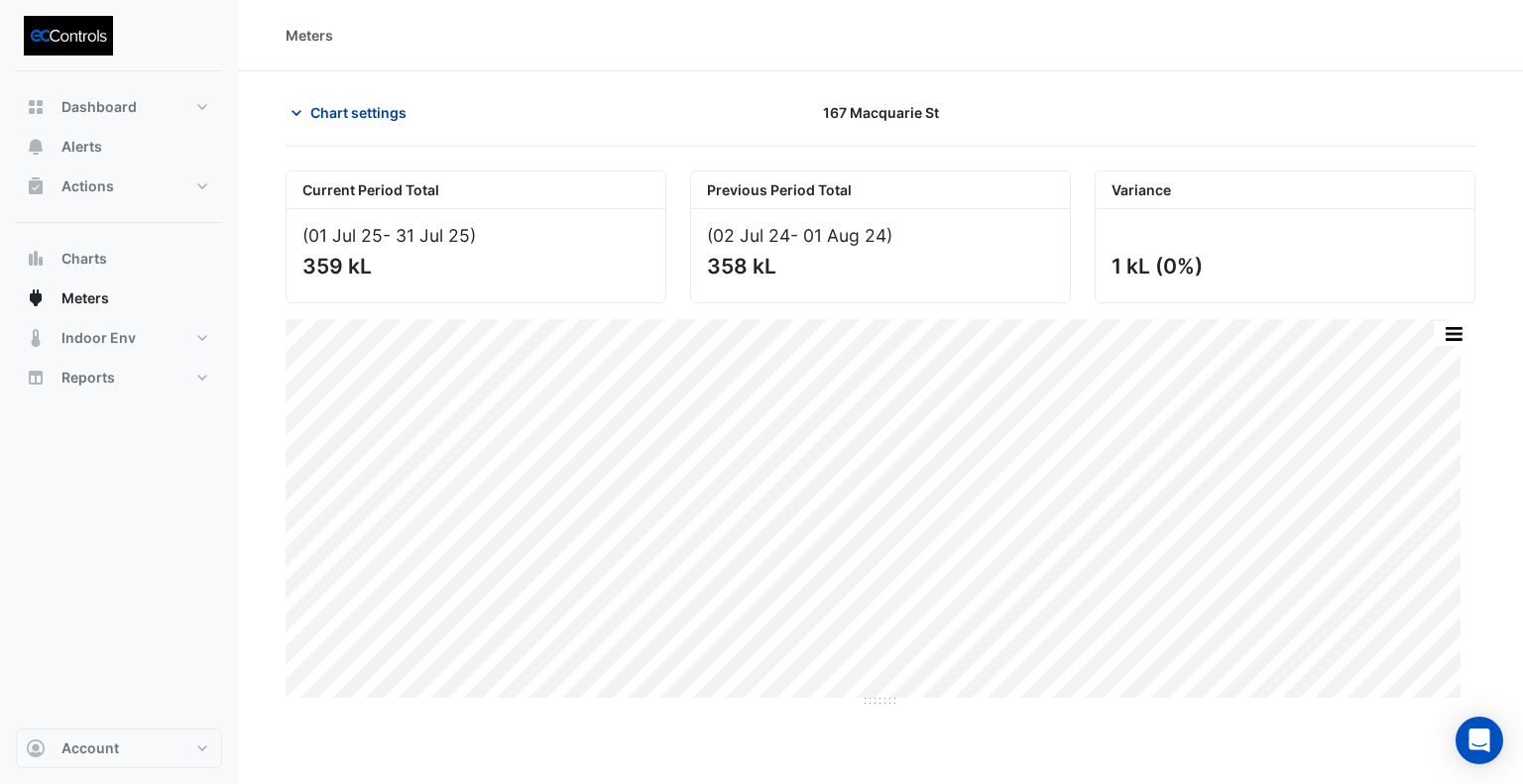 click on "Chart settings" 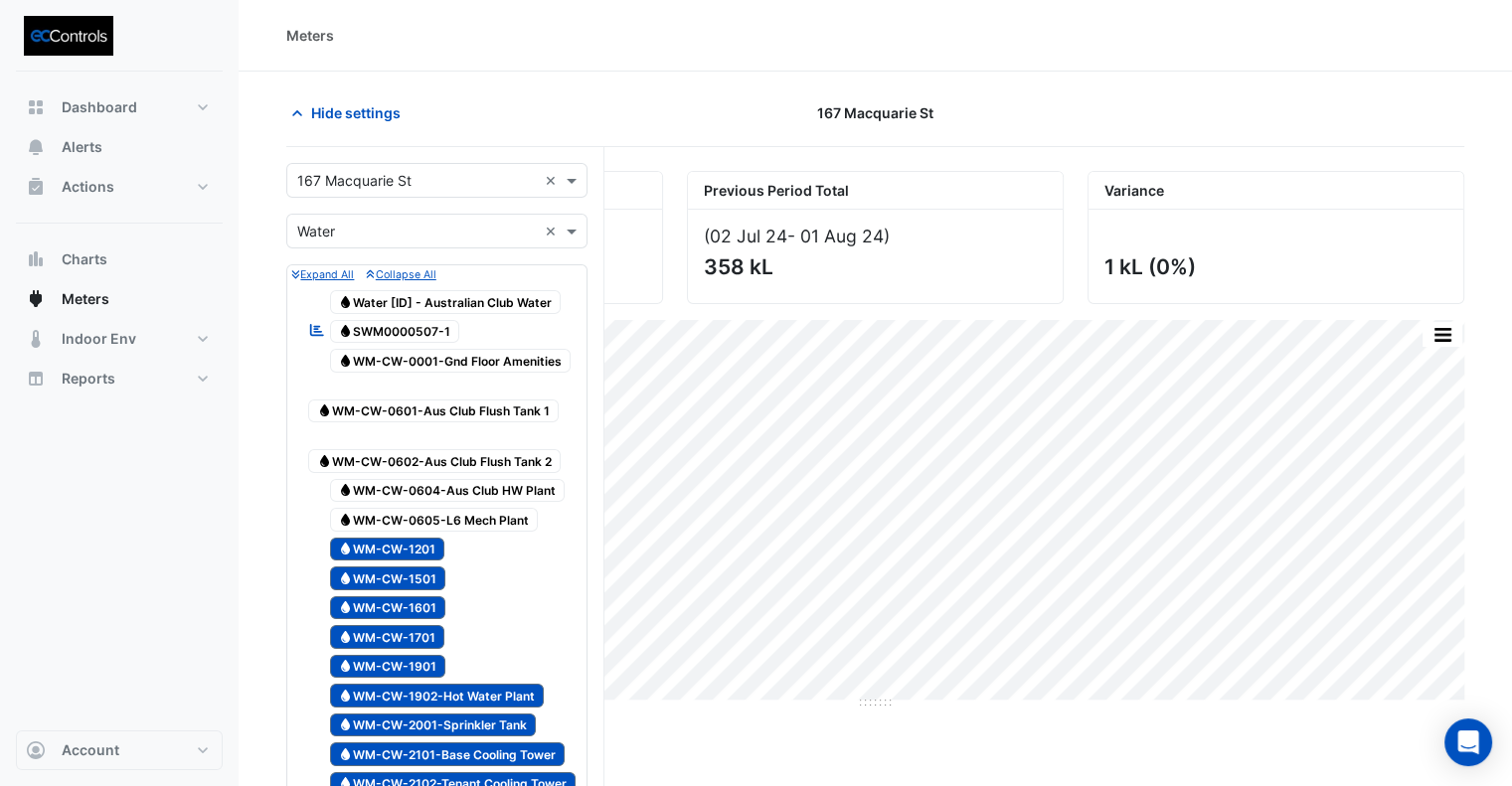 click on "Water
WM-CW-0605-L6 Mech Plant" at bounding box center [434, 520] 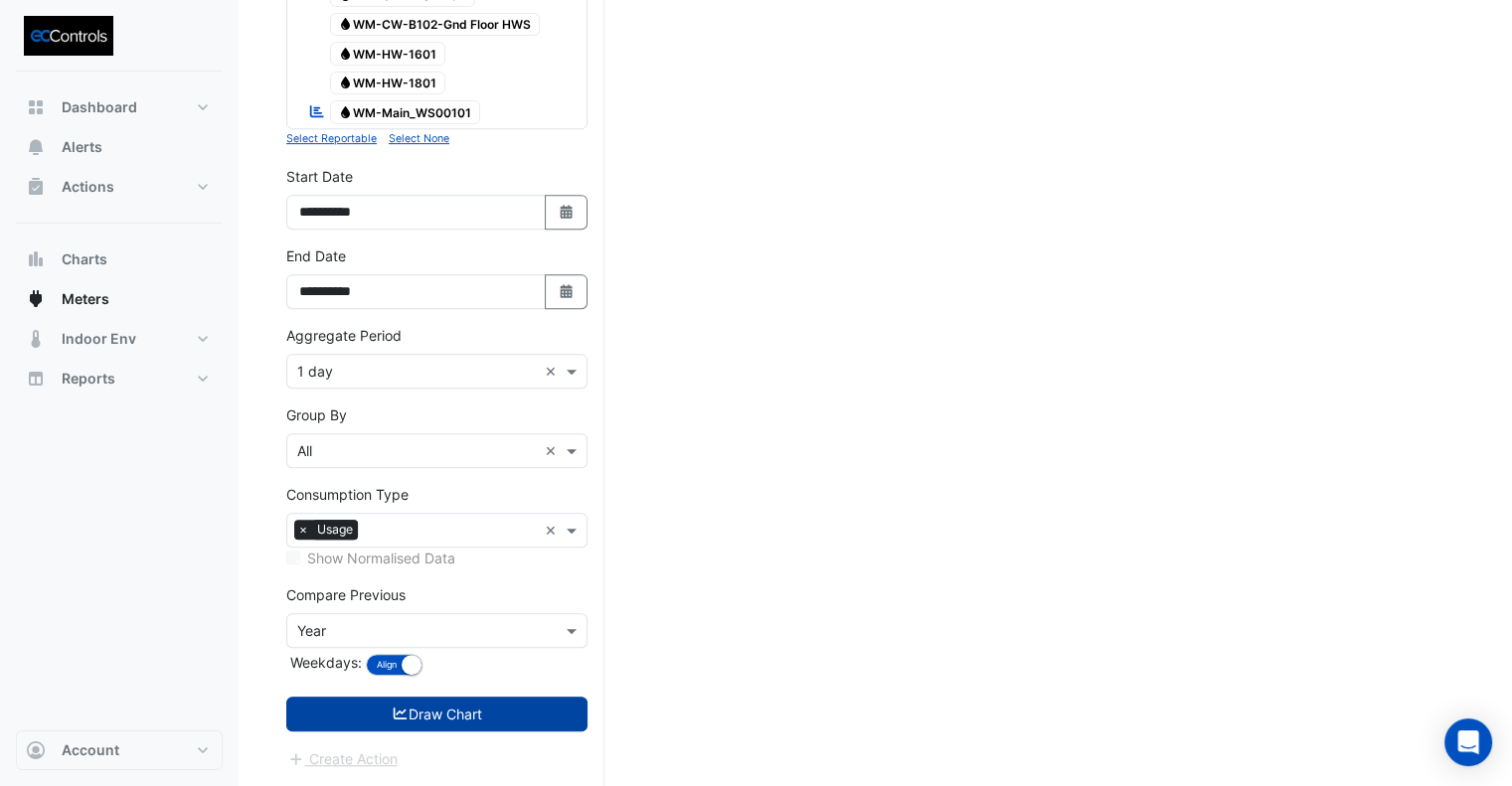 click on "Draw Chart" at bounding box center (436, 713) 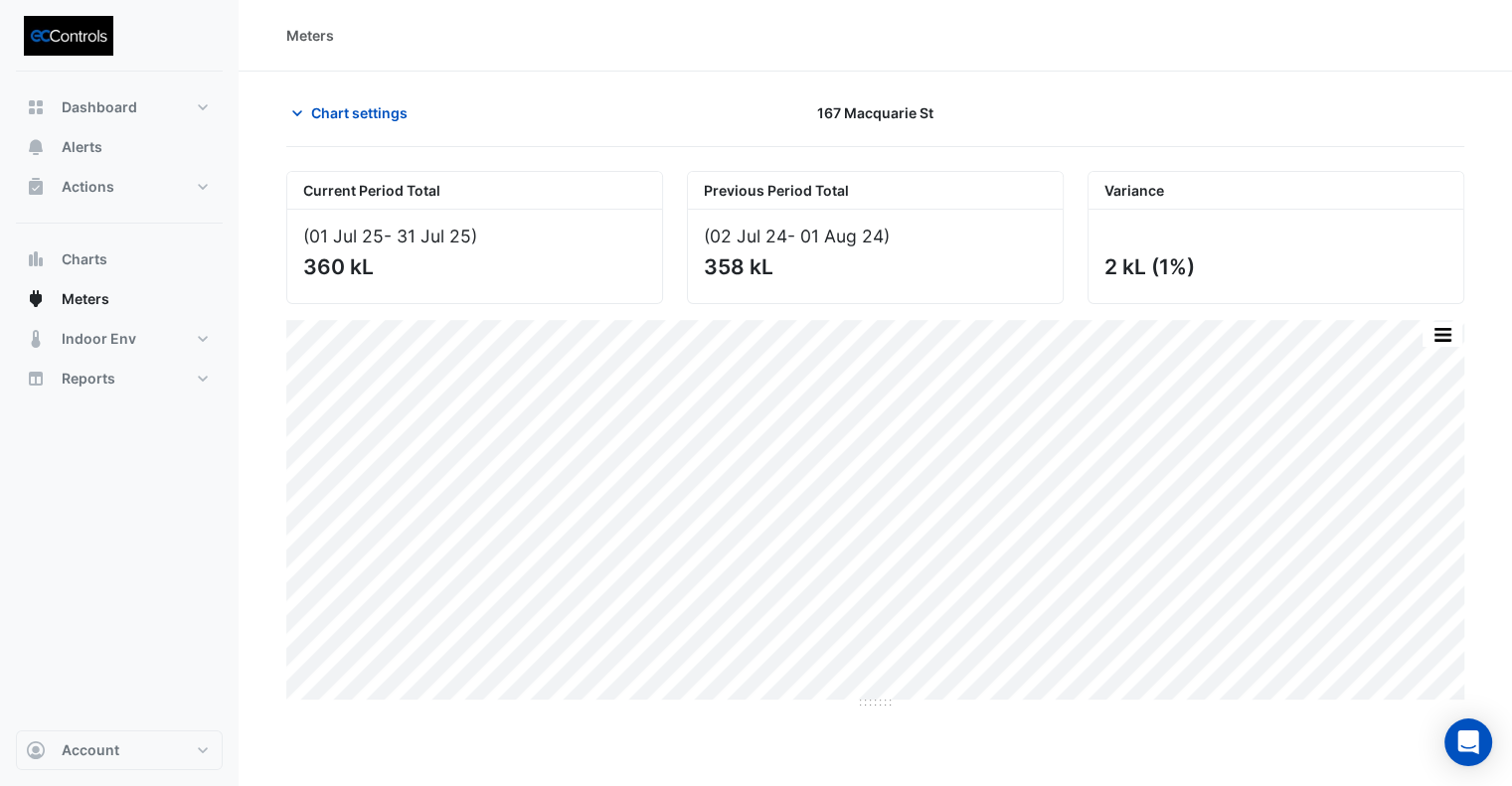 scroll, scrollTop: 0, scrollLeft: 0, axis: both 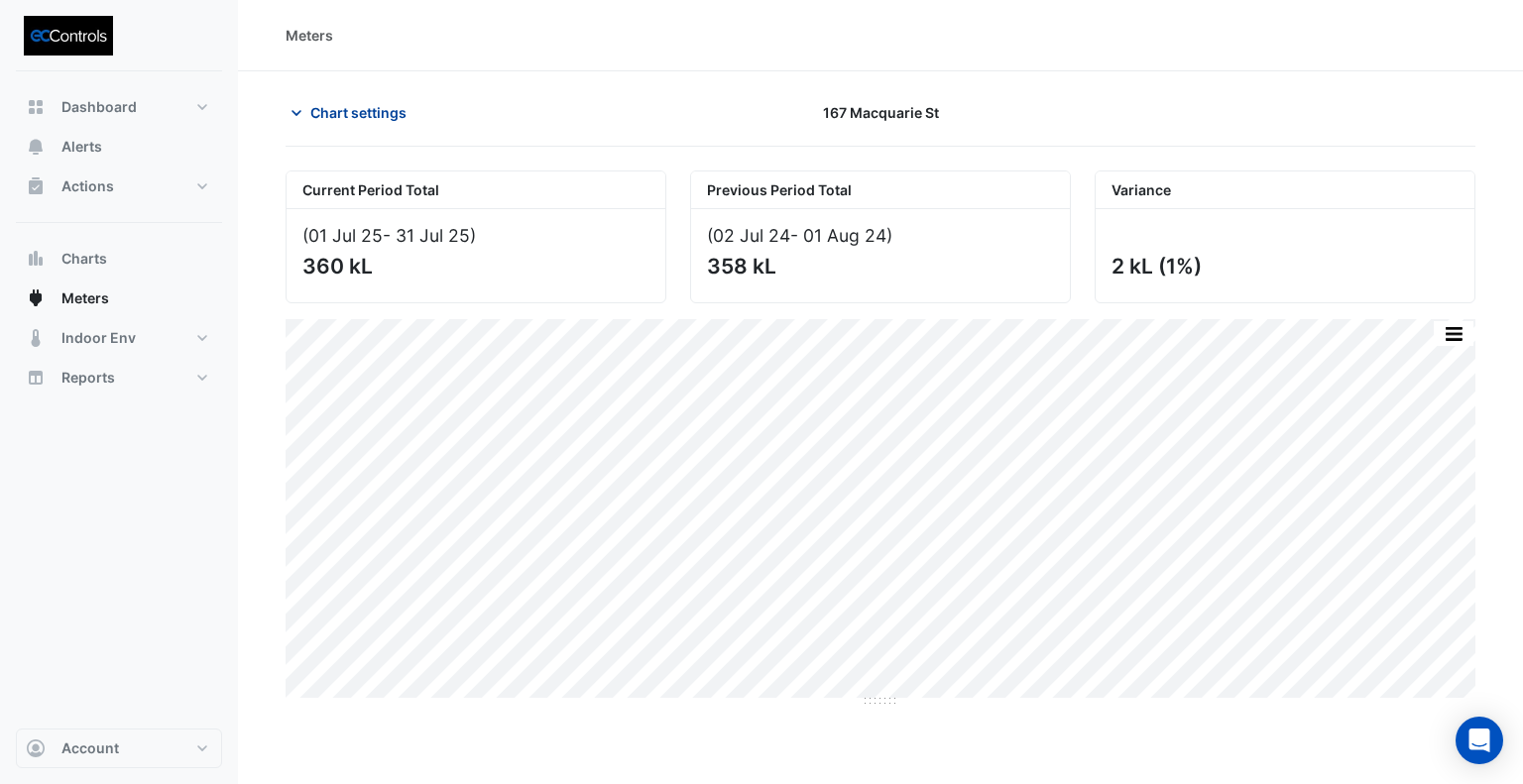 click on "Chart settings" 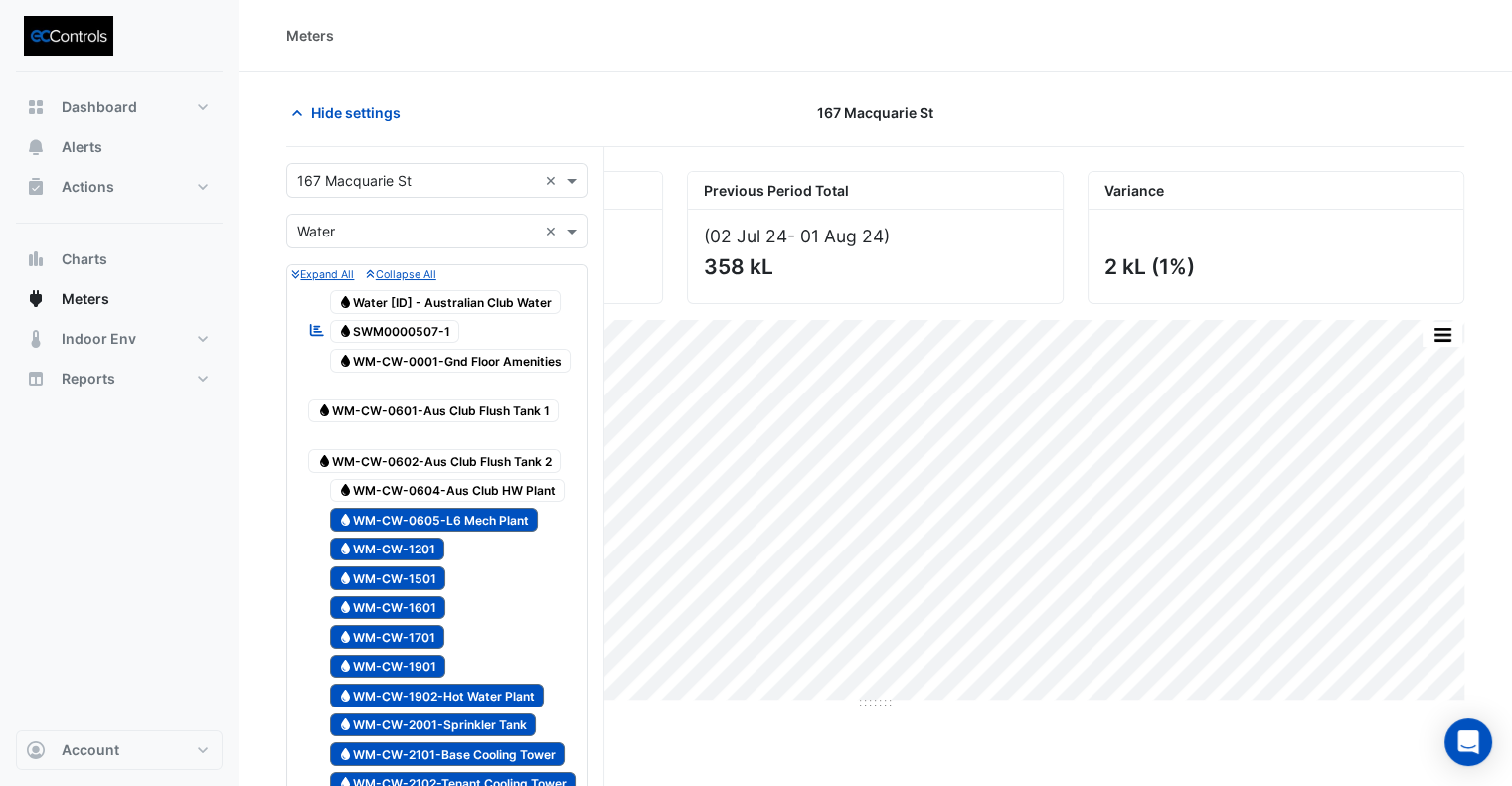 click on "Water
WM-CW-0605-L6 Mech Plant" at bounding box center [434, 520] 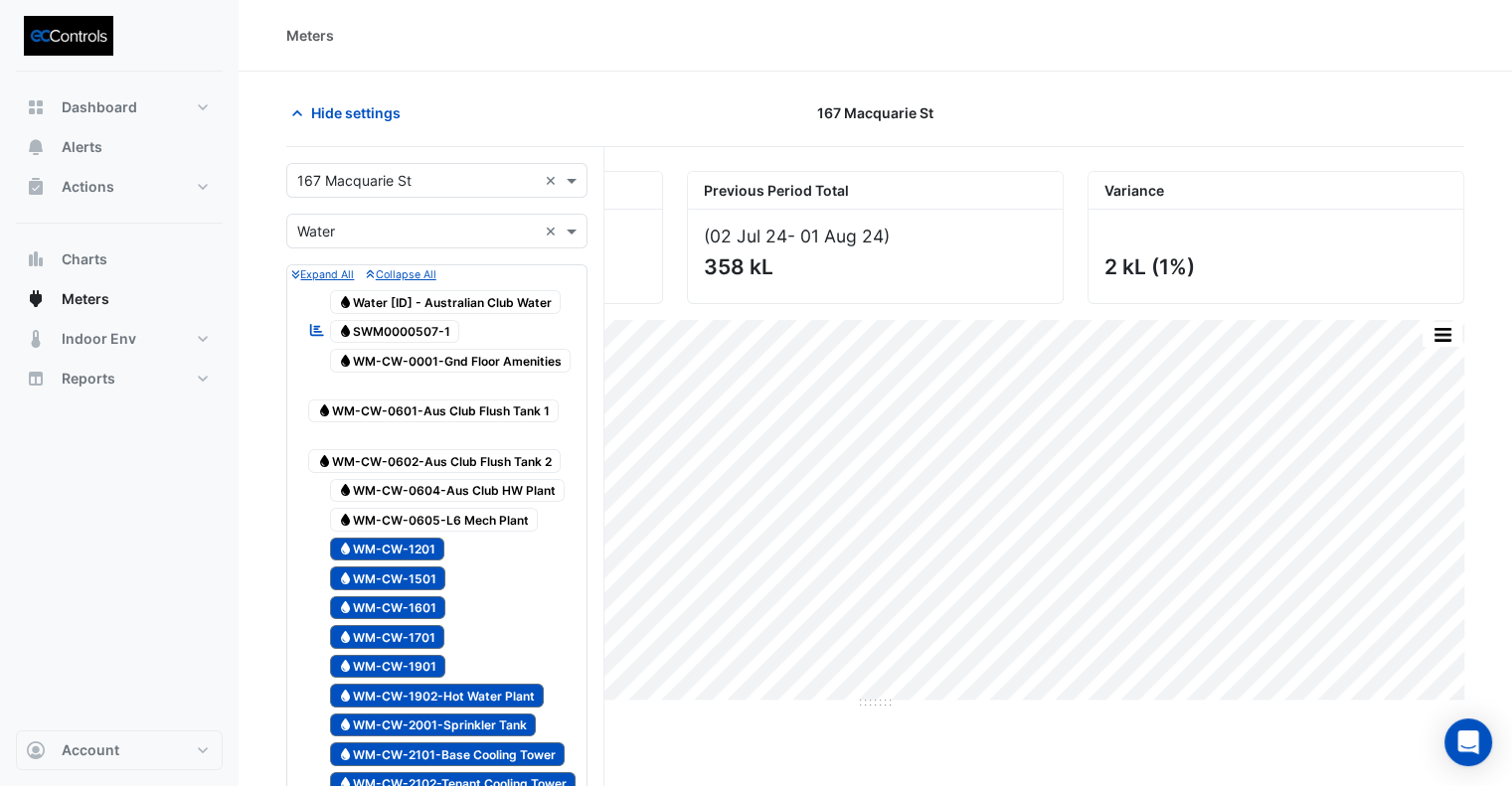 click on "Water
WM-CW-0604-Aus Club HW Plant" at bounding box center (447, 491) 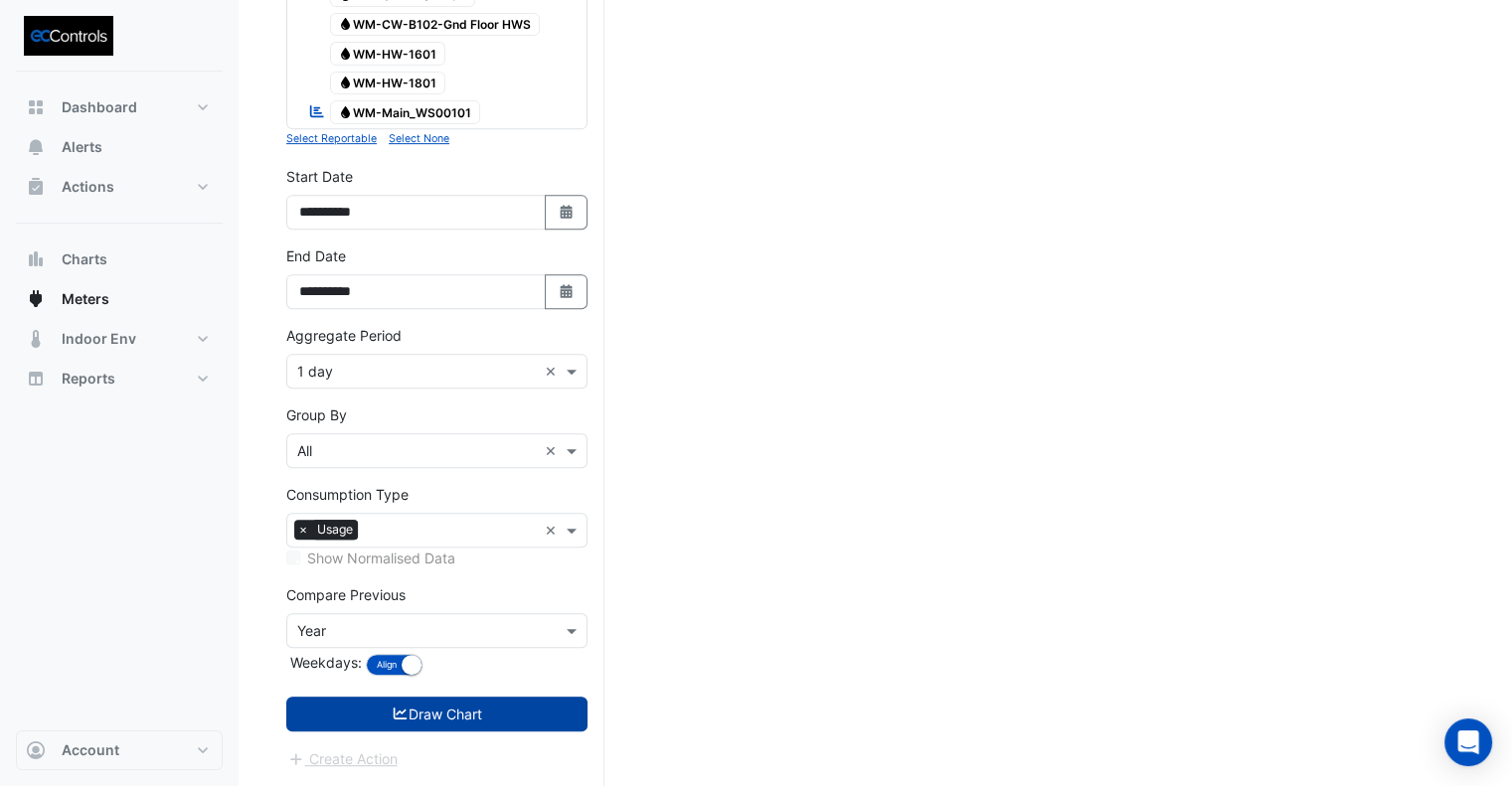 click on "Draw Chart" at bounding box center (436, 713) 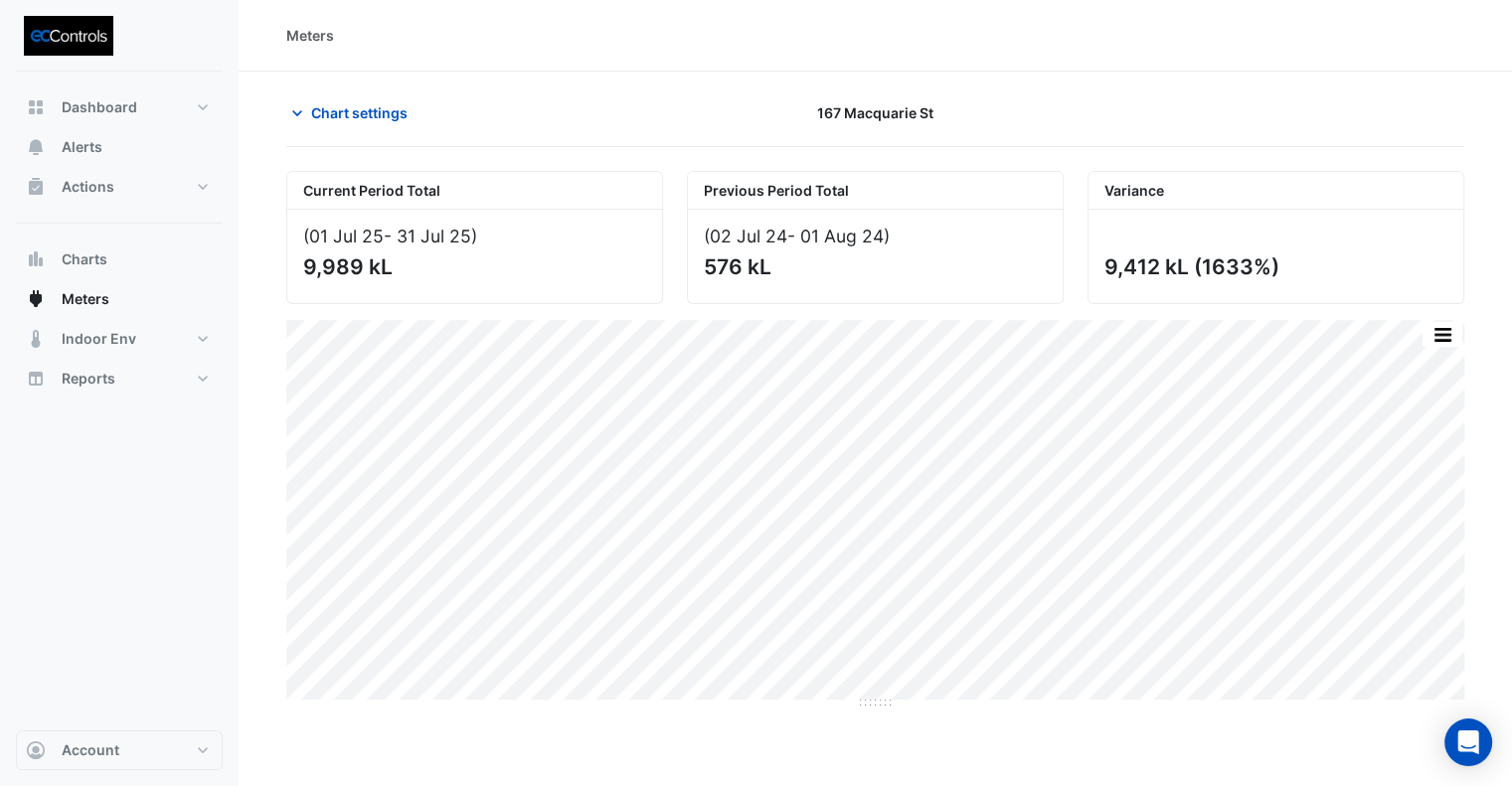scroll, scrollTop: 0, scrollLeft: 0, axis: both 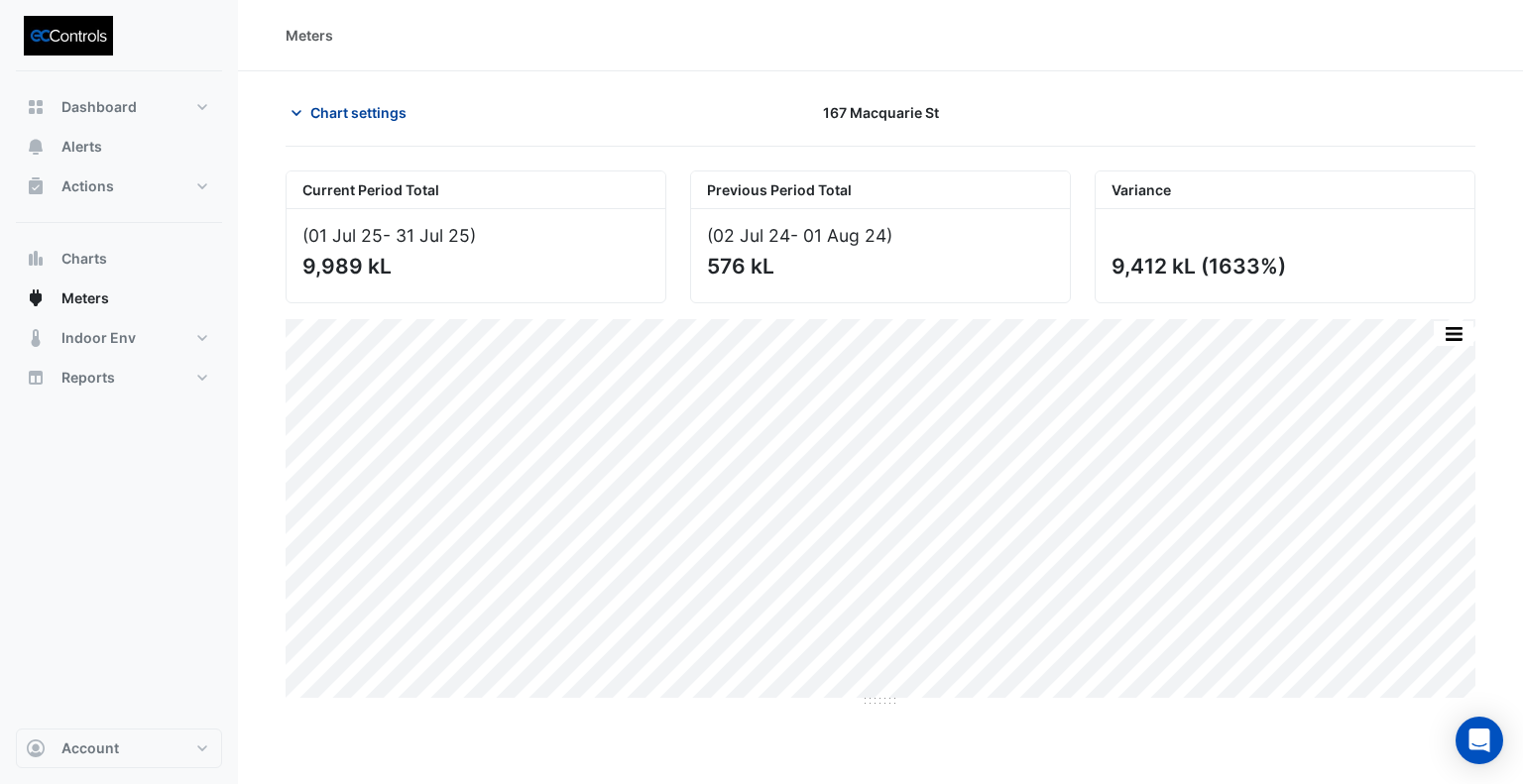click on "Chart settings" 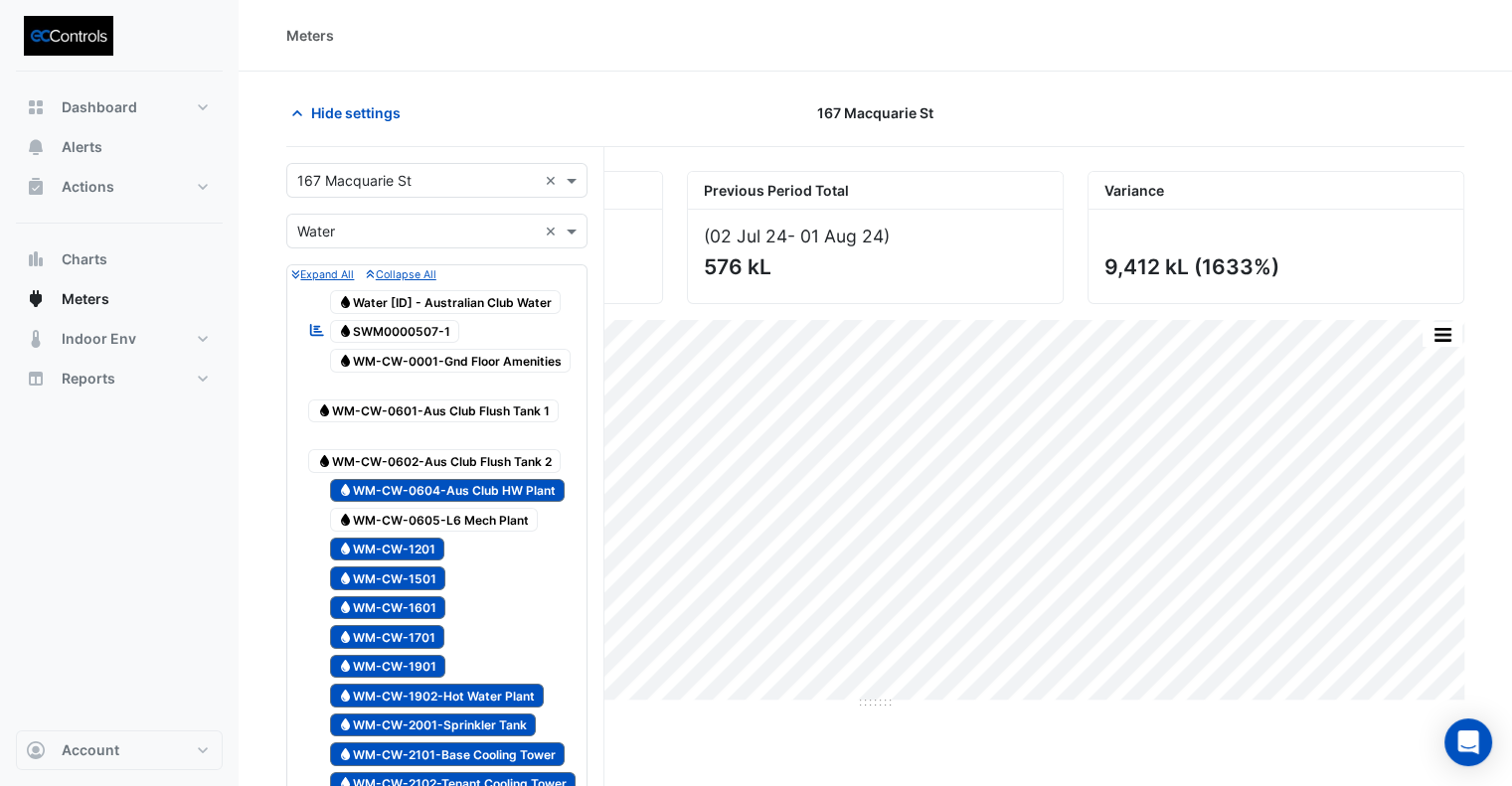 click on "Water
WM-CW-0602-Aus Club Flush Tank 2" at bounding box center [434, 461] 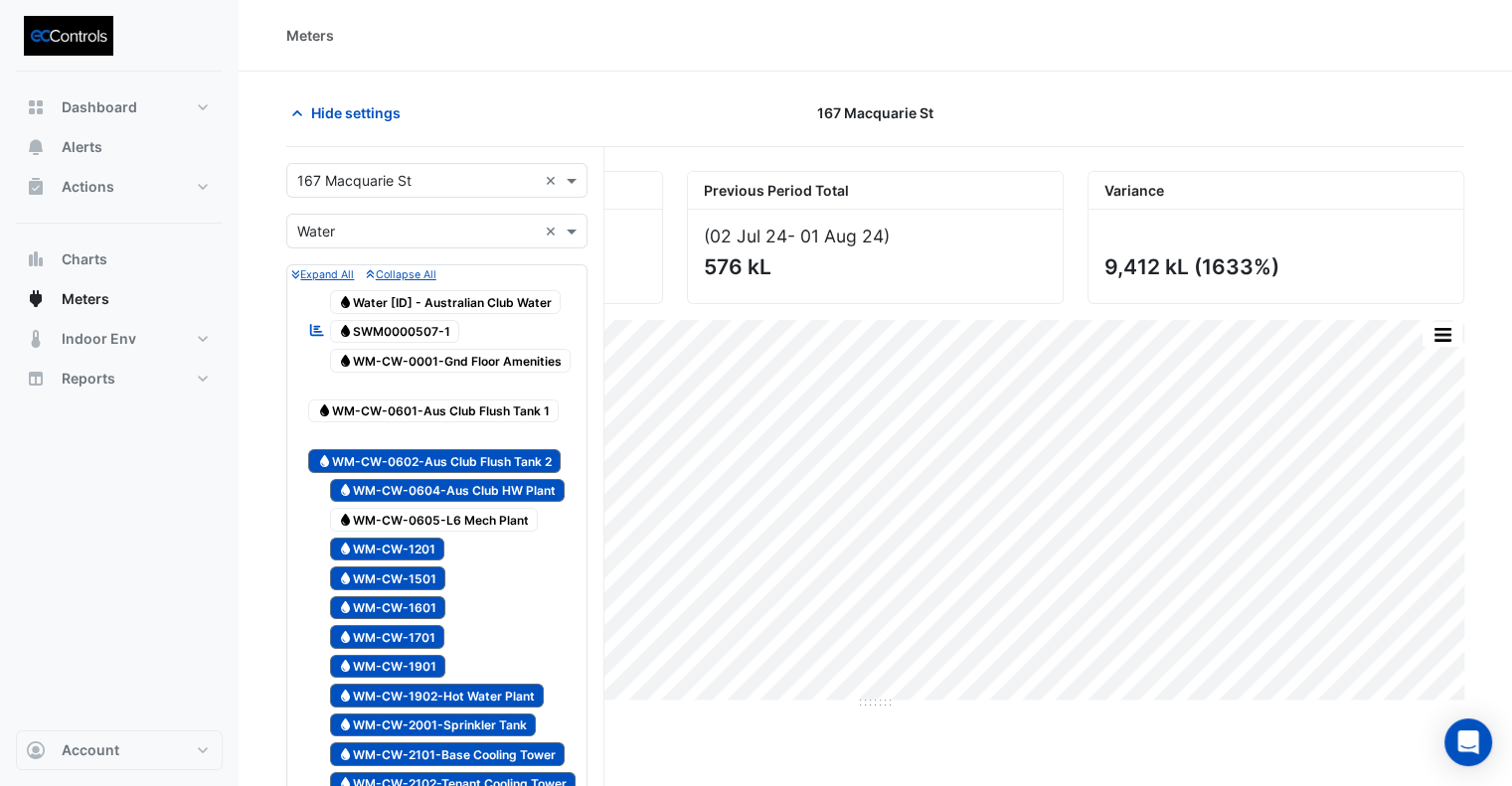 click on "Water
WM-CW-0604-Aus Club HW Plant" at bounding box center [447, 491] 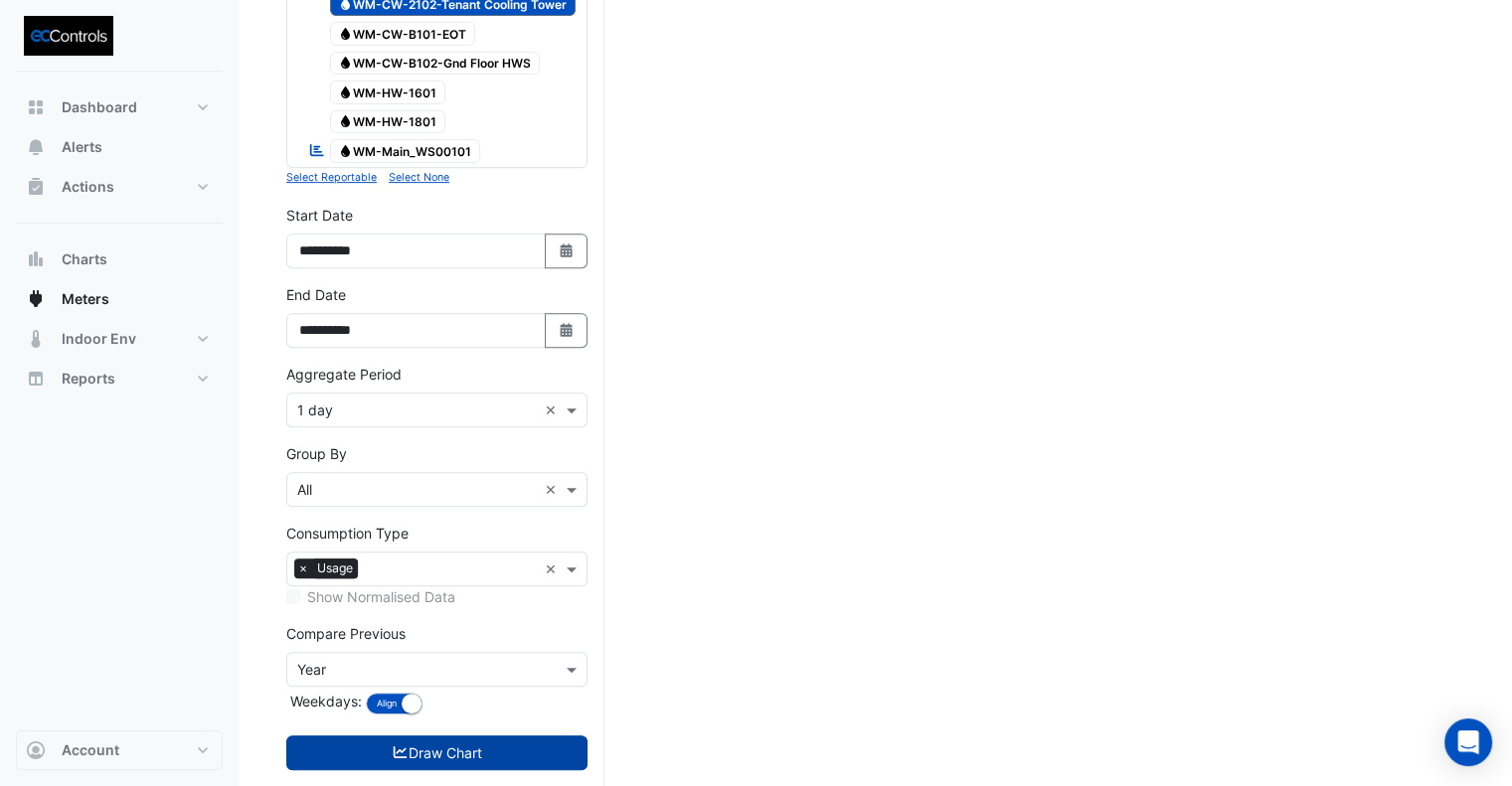 scroll, scrollTop: 834, scrollLeft: 0, axis: vertical 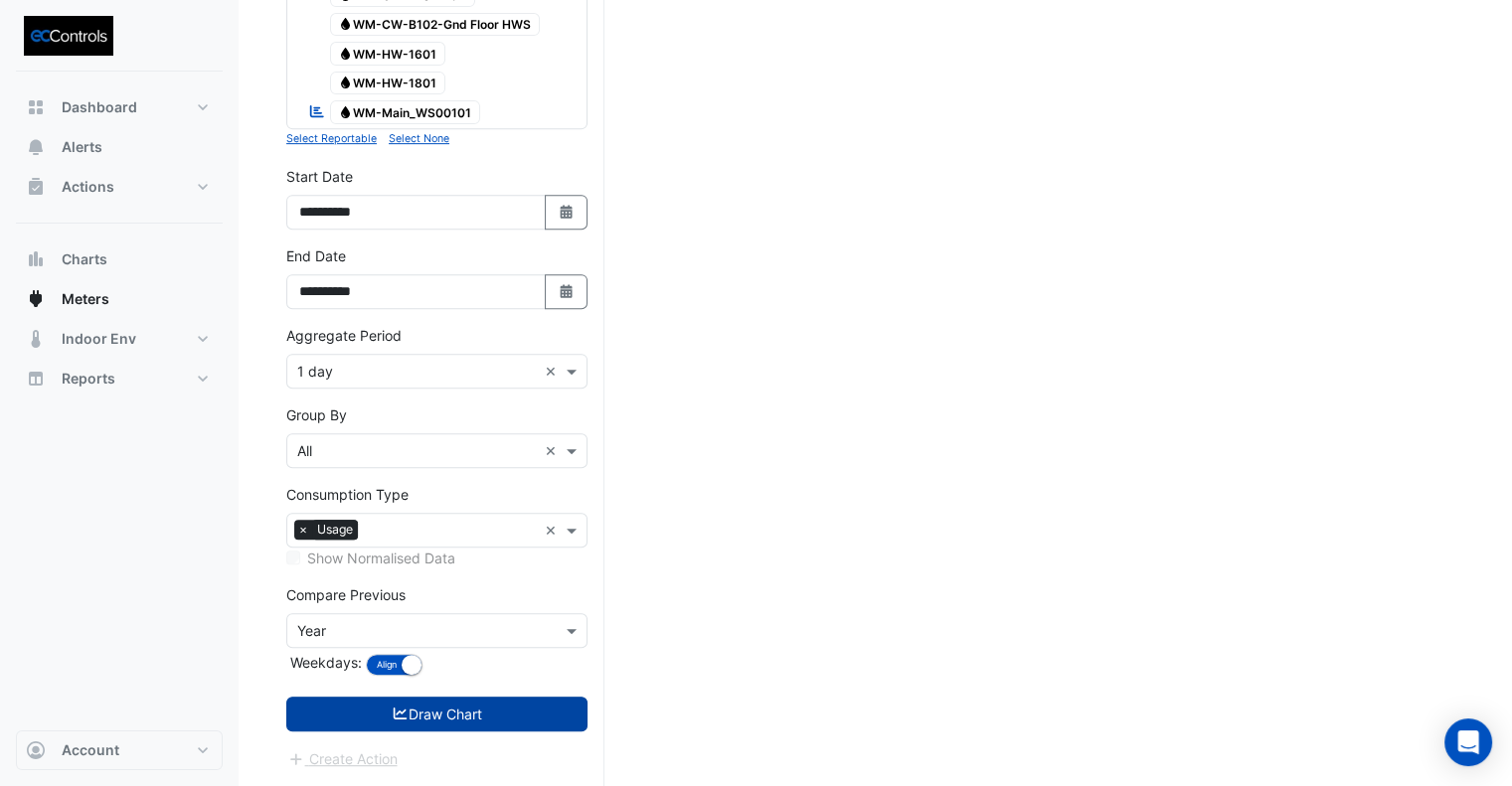 click on "Select a Site × 167 Macquarie St ×
Utility Type × Water ×
Expand All
Collapse All
Water
11W724121/WS00108 - Australian Club Water
Reportable
Water
SWM0000507-1
Water
WM-CW-0001-Gnd Floor Amenities
Water
WM-CW-0601-Aus Club Flush Tank 1" at bounding box center [436, 58] 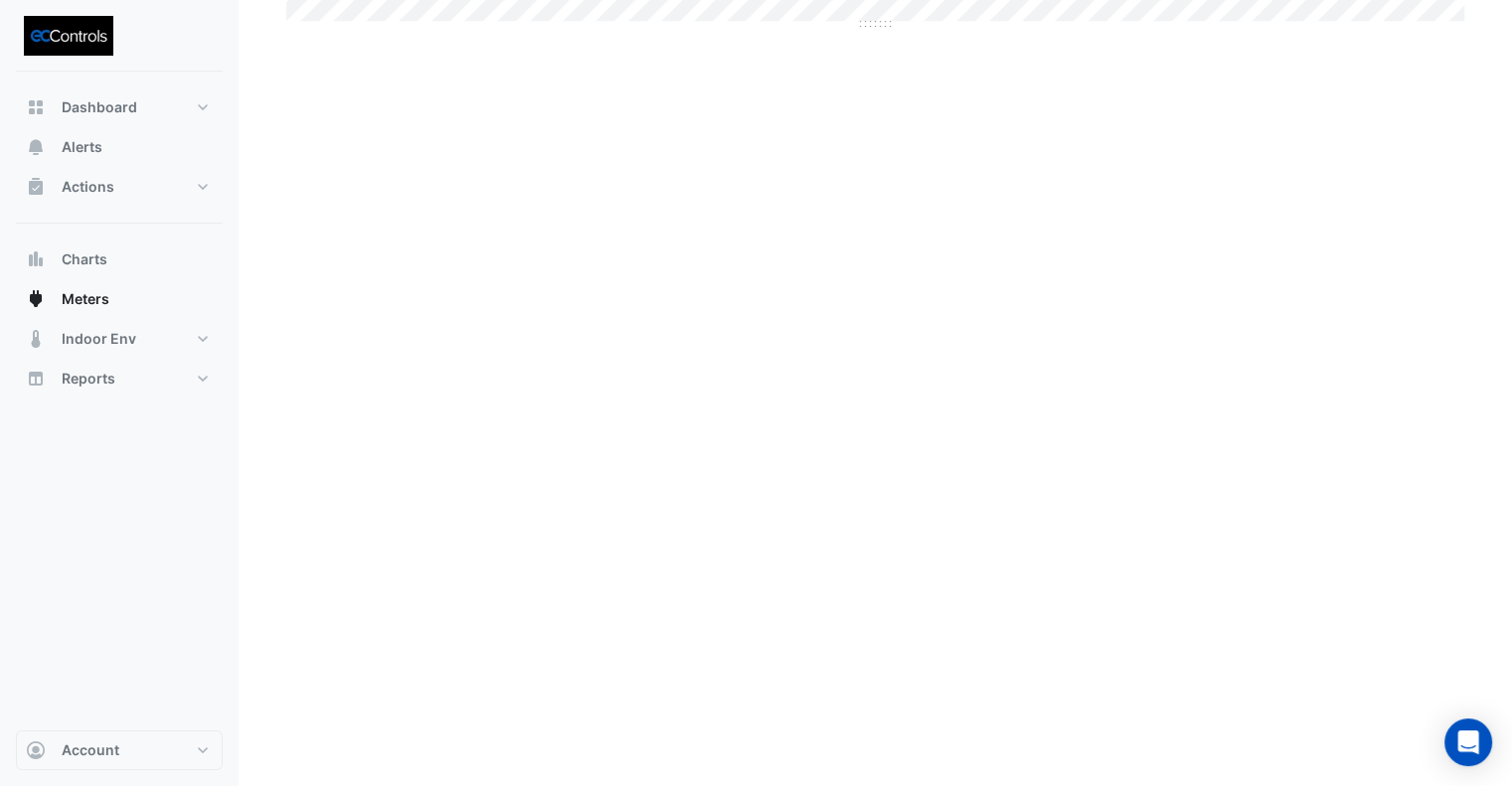 scroll, scrollTop: 0, scrollLeft: 0, axis: both 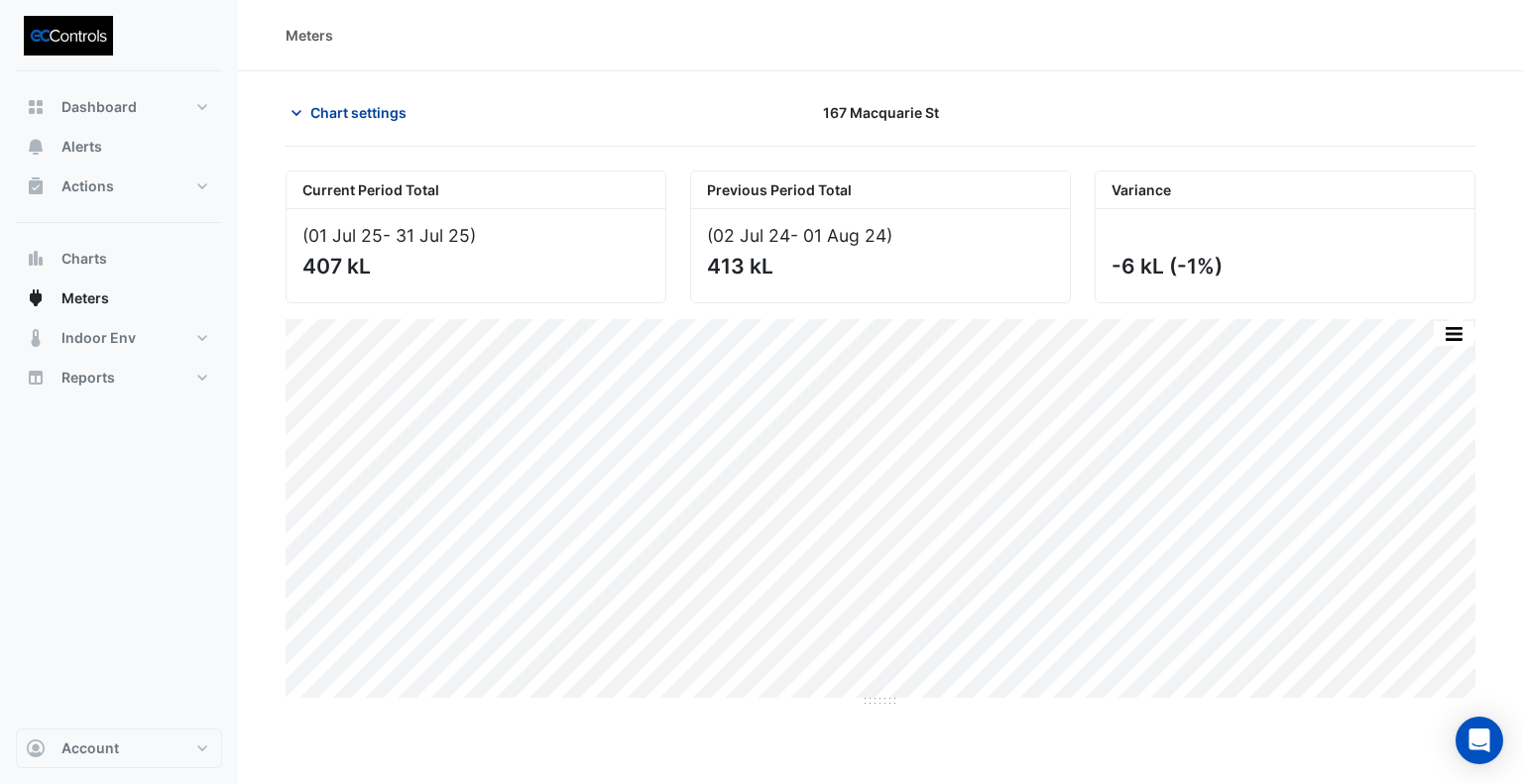 click on "Chart settings" 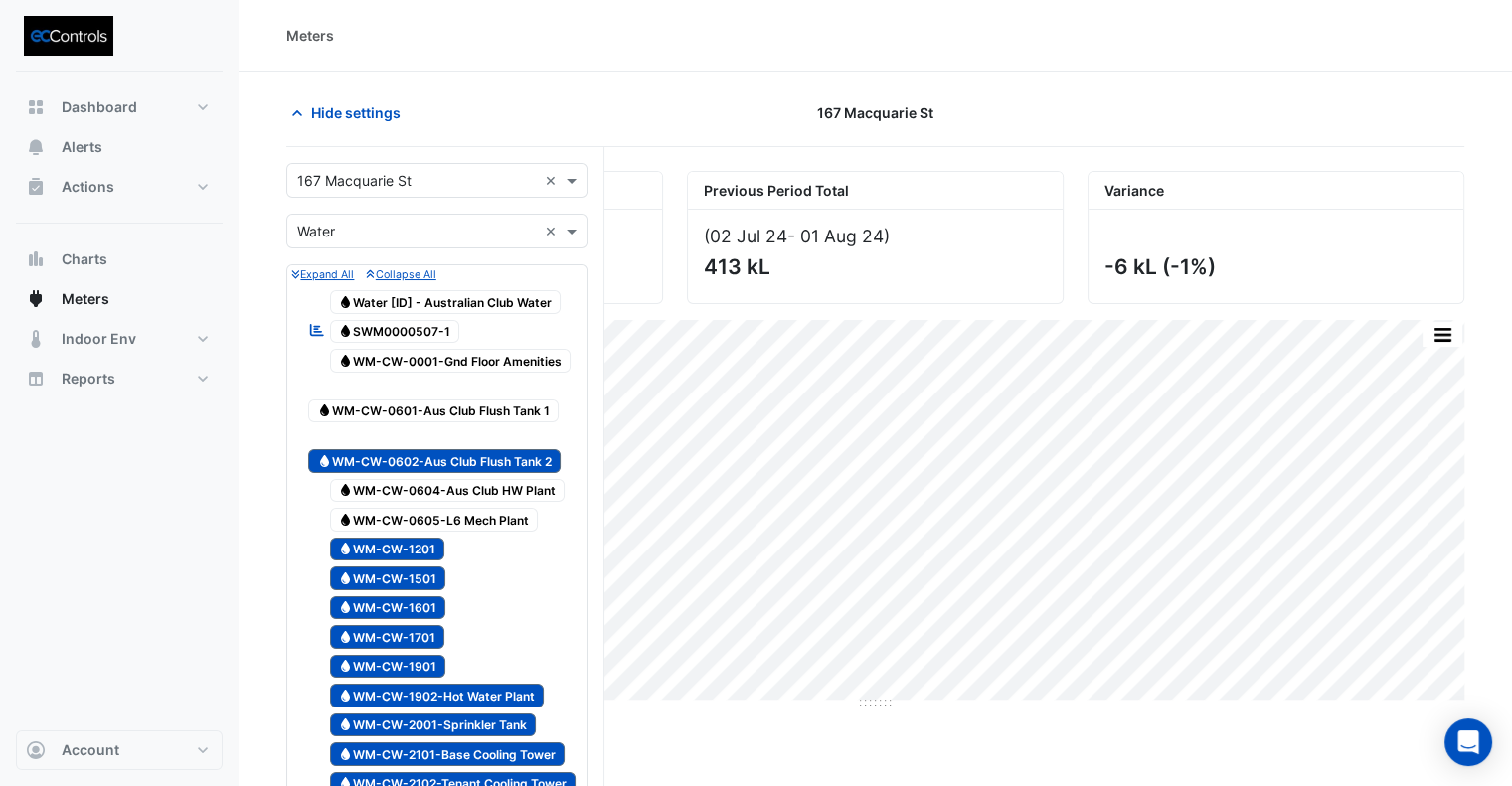 click on "Water
WM-CW-0602-Aus Club Flush Tank 2" at bounding box center [434, 461] 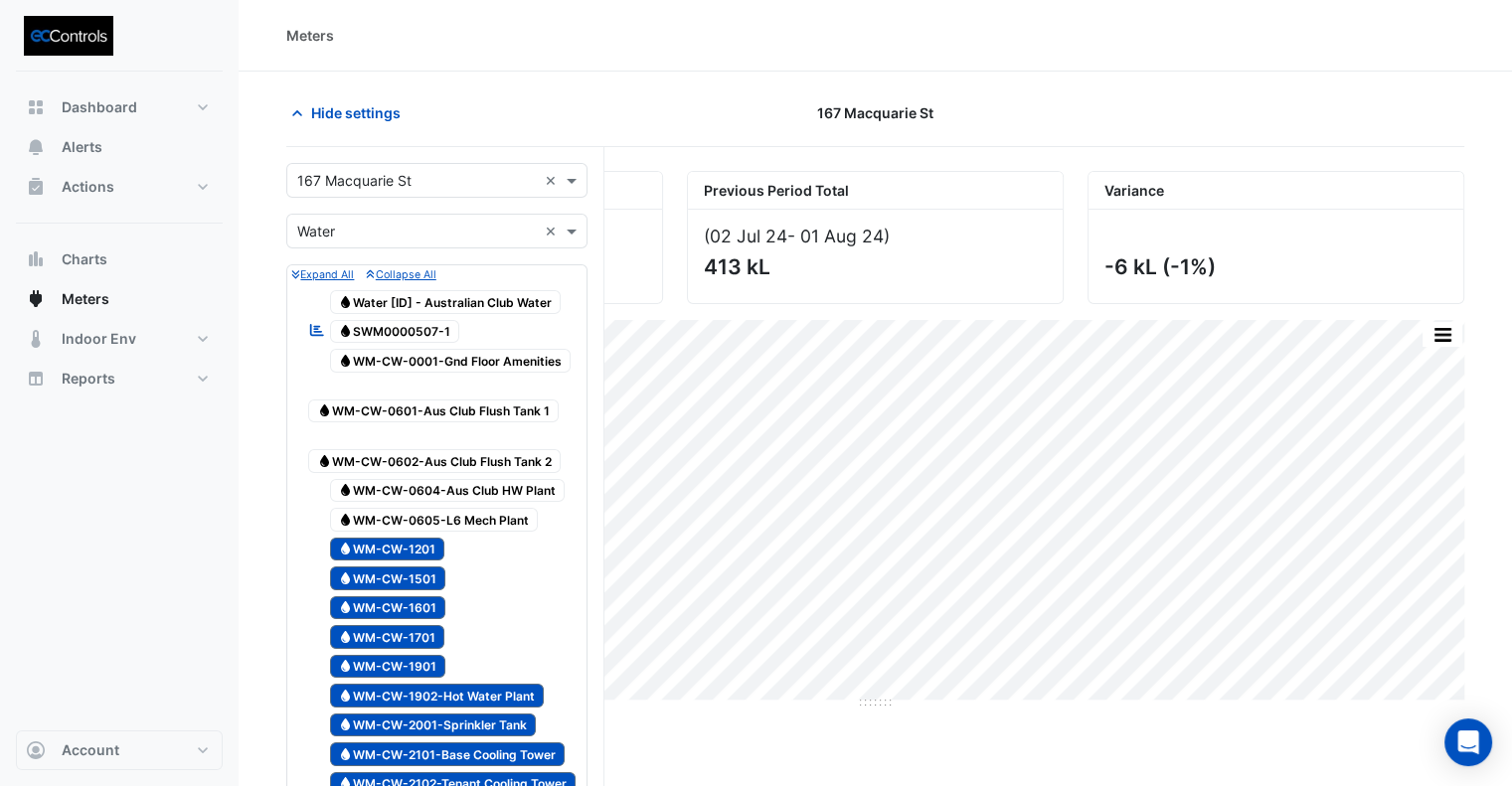 click on "Water
WM-CW-0604-Aus Club HW Plant" at bounding box center [447, 491] 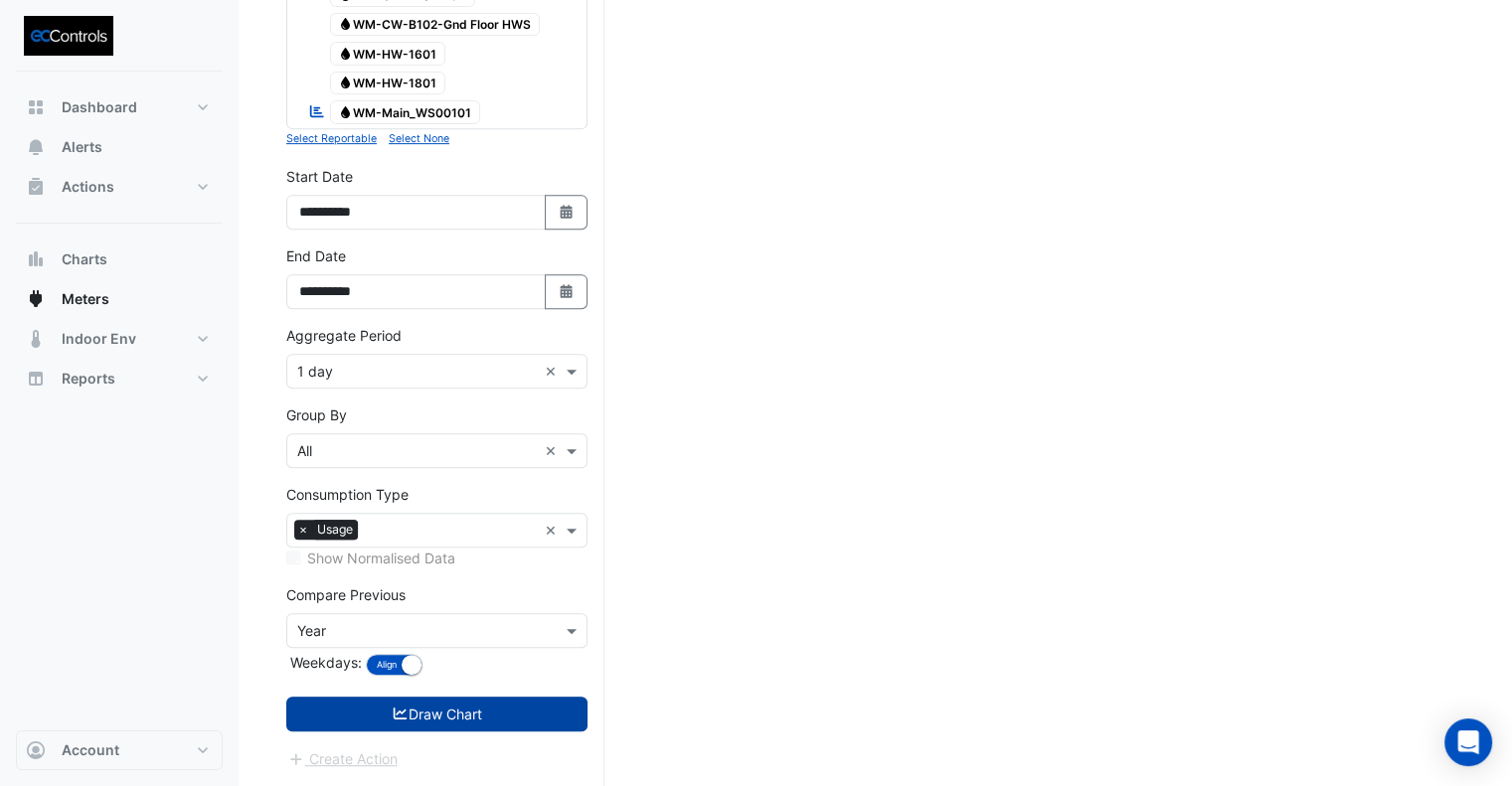 drag, startPoint x: 423, startPoint y: 726, endPoint x: 436, endPoint y: 718, distance: 15.264338 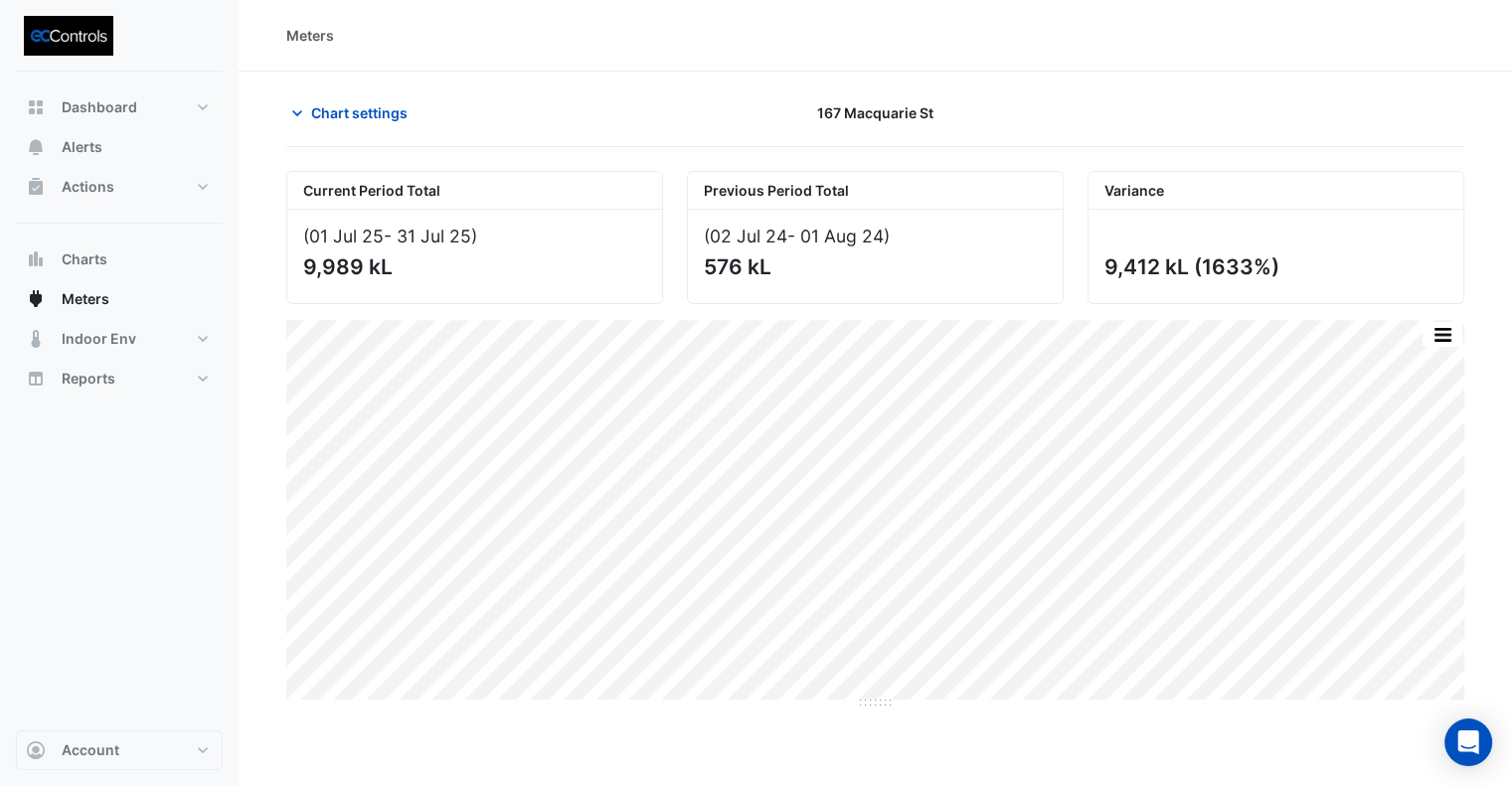 scroll, scrollTop: 0, scrollLeft: 0, axis: both 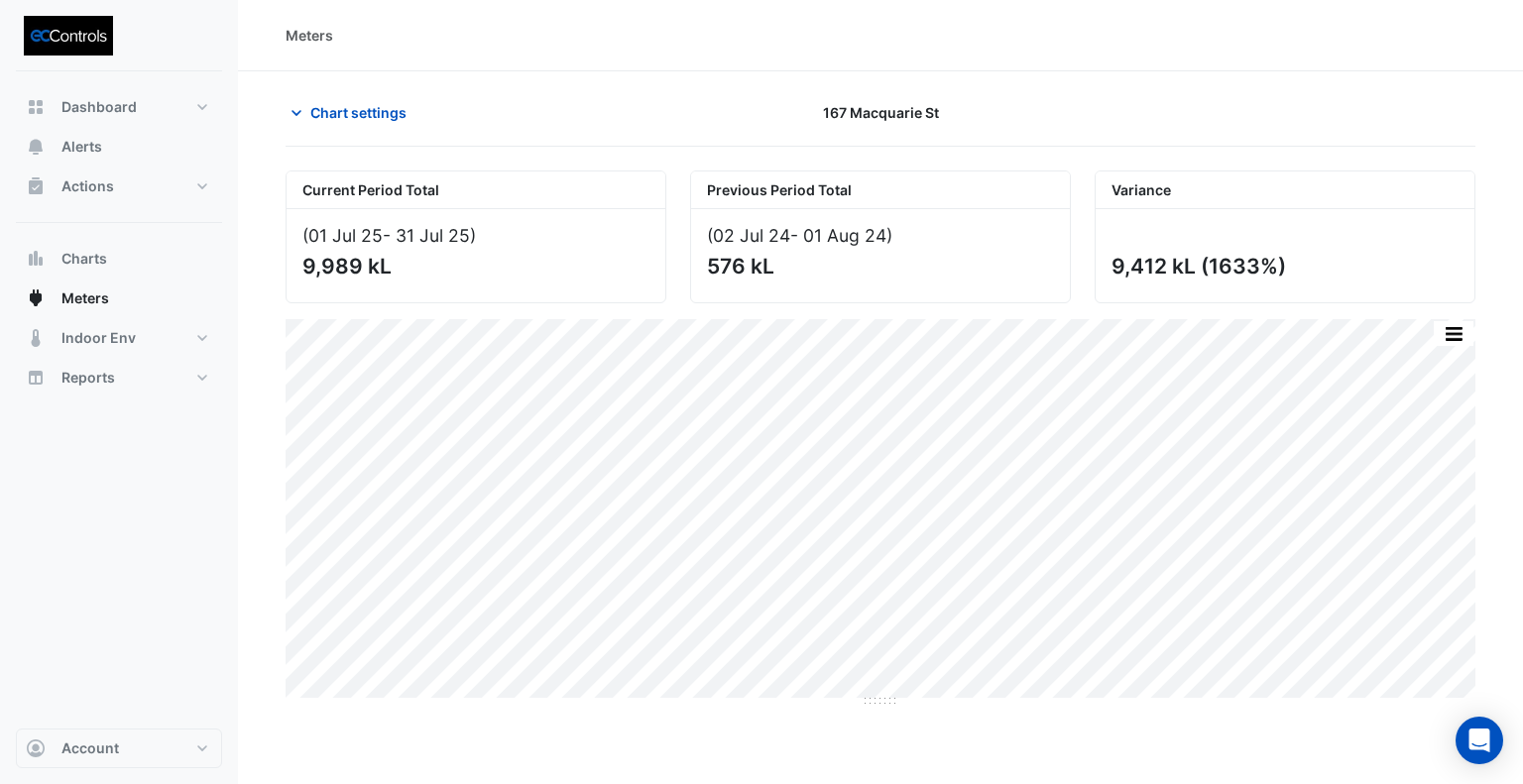 click on "Chart settings
167 Macquarie St
Current Period Total
(01 Jul 25  - 31 Jul 25 )
9,989 kL
Previous Period Total
(02 Jul 24  - 01 Aug 24 )
576 kL
Variance
9,412 kL
(1633%)
Print Save as JPEG Save as PNG Pivot Data Table Export CSV - Flat Export CSV - Pivot Select Chart Type    —    All Usage (Previous)" 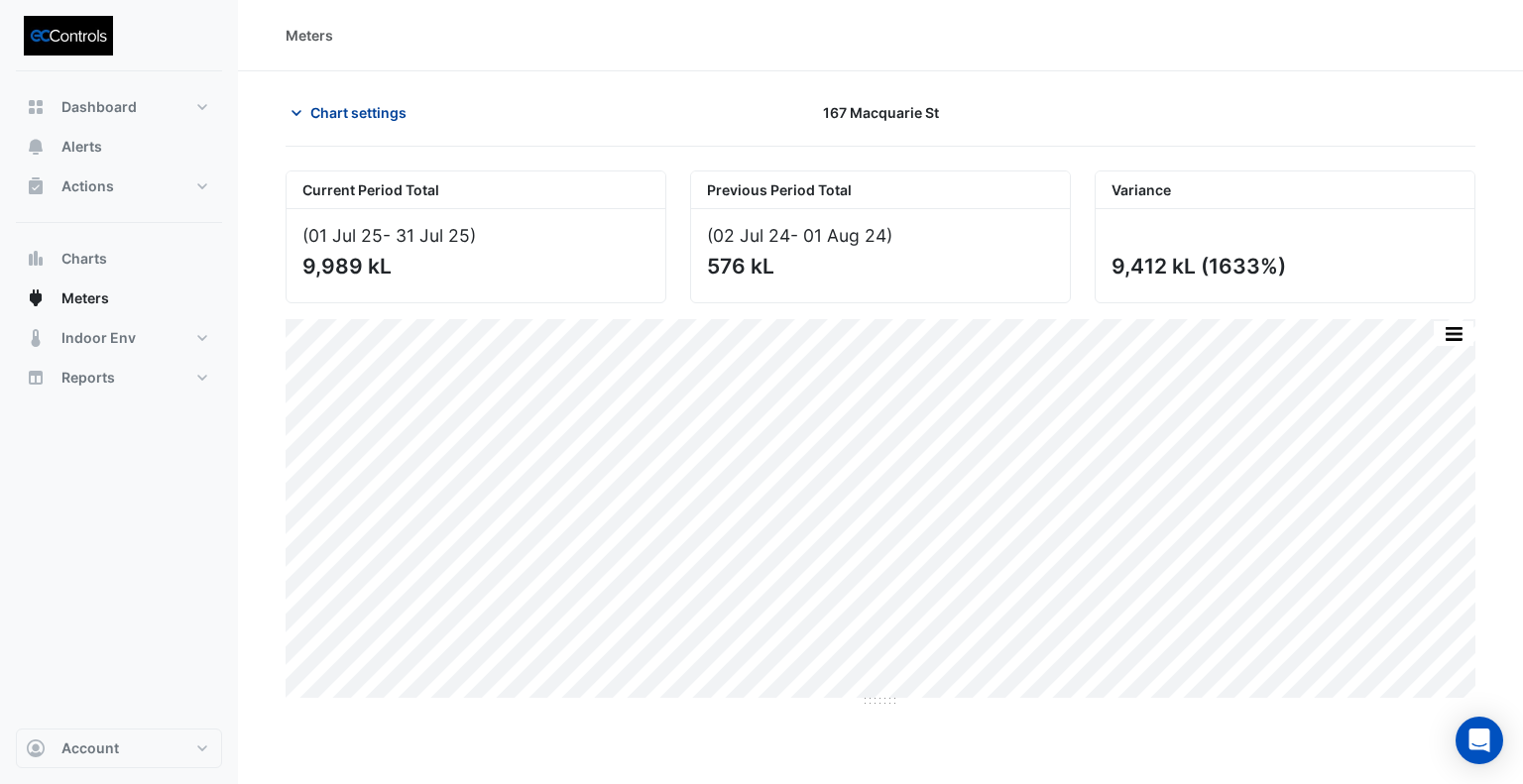 click on "Chart settings" 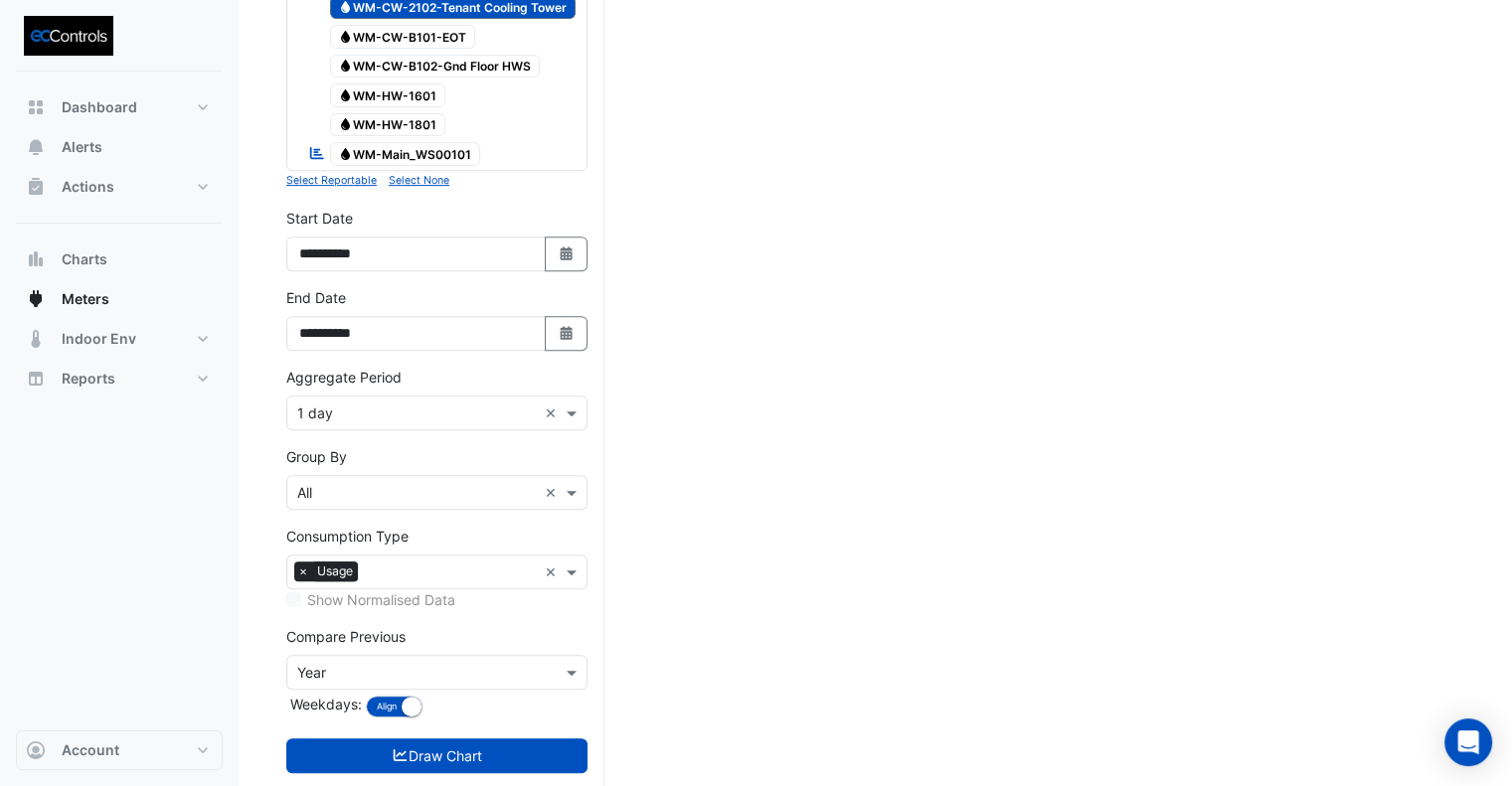 scroll, scrollTop: 834, scrollLeft: 0, axis: vertical 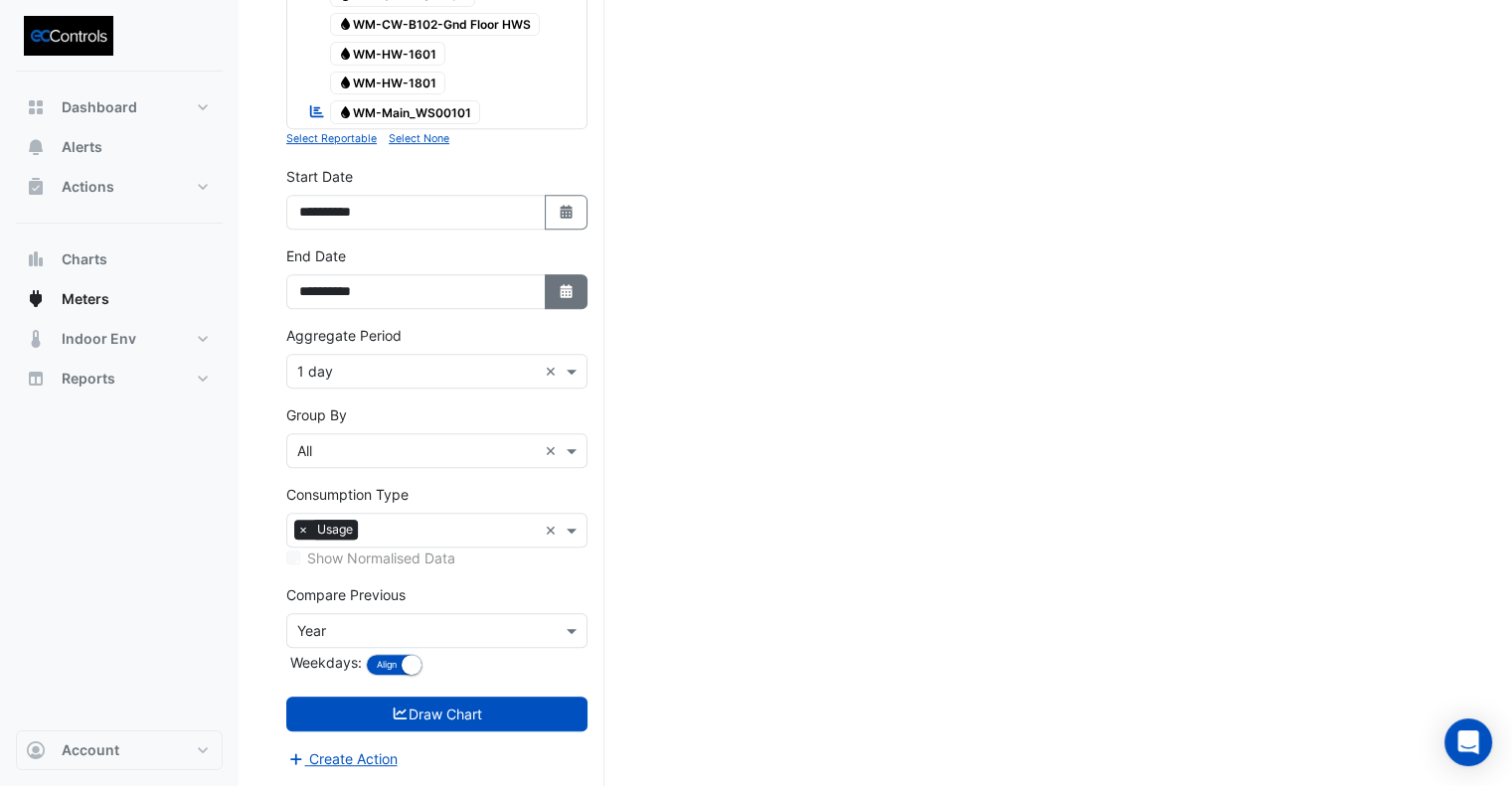 click on "Select Date" 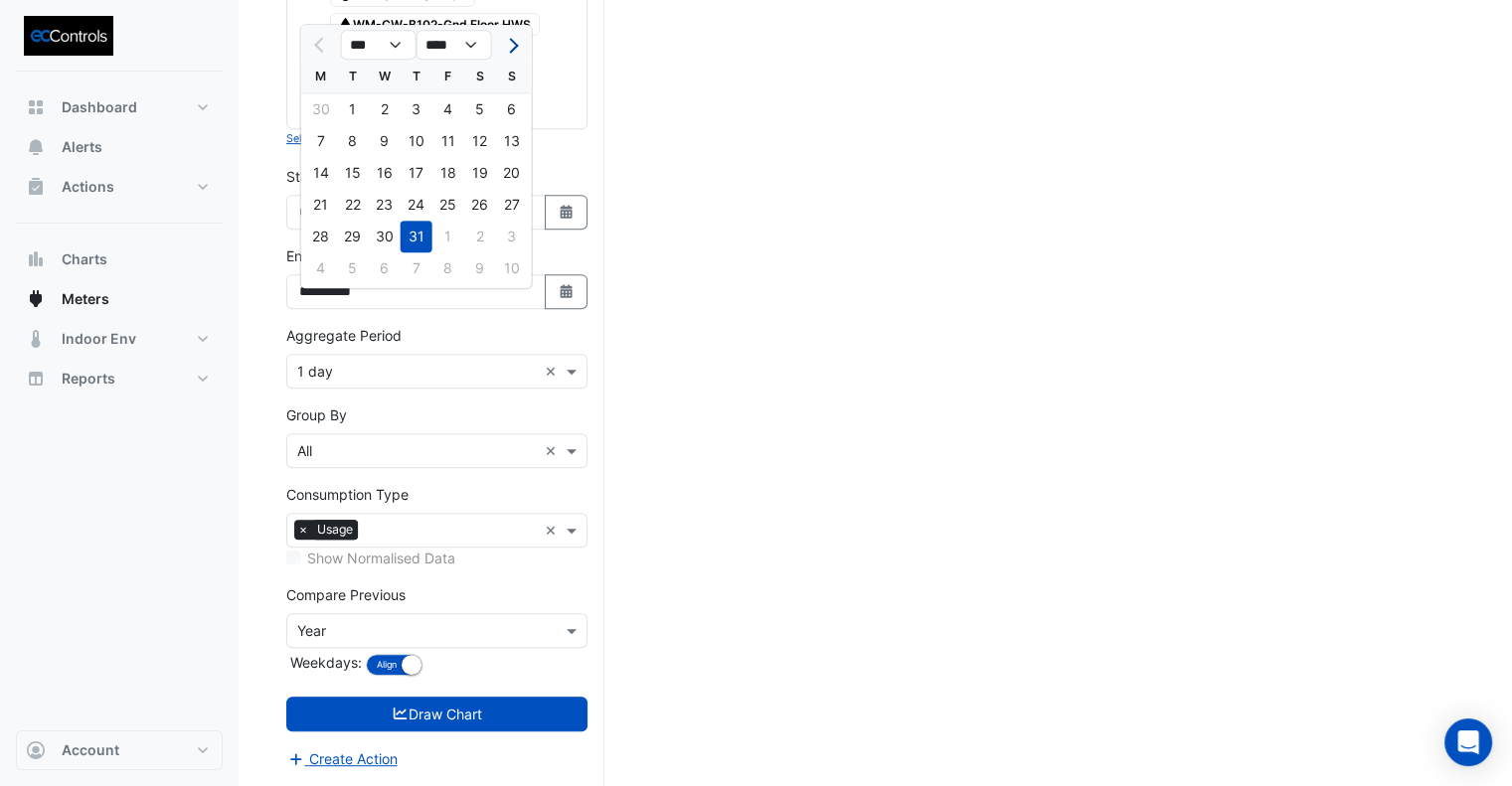 click 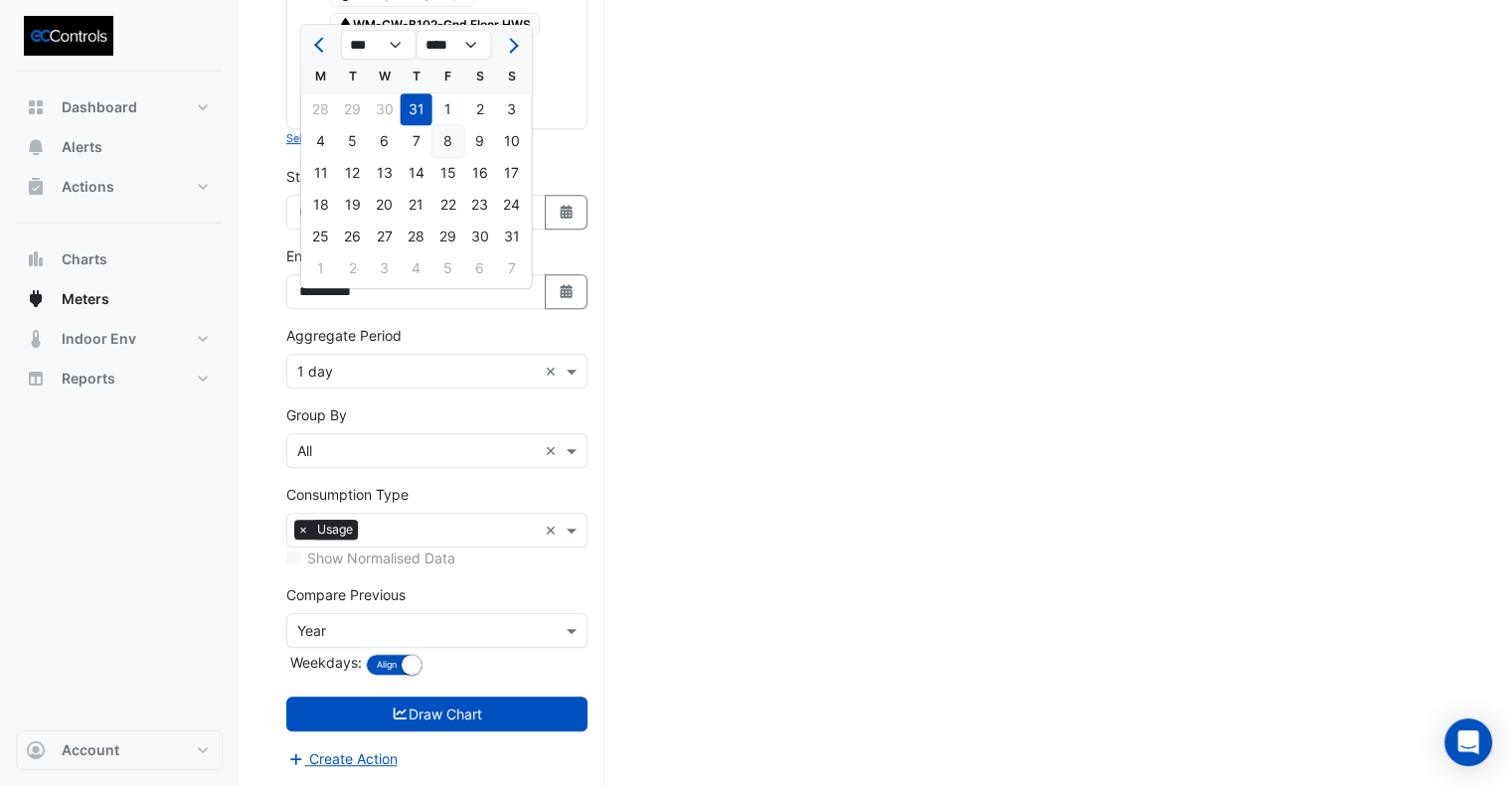 click on "8" 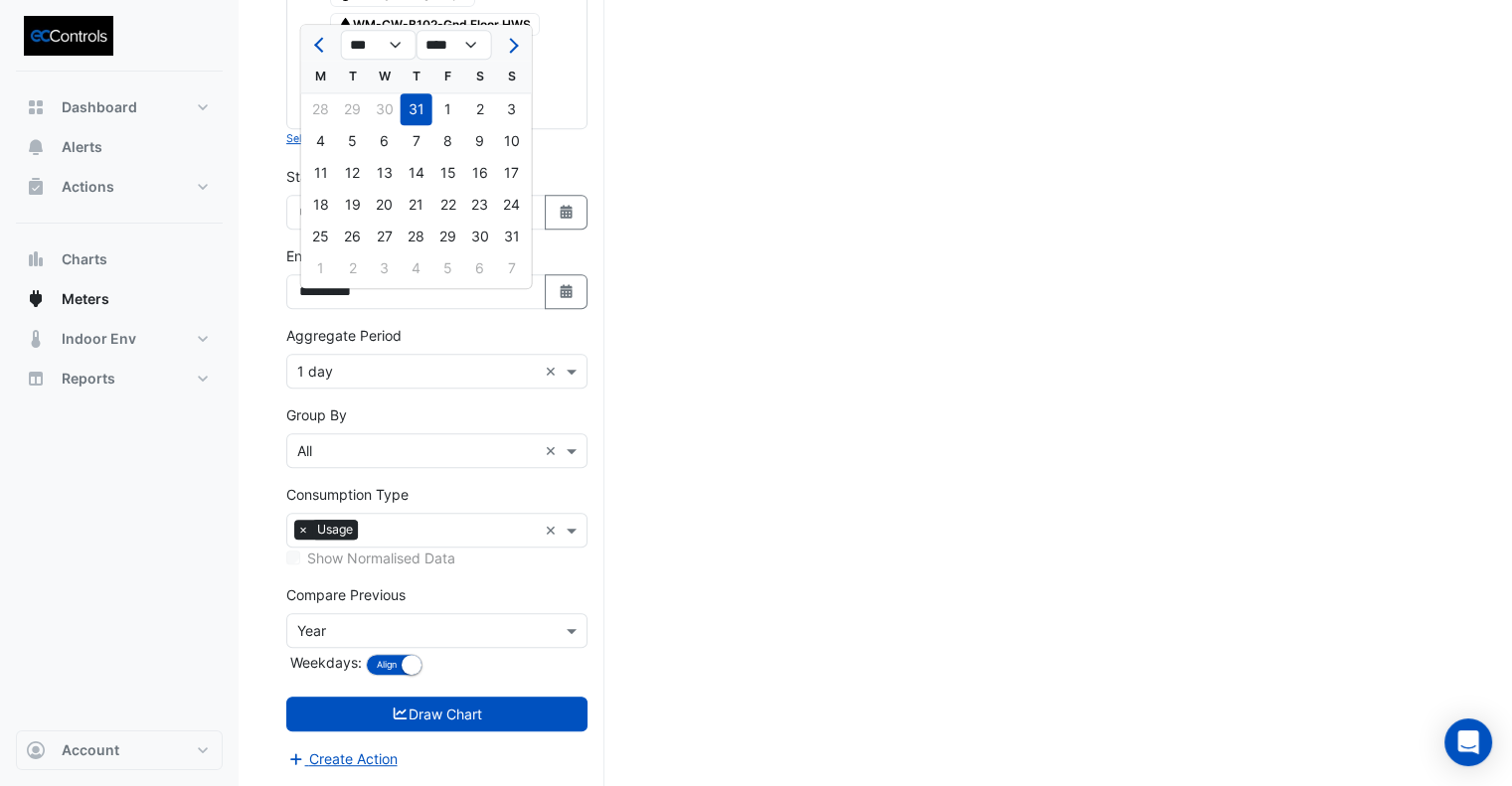type on "**********" 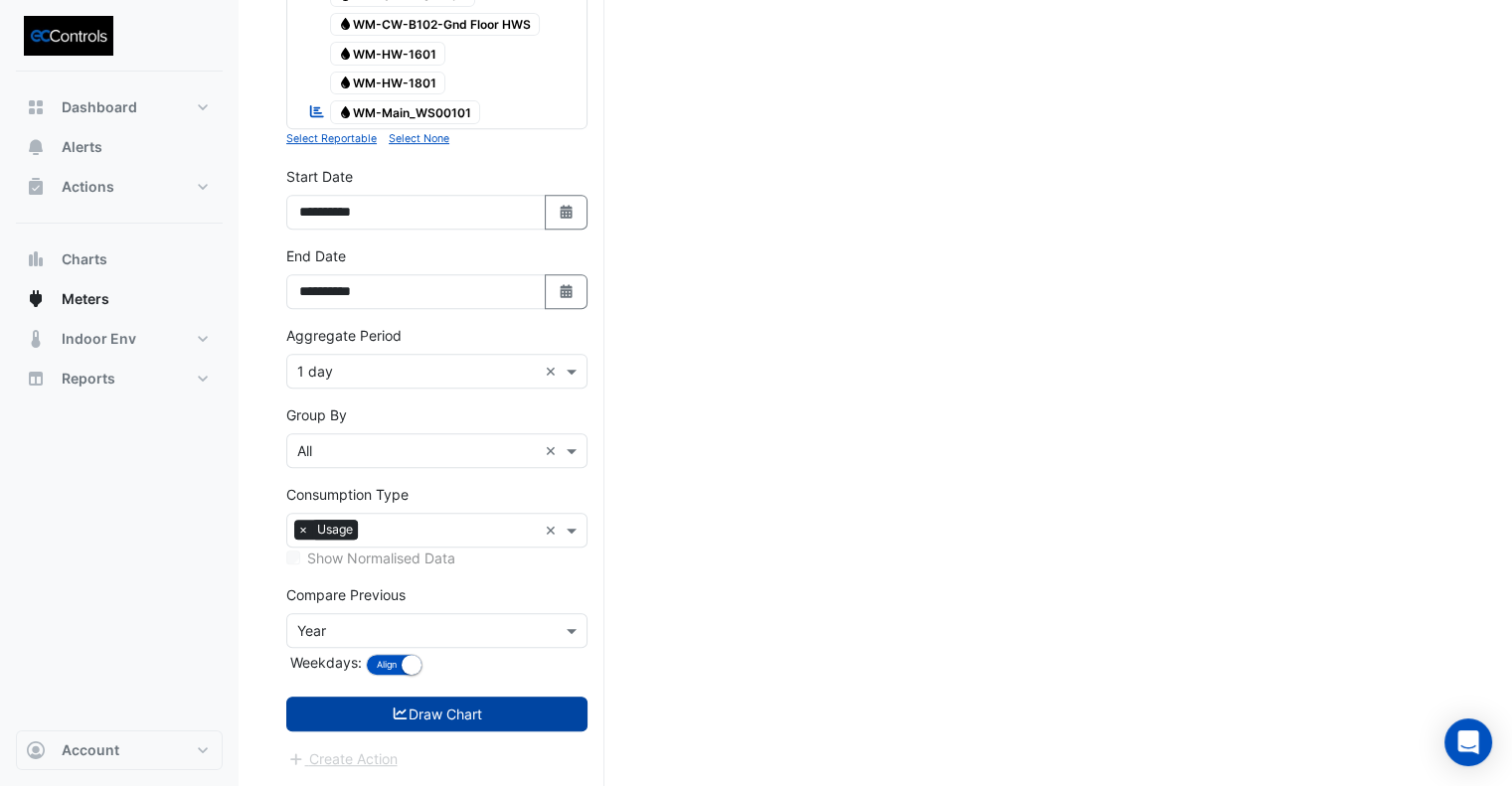 click on "Draw Chart" at bounding box center (436, 713) 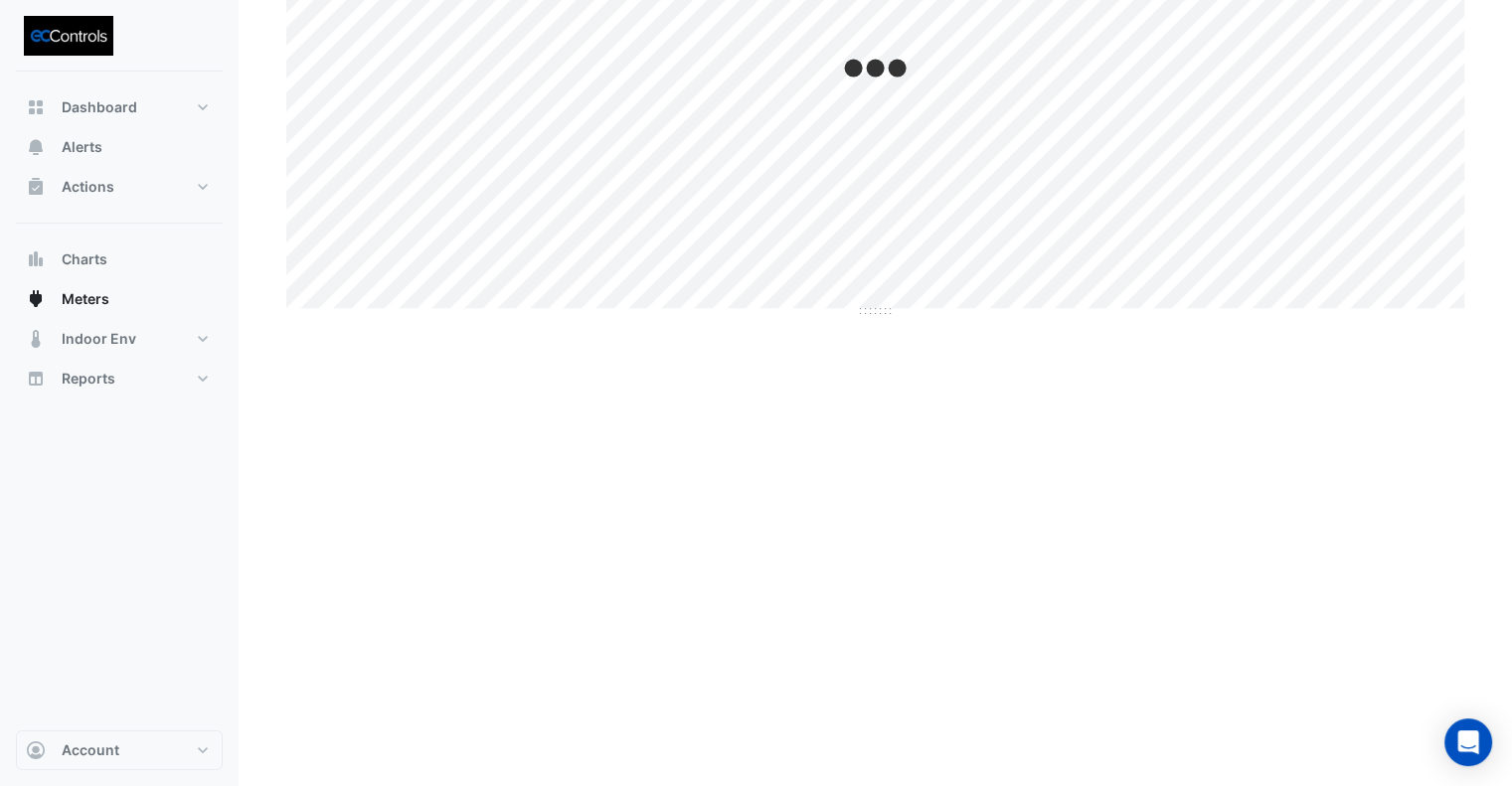 scroll, scrollTop: 0, scrollLeft: 0, axis: both 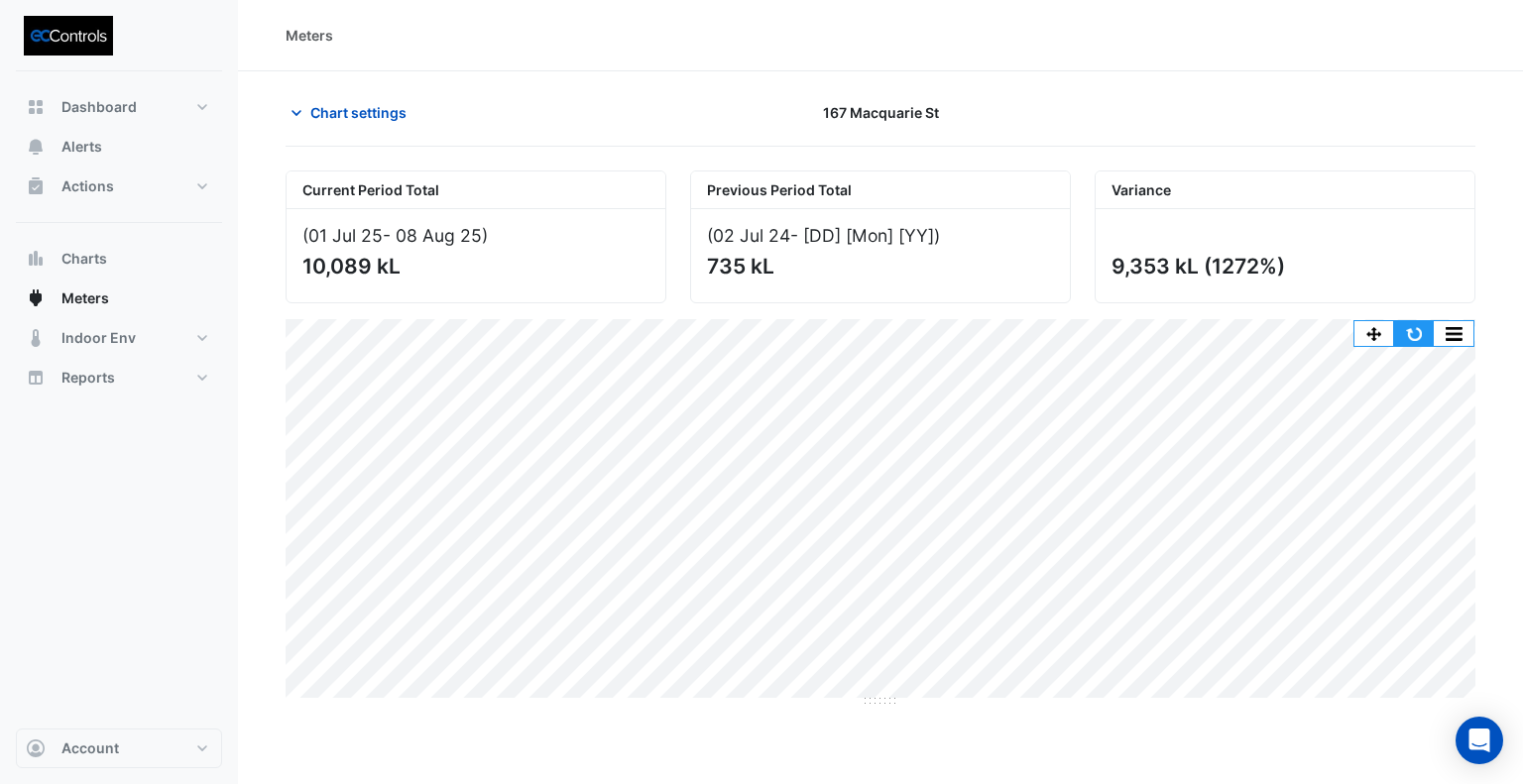 click 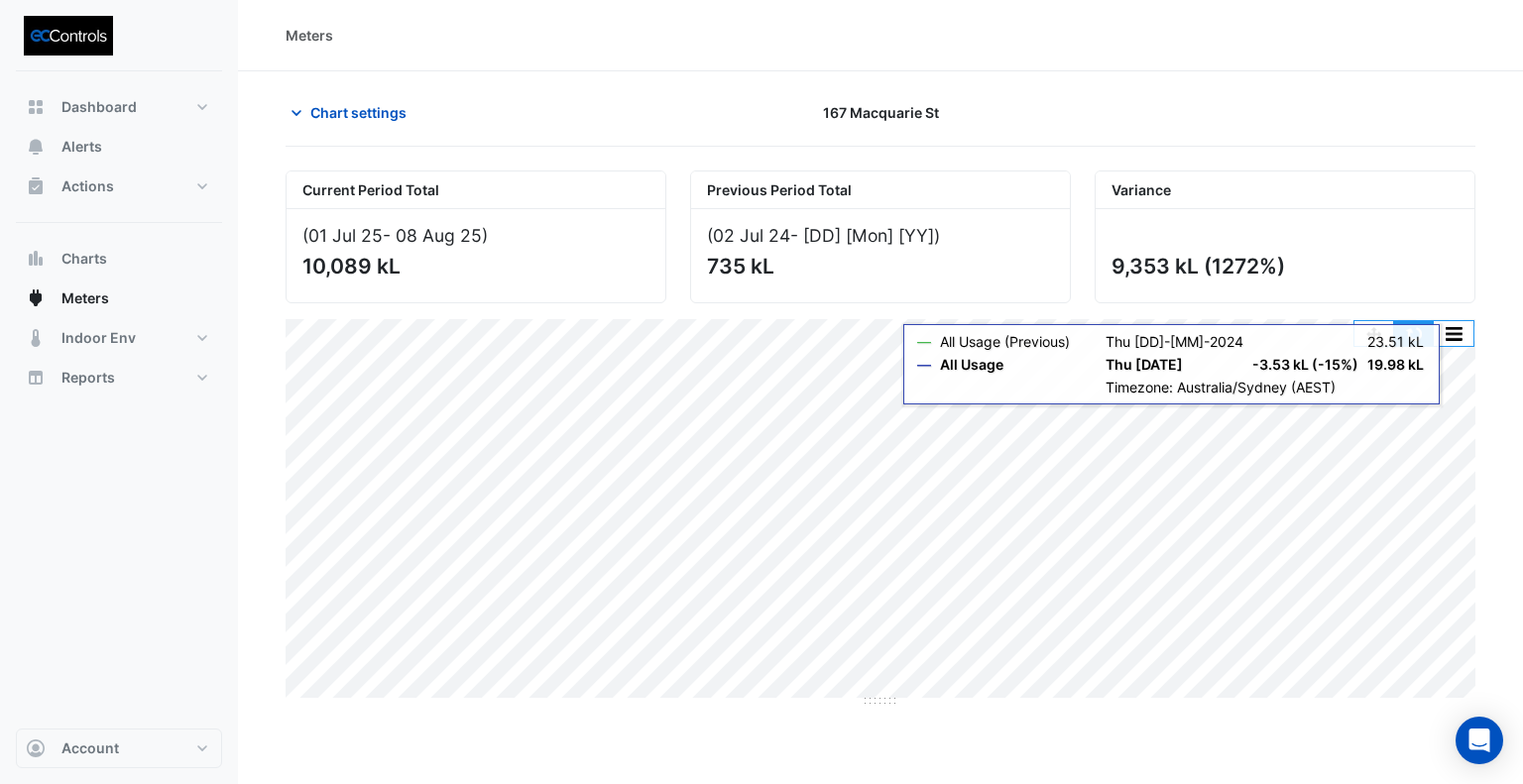 click 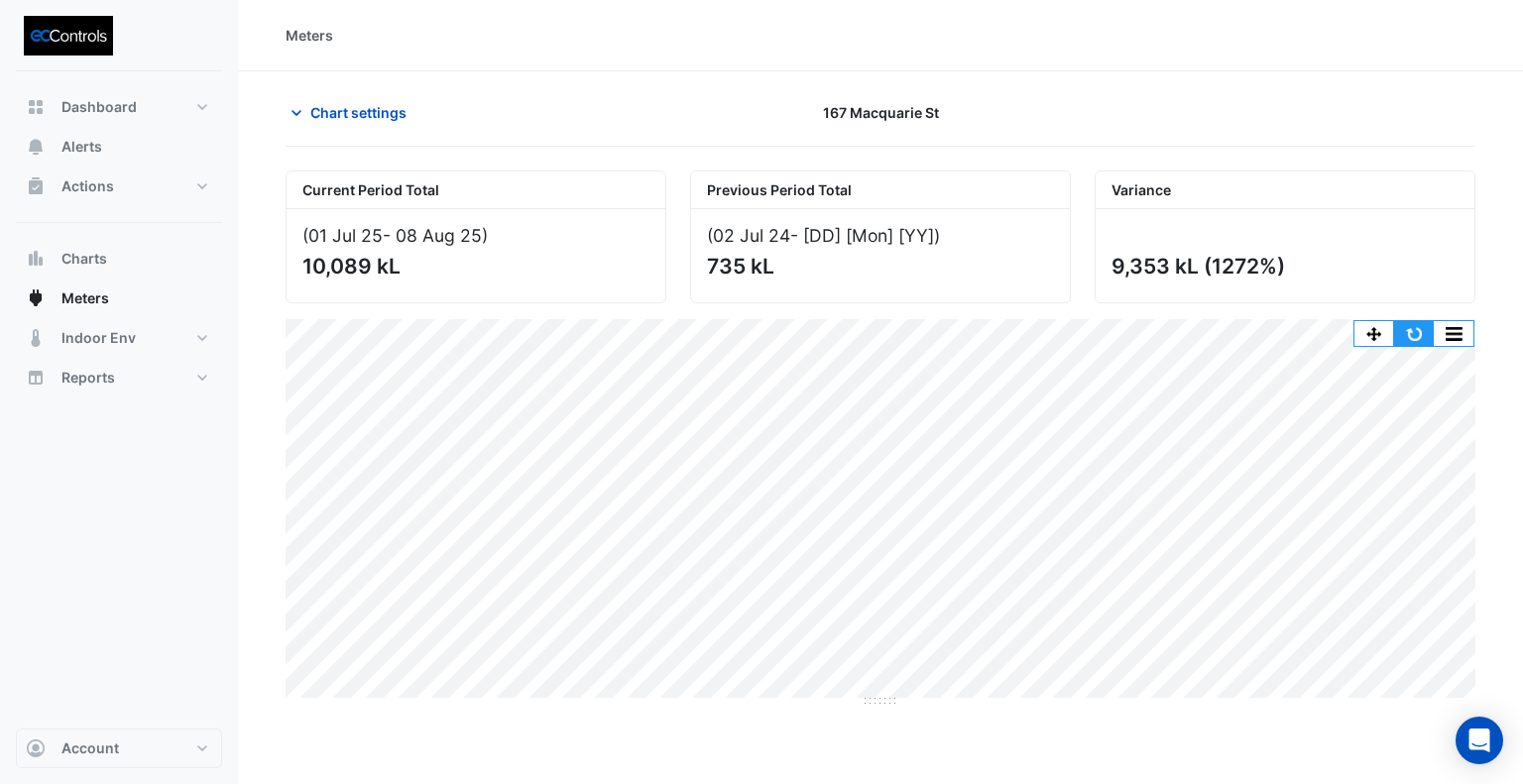 click 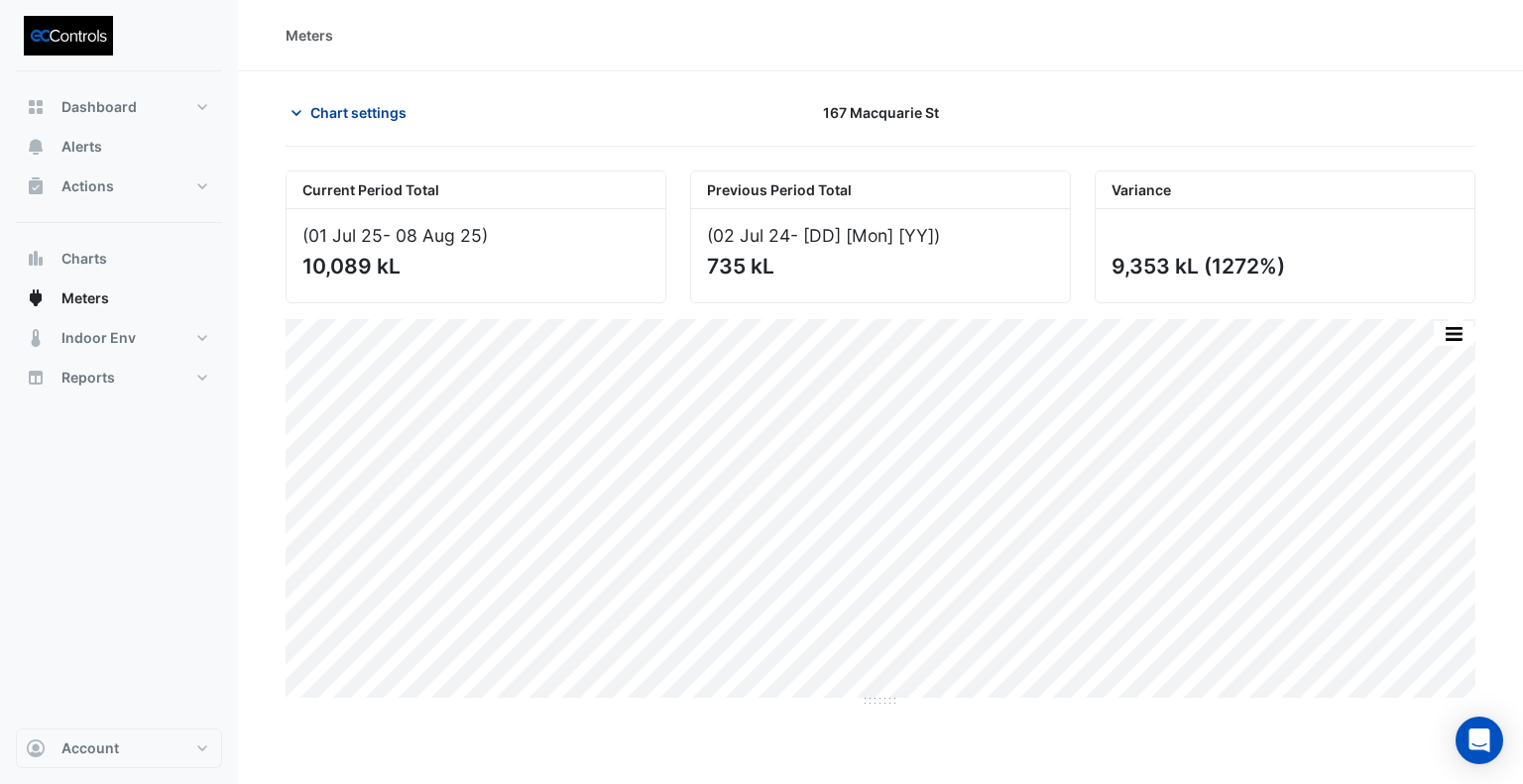click on "Chart settings" 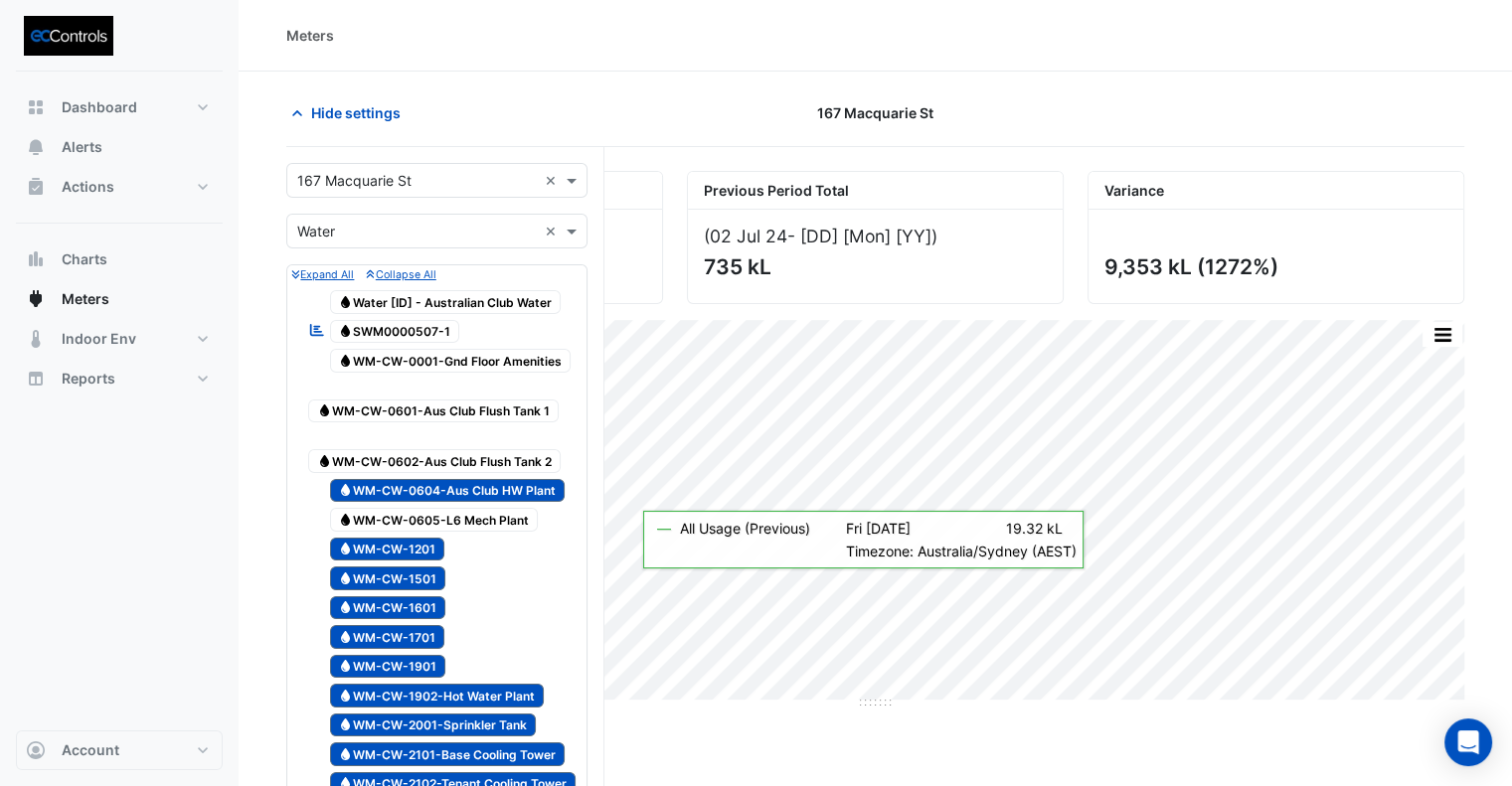 click on "Water
WM-CW-0604-Aus Club HW Plant" at bounding box center [447, 491] 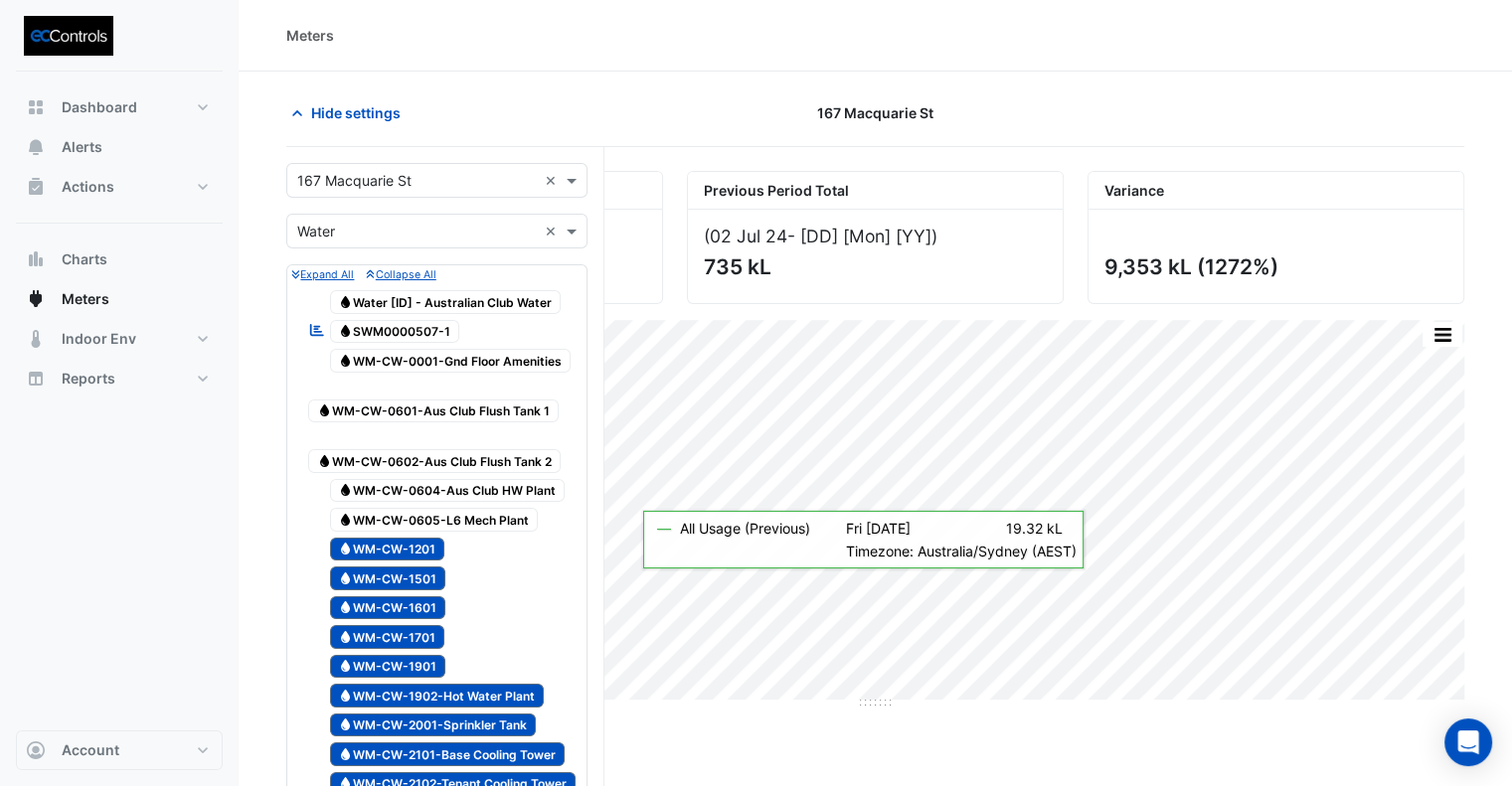 click on "Water
SWM0000507-1" at bounding box center [395, 332] 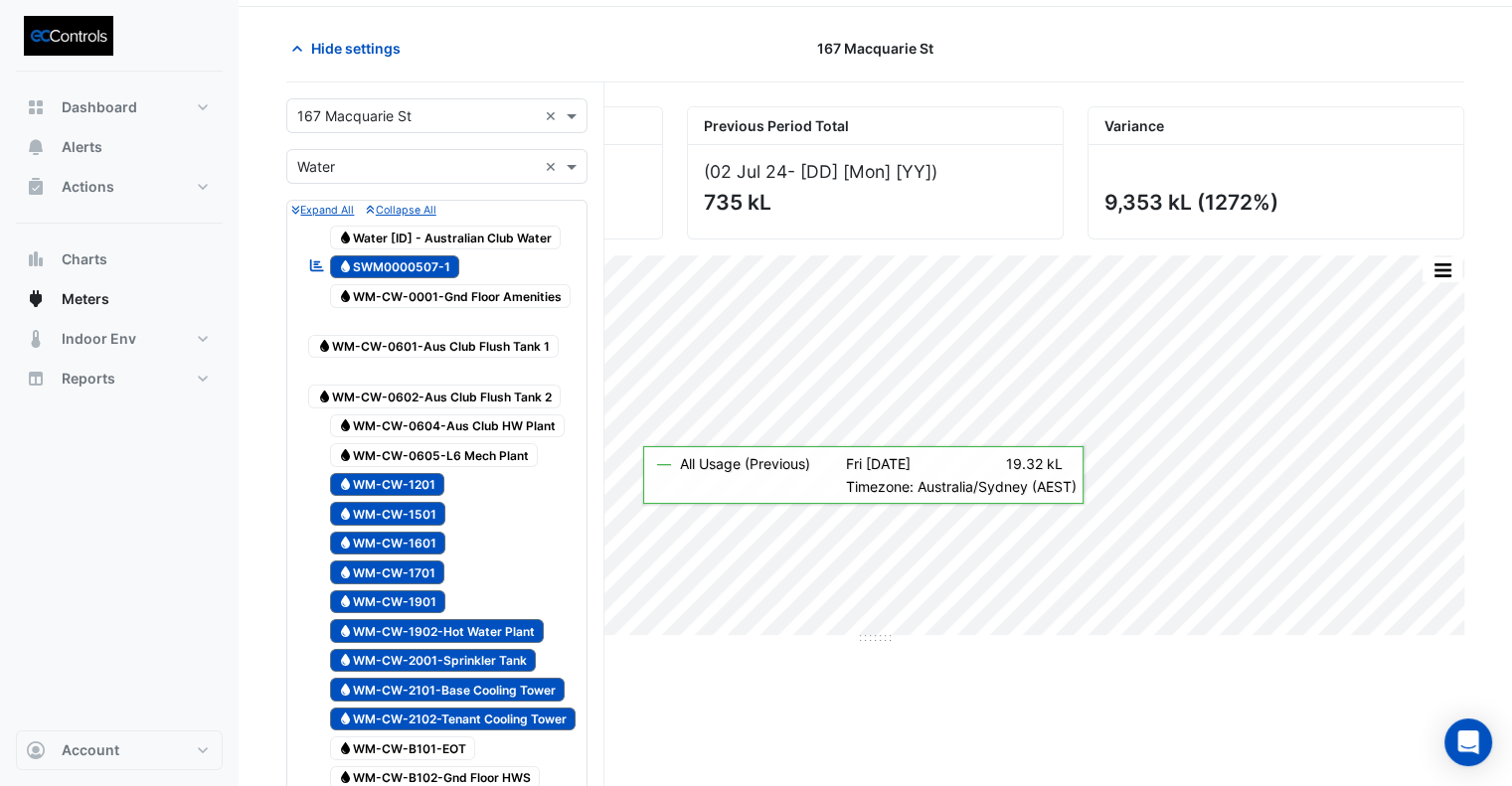 scroll, scrollTop: 99, scrollLeft: 0, axis: vertical 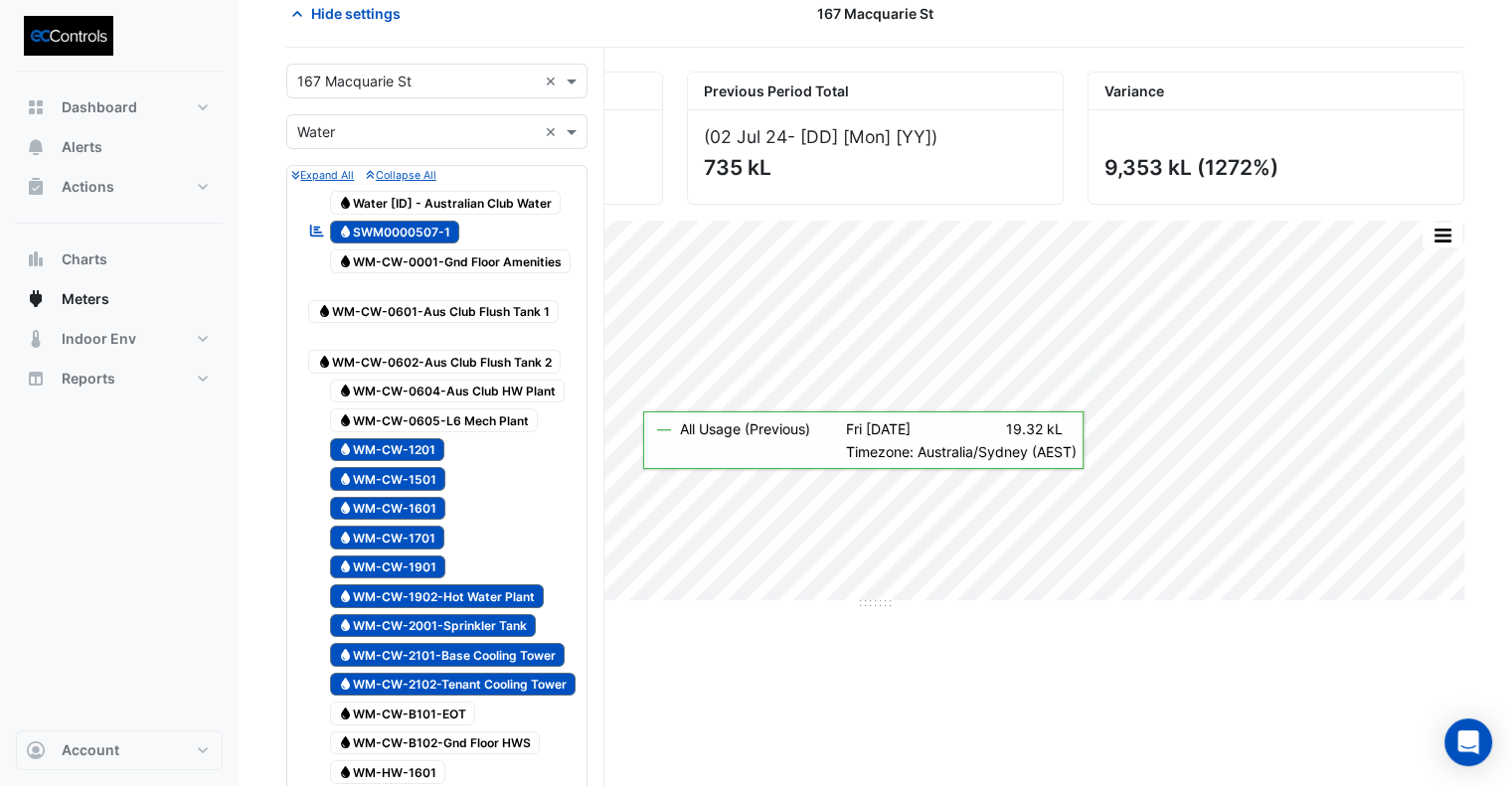 click on "Water
SWM0000507-1" at bounding box center (395, 233) 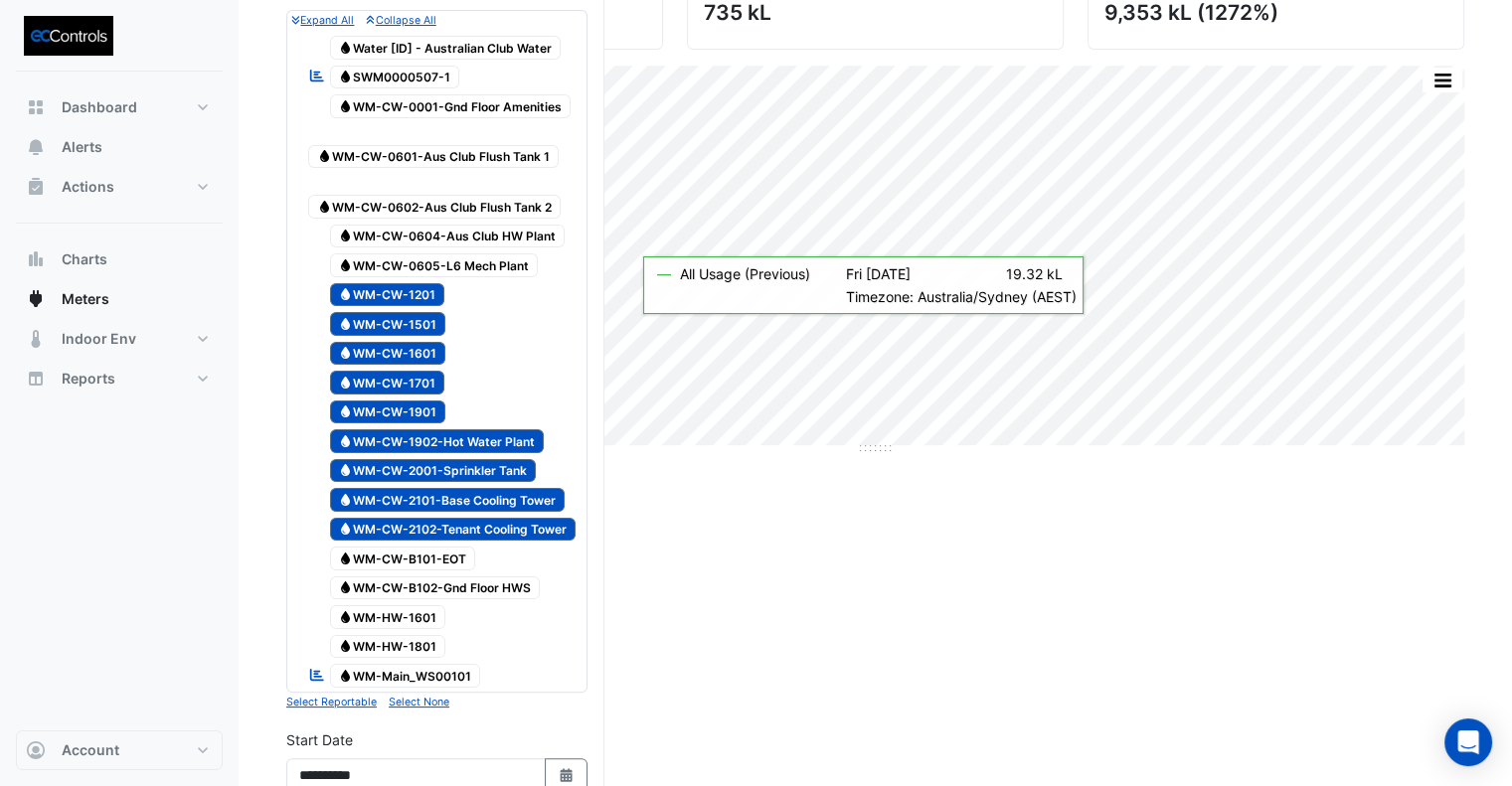 scroll, scrollTop: 497, scrollLeft: 0, axis: vertical 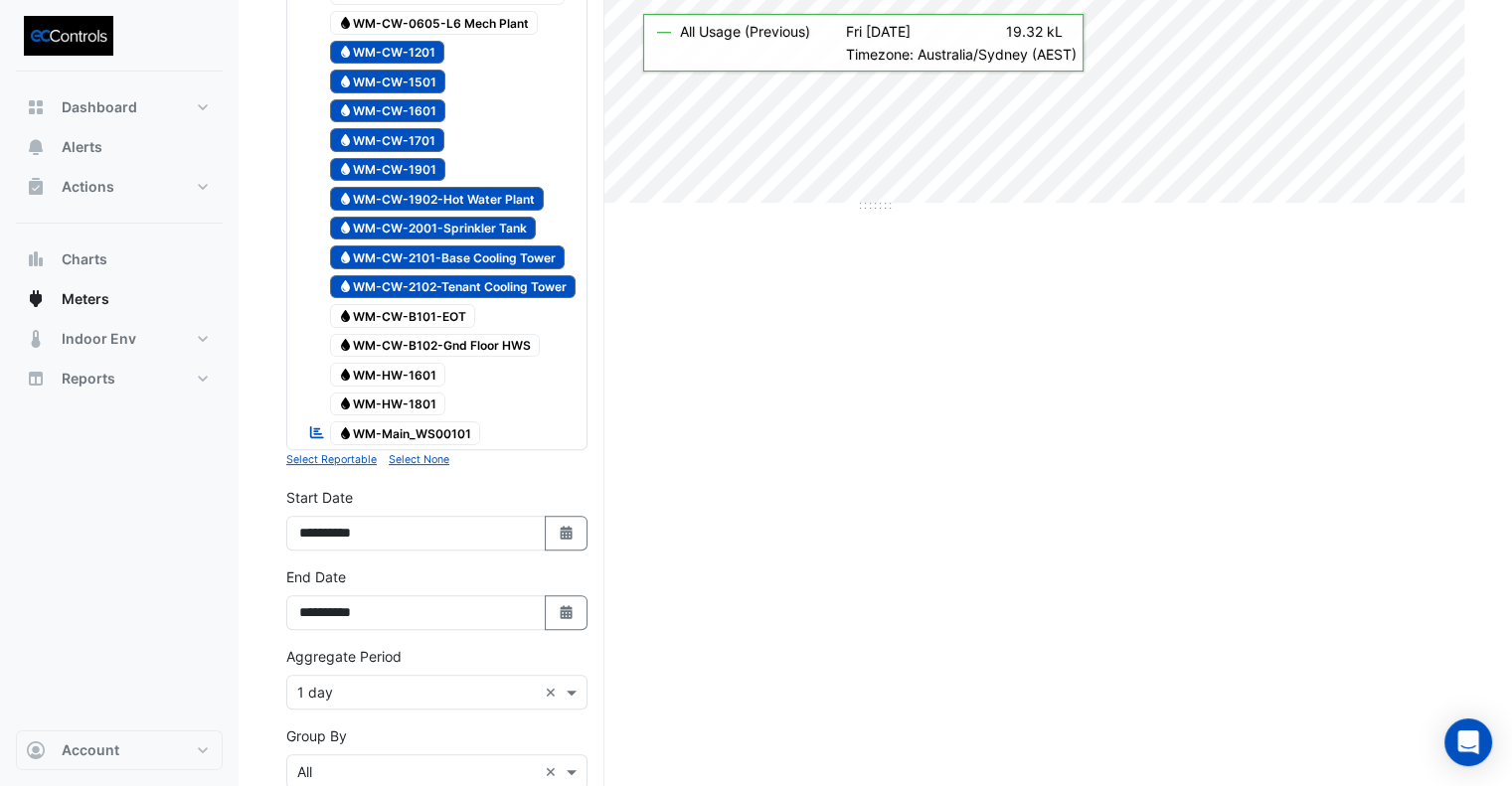 click on "Water
WM-CW-B101-EOT" at bounding box center (403, 316) 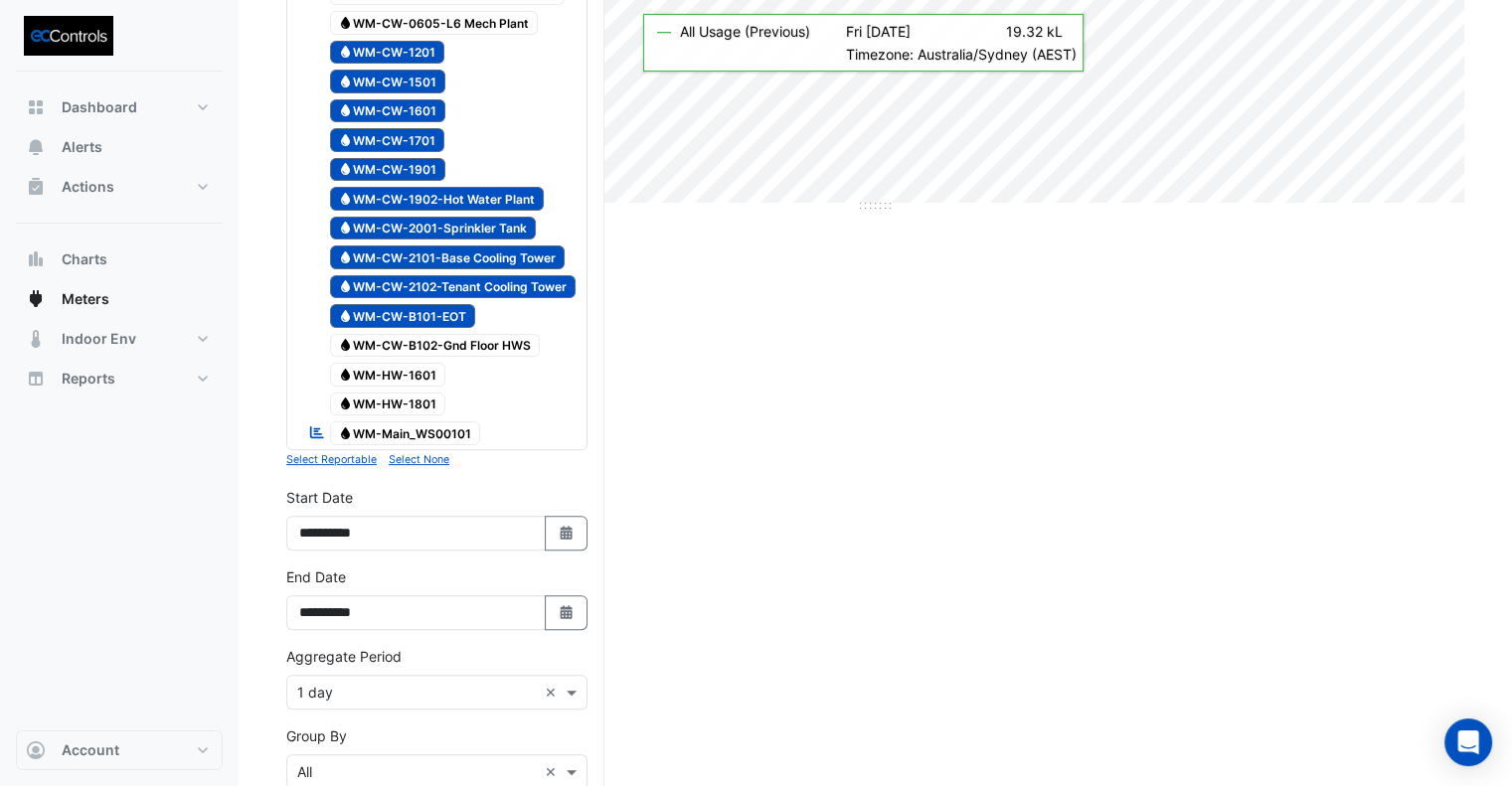click 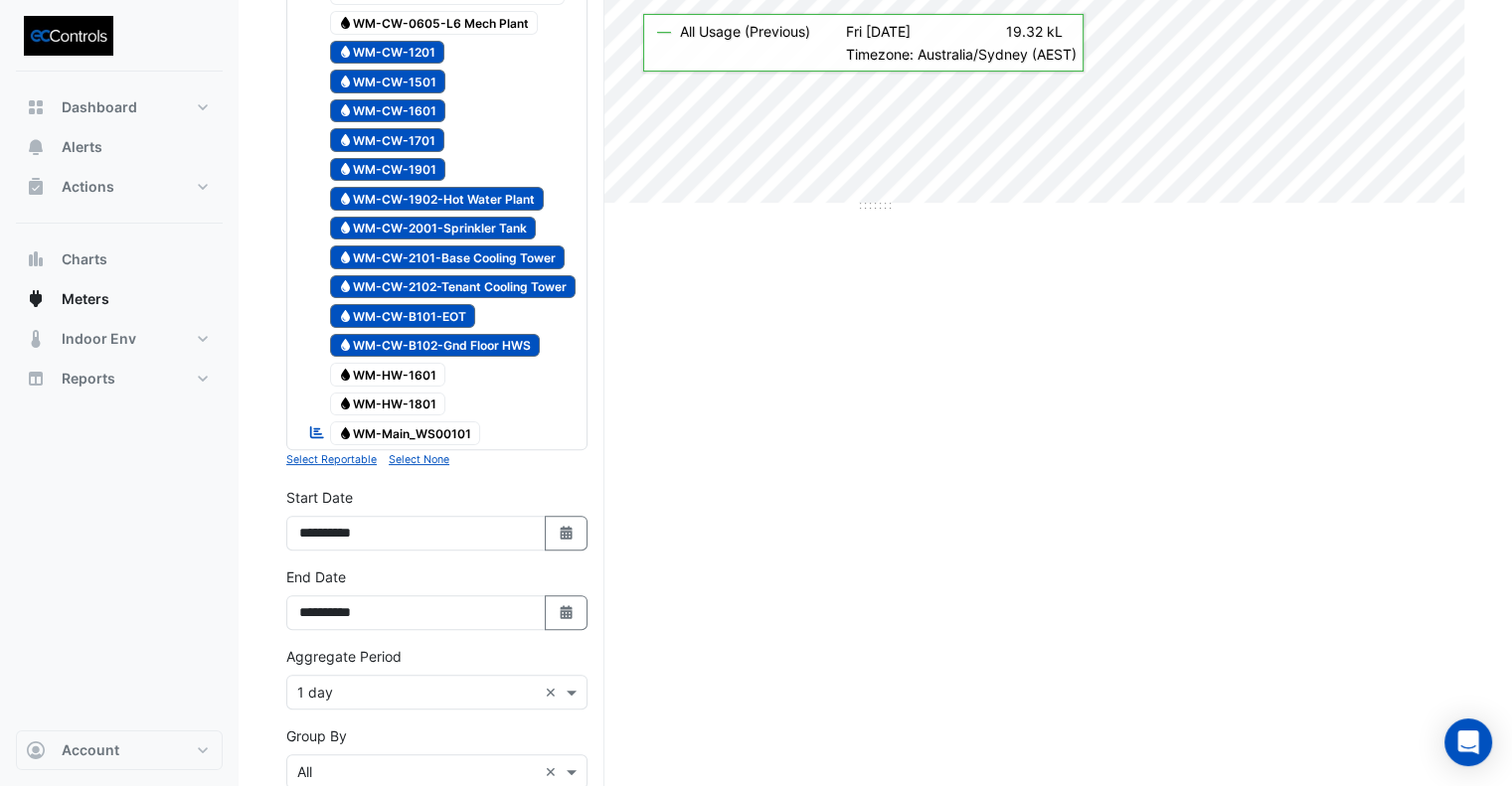 click on "Water
WM-HW-1601" at bounding box center (388, 375) 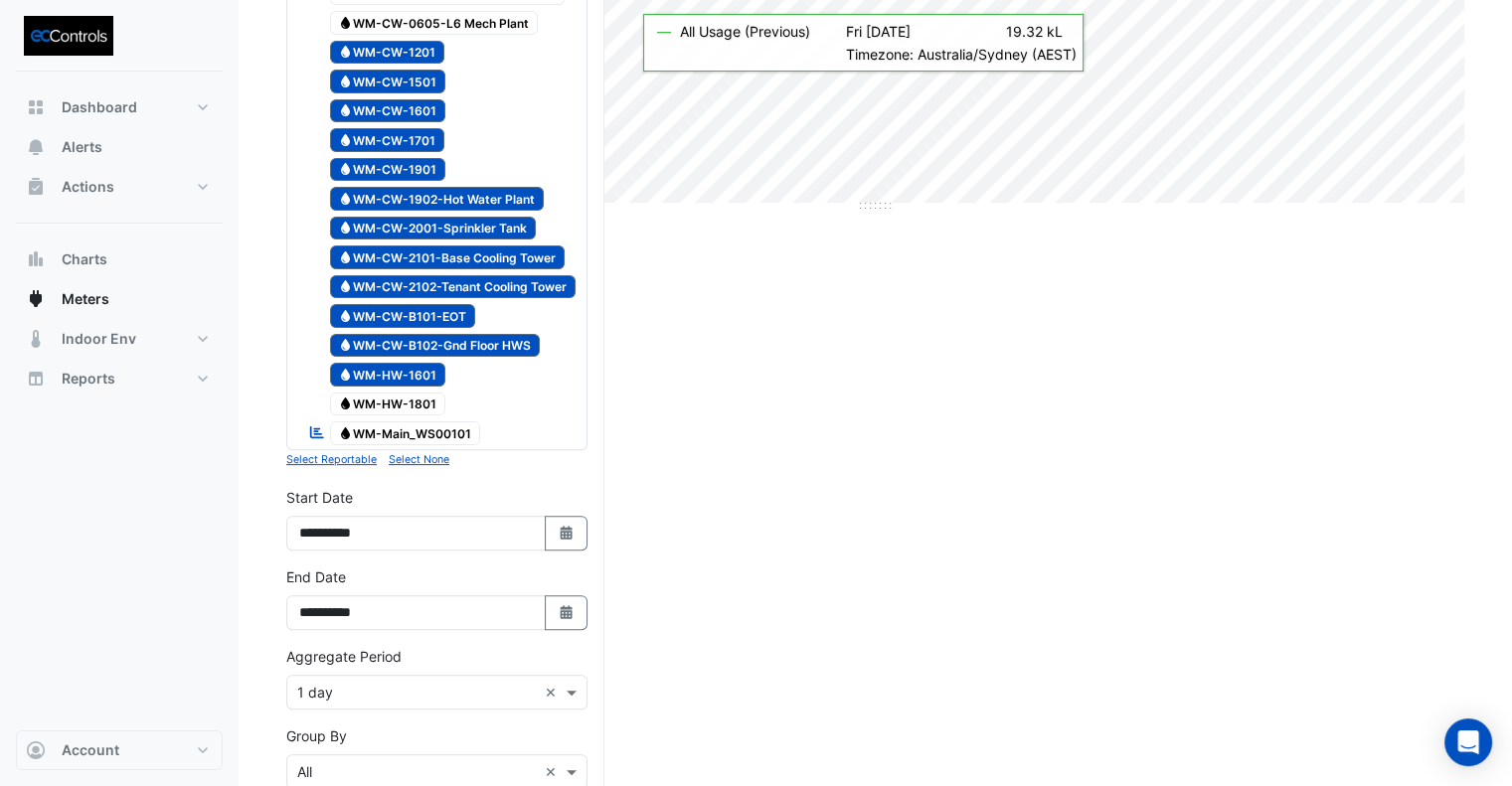 click on "Water
WM-HW-1801" at bounding box center (388, 404) 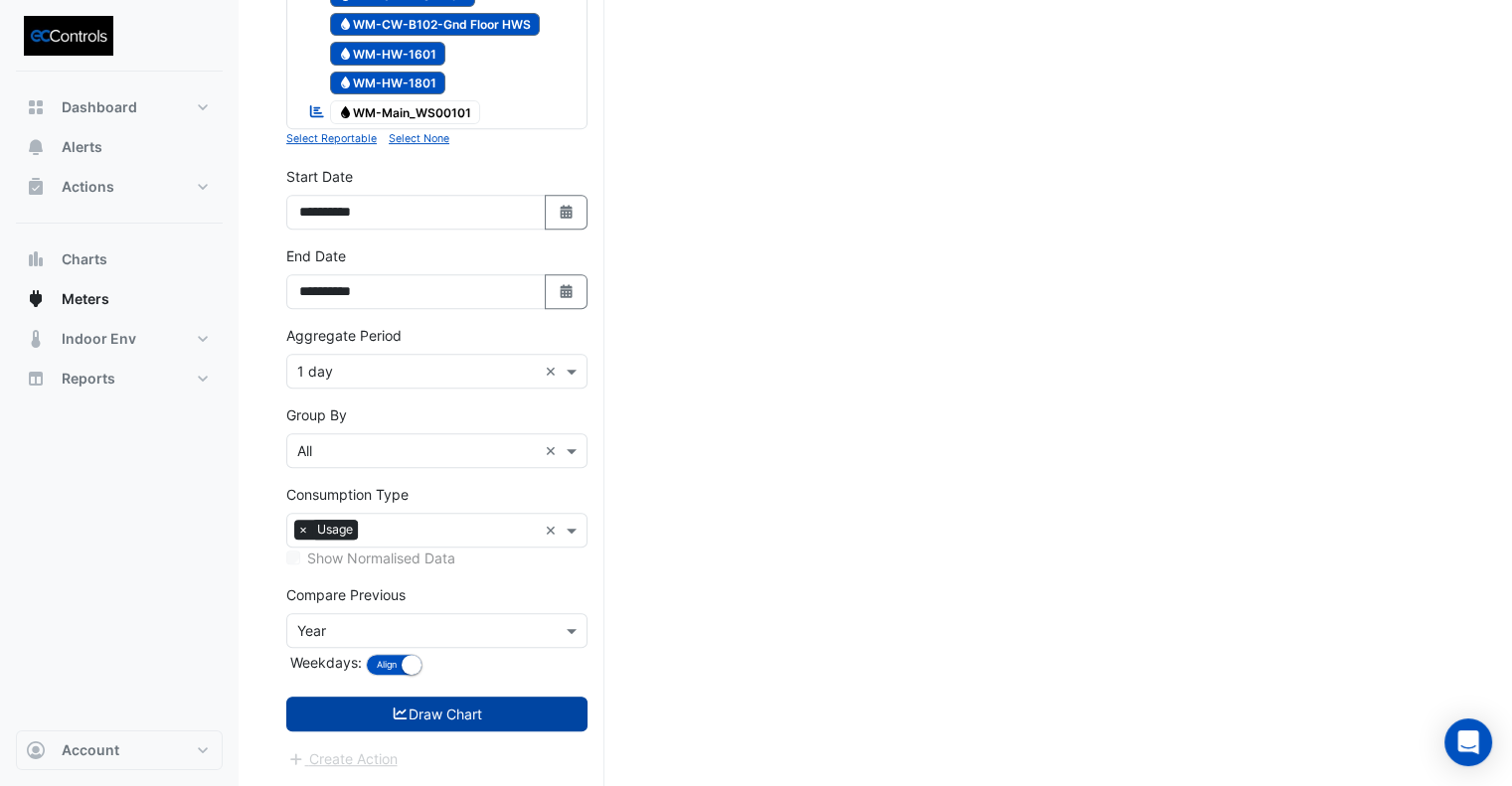 click on "Draw Chart" at bounding box center (436, 713) 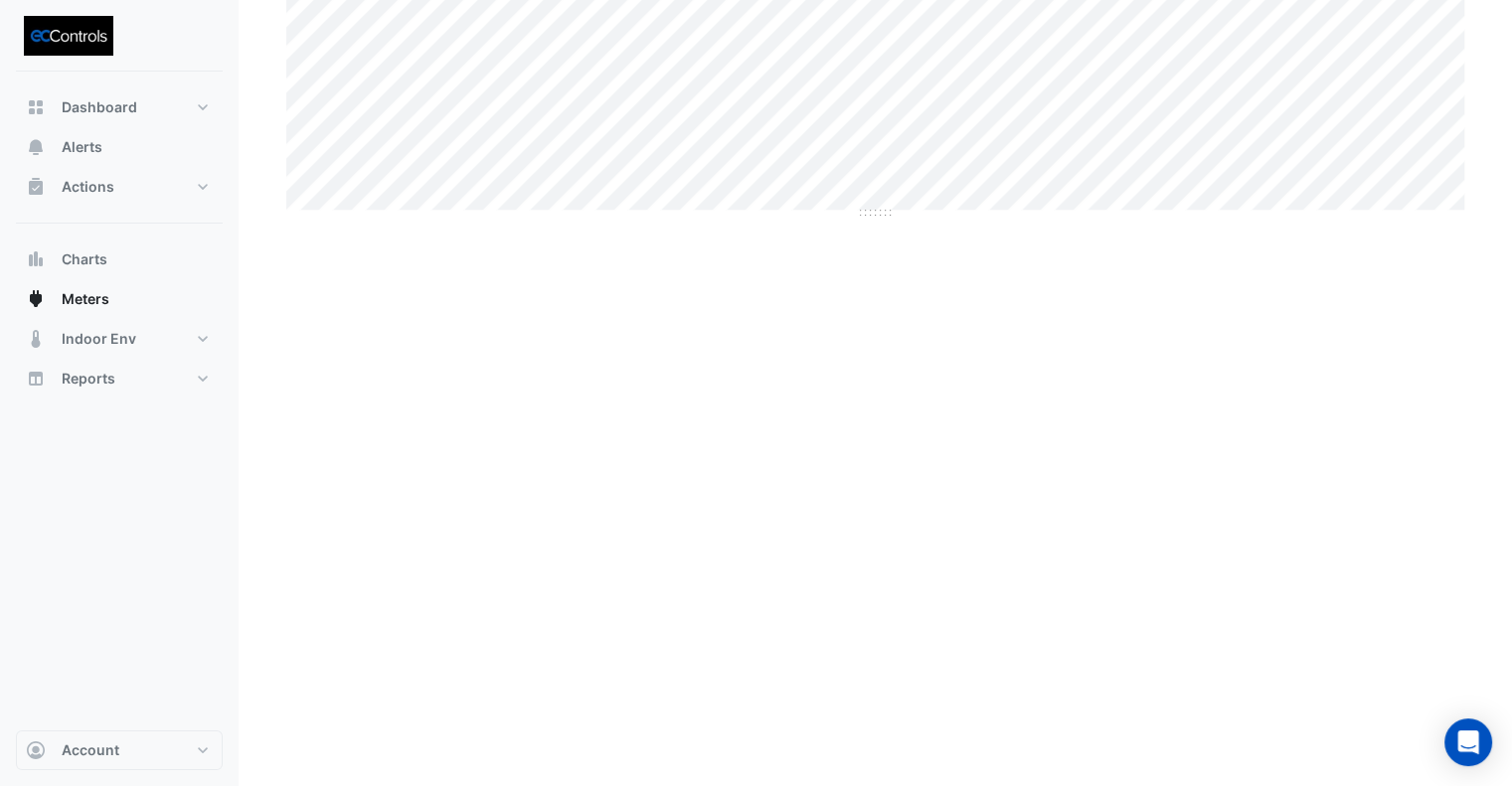 scroll, scrollTop: 0, scrollLeft: 0, axis: both 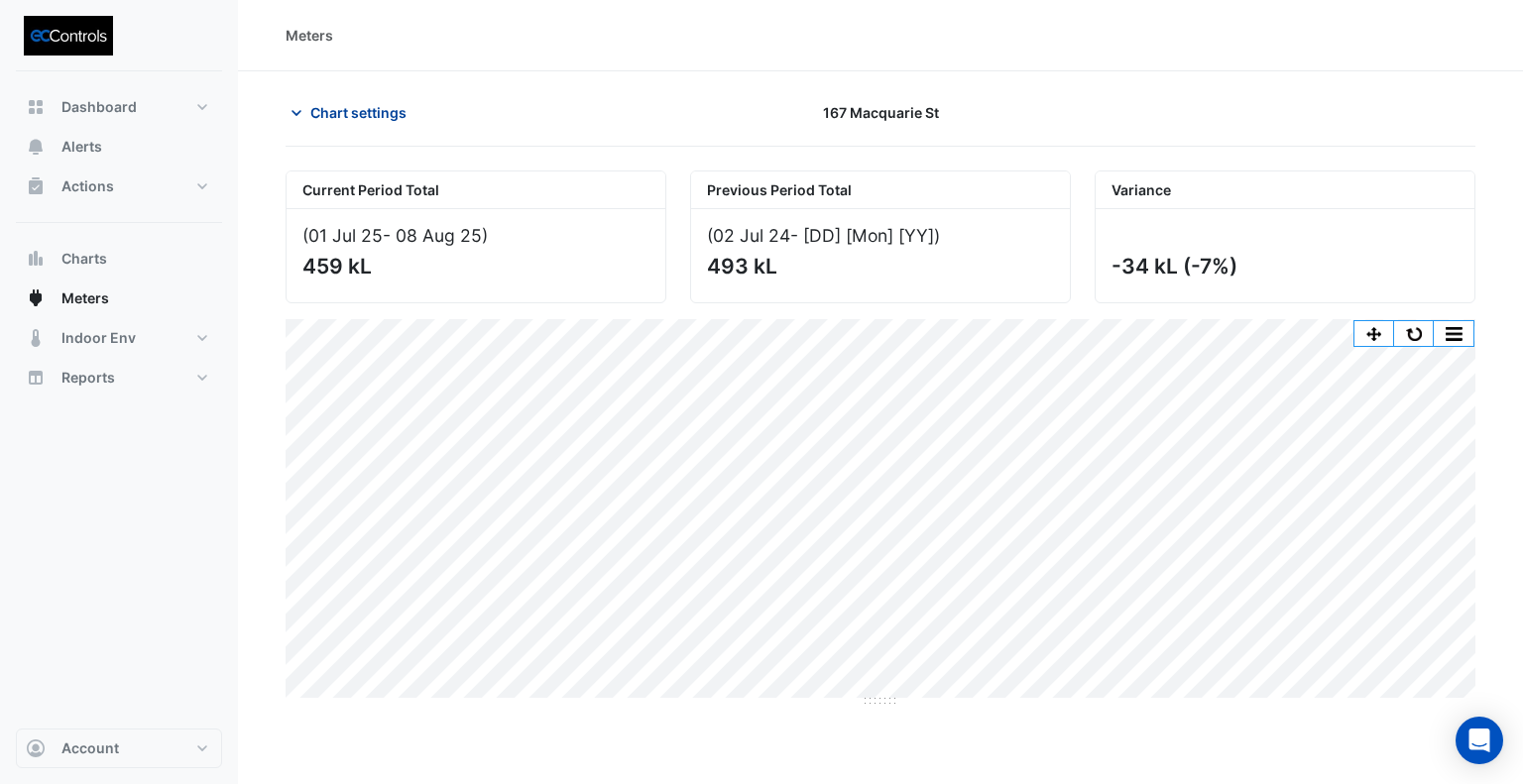 click on "Chart settings" 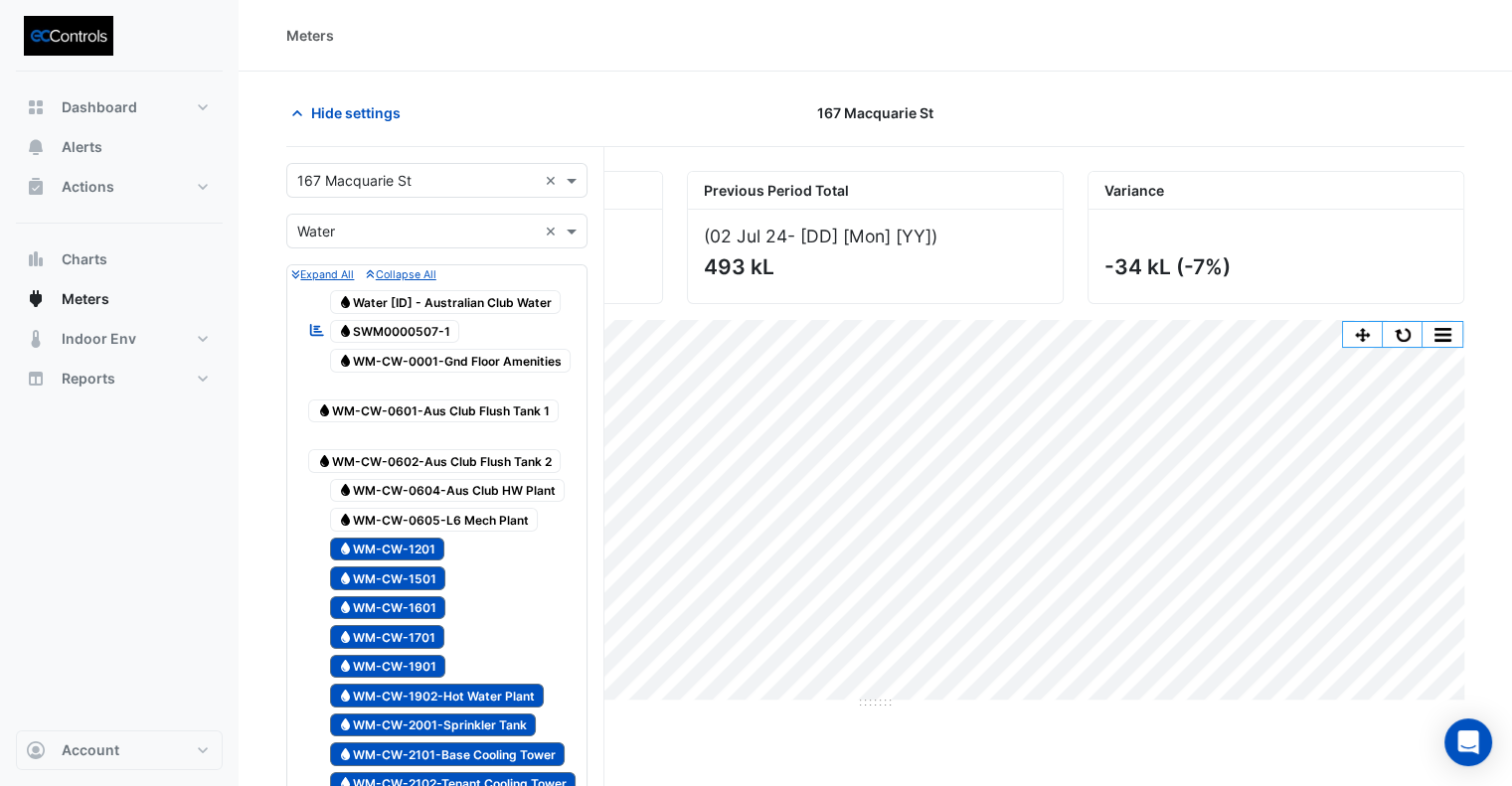 click on "Hide settings
[NUMBER] [STREET]
Current Period Total
([DATE]  - [DATE] )
[NUMBER] kL
Previous Period Total
([DATE]  - [DATE] )
[NUMBER] kL
Variance
[NUMBER] kL
([PERCENT])
Print Save as JPEG Save as PNG Pivot Data Table Export CSV - Flat Export CSV - Pivot Select Chart Type    —    All Usage (Previous)             Sat [DATE]" 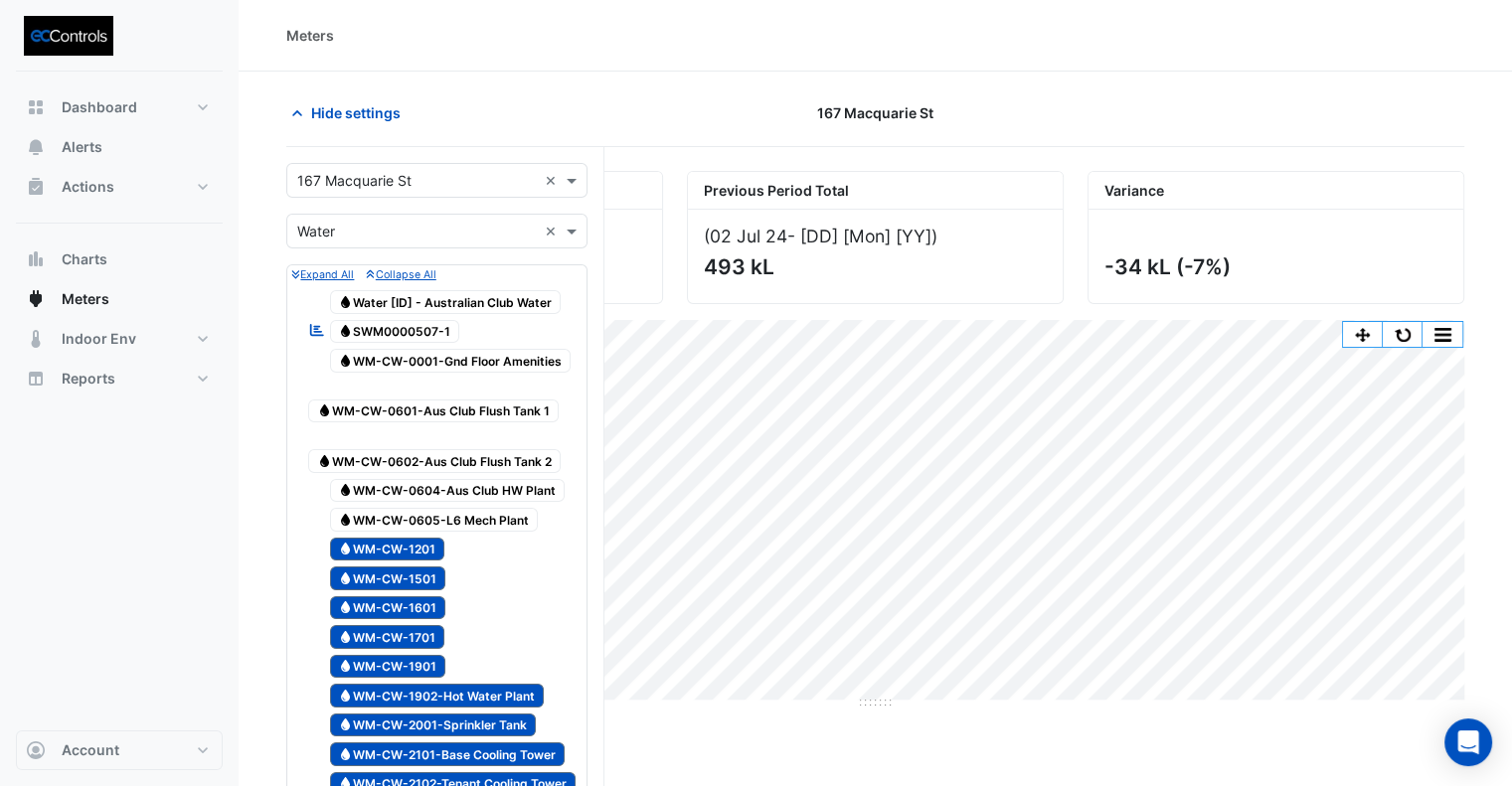 click on "Hide settings
[NUMBER] [STREET]
Current Period Total
([DATE]  - [DATE] )
[NUMBER] kL
Previous Period Total
([DATE]  - [DATE] )
[NUMBER] kL
Variance
[NUMBER] kL
([PERCENT])
Print Save as JPEG Save as PNG Pivot Data Table Export CSV - Flat Export CSV - Pivot Select Chart Type    —    All Usage (Previous)             Sat [DATE]" 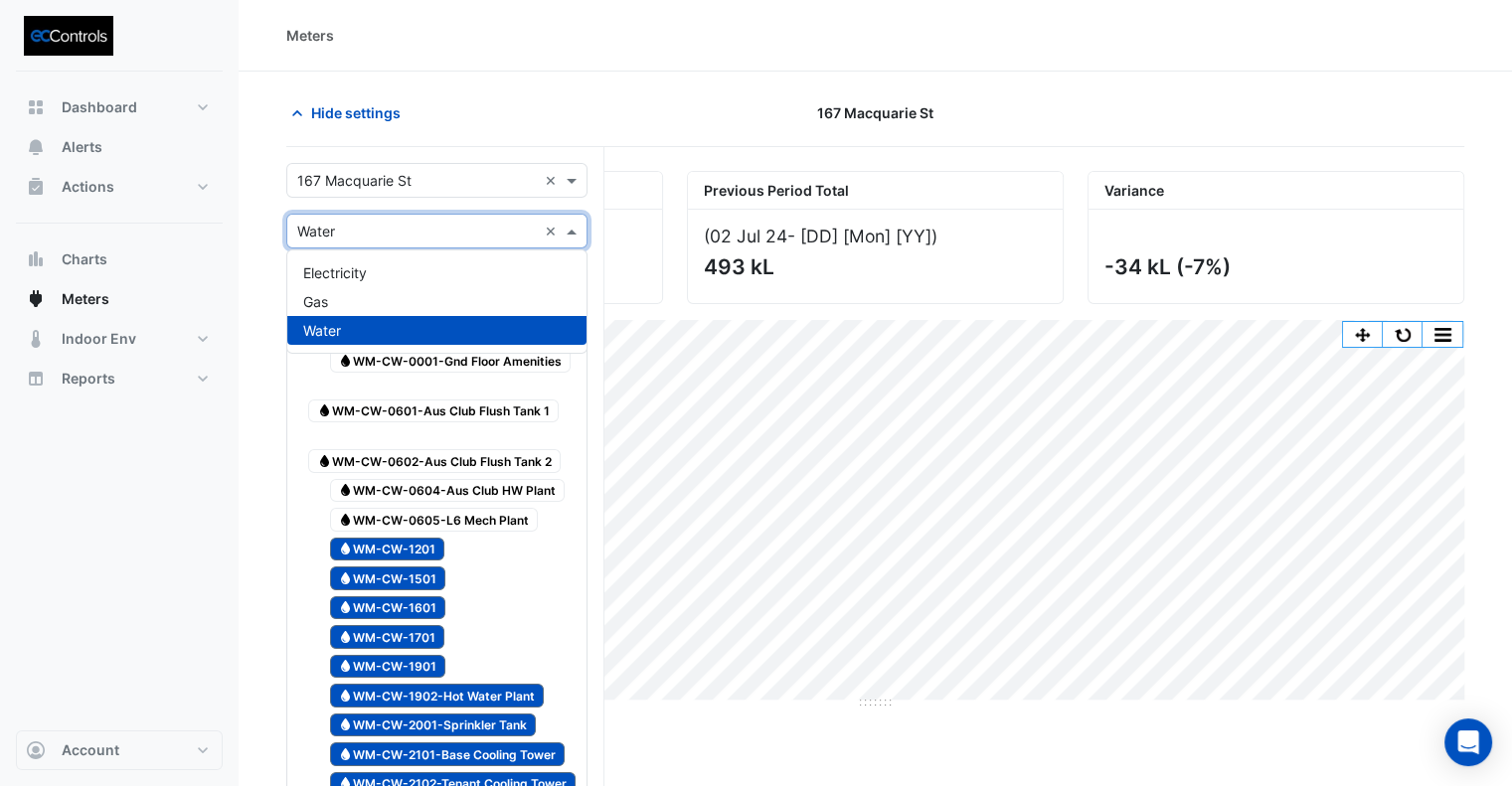 click at bounding box center [417, 232] 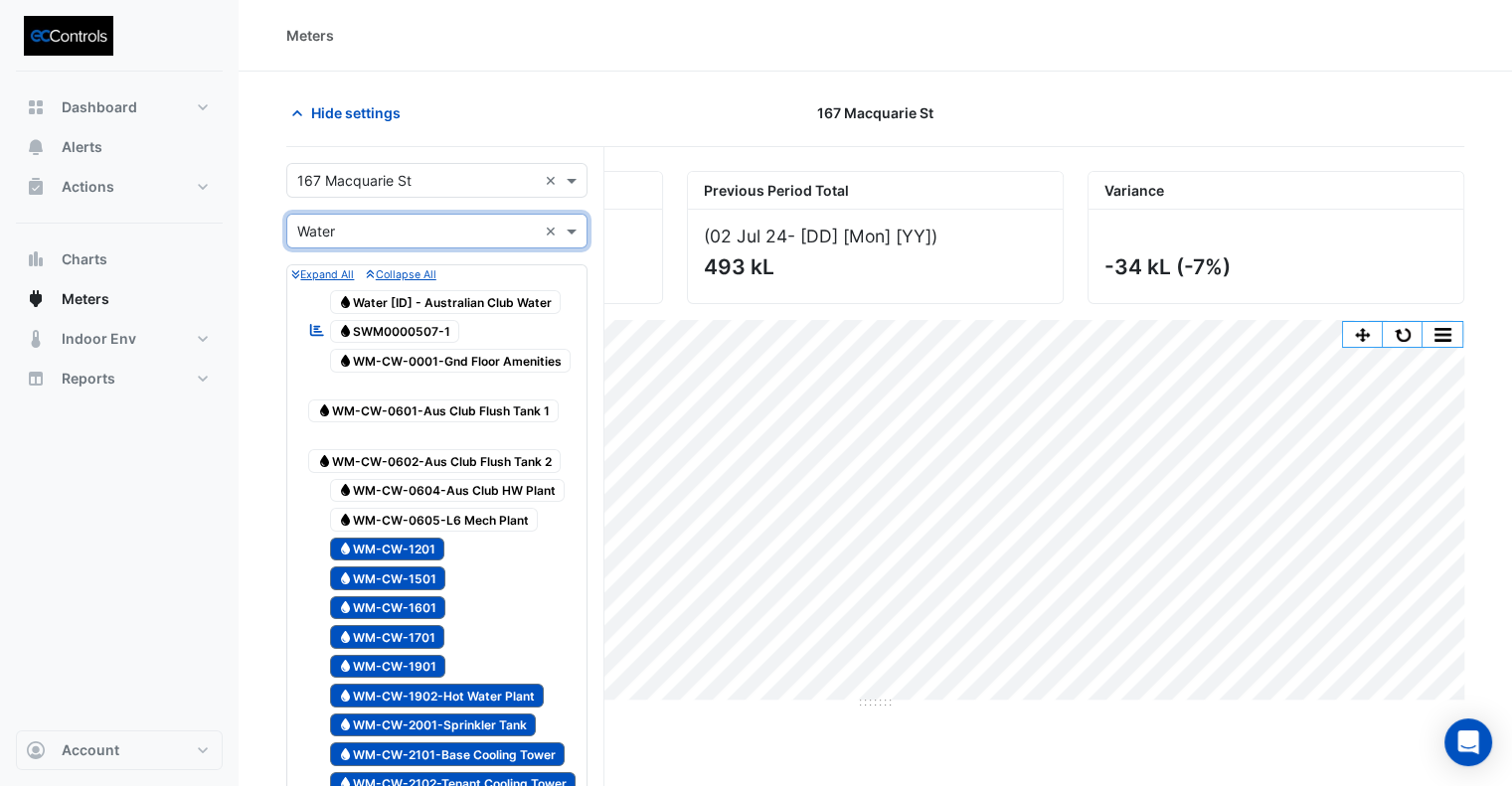 click on "Hide settings
[NUMBER] [STREET]
Current Period Total
([DATE]  - [DATE] )
[NUMBER] kL
Previous Period Total
([DATE]  - [DATE] )
[NUMBER] kL
Variance
[NUMBER] kL
([PERCENT])
Print Save as JPEG Save as PNG Pivot Data Table Export CSV - Flat Export CSV - Pivot Select Chart Type    —    All Usage (Previous)             Sat [DATE]" 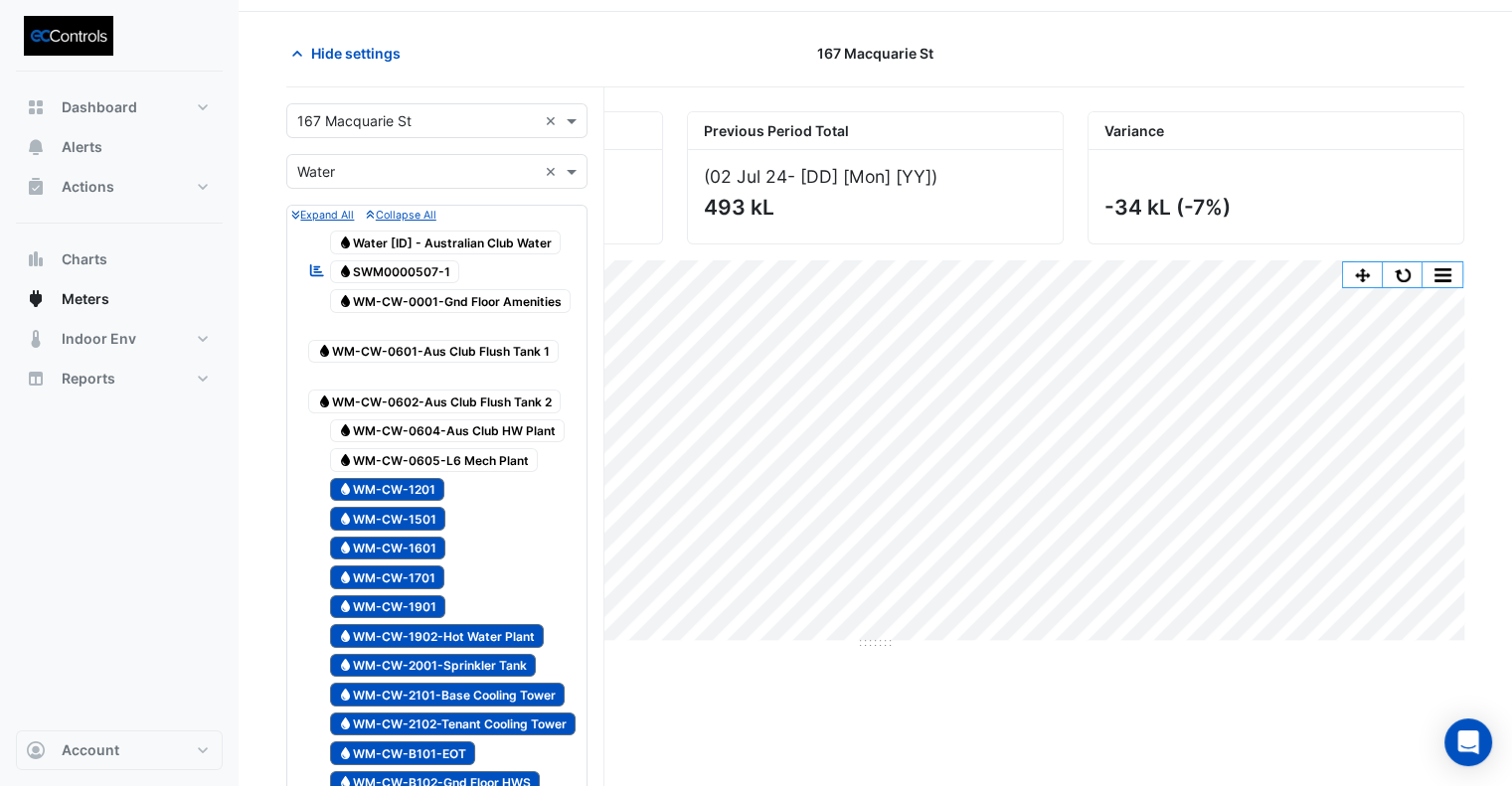 scroll, scrollTop: 0, scrollLeft: 0, axis: both 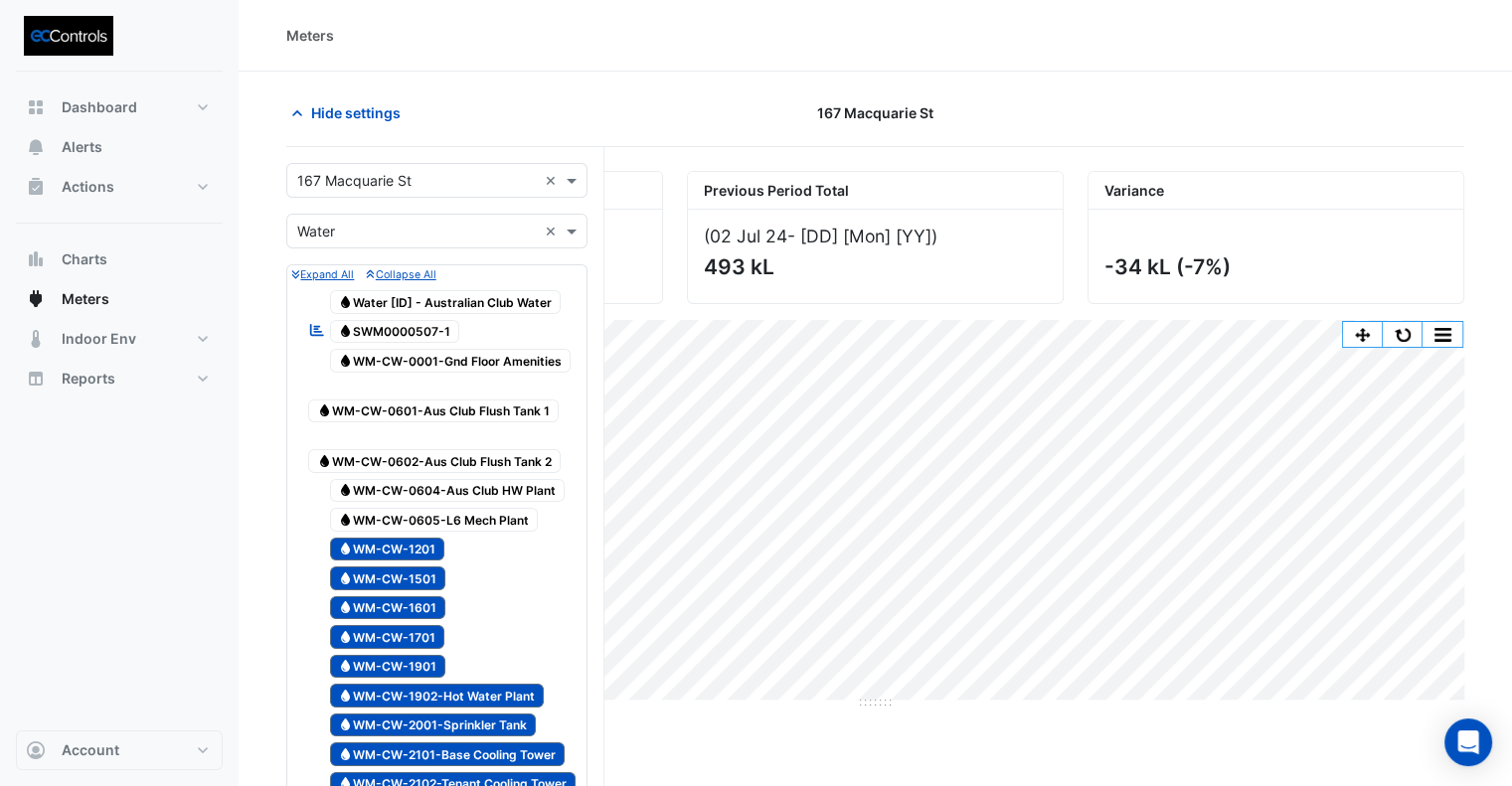 click on "Current Period Total
(01 Jul 25  - 08 Aug 25 )
459 kL
Previous Period Total
(02 Jul 24  - 09 Aug 24 )
493 kL
Variance
-34 kL
(-7%)
Print Save as JPEG Save as PNG Pivot Data Table Export CSV - Flat Export CSV - Pivot Select Chart Type    —    All Usage (Previous)             Fri 19-07-2024" 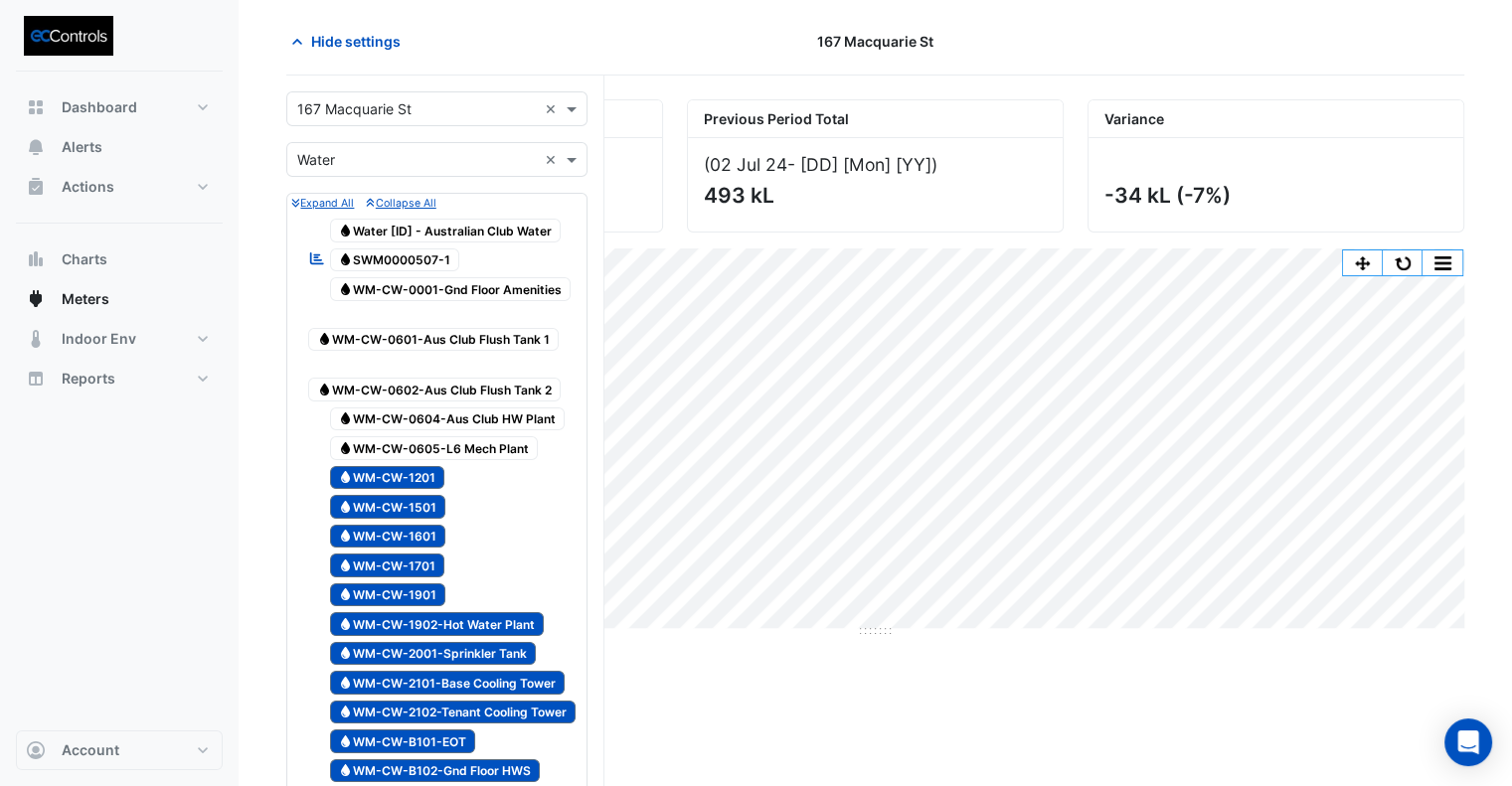 scroll, scrollTop: 0, scrollLeft: 0, axis: both 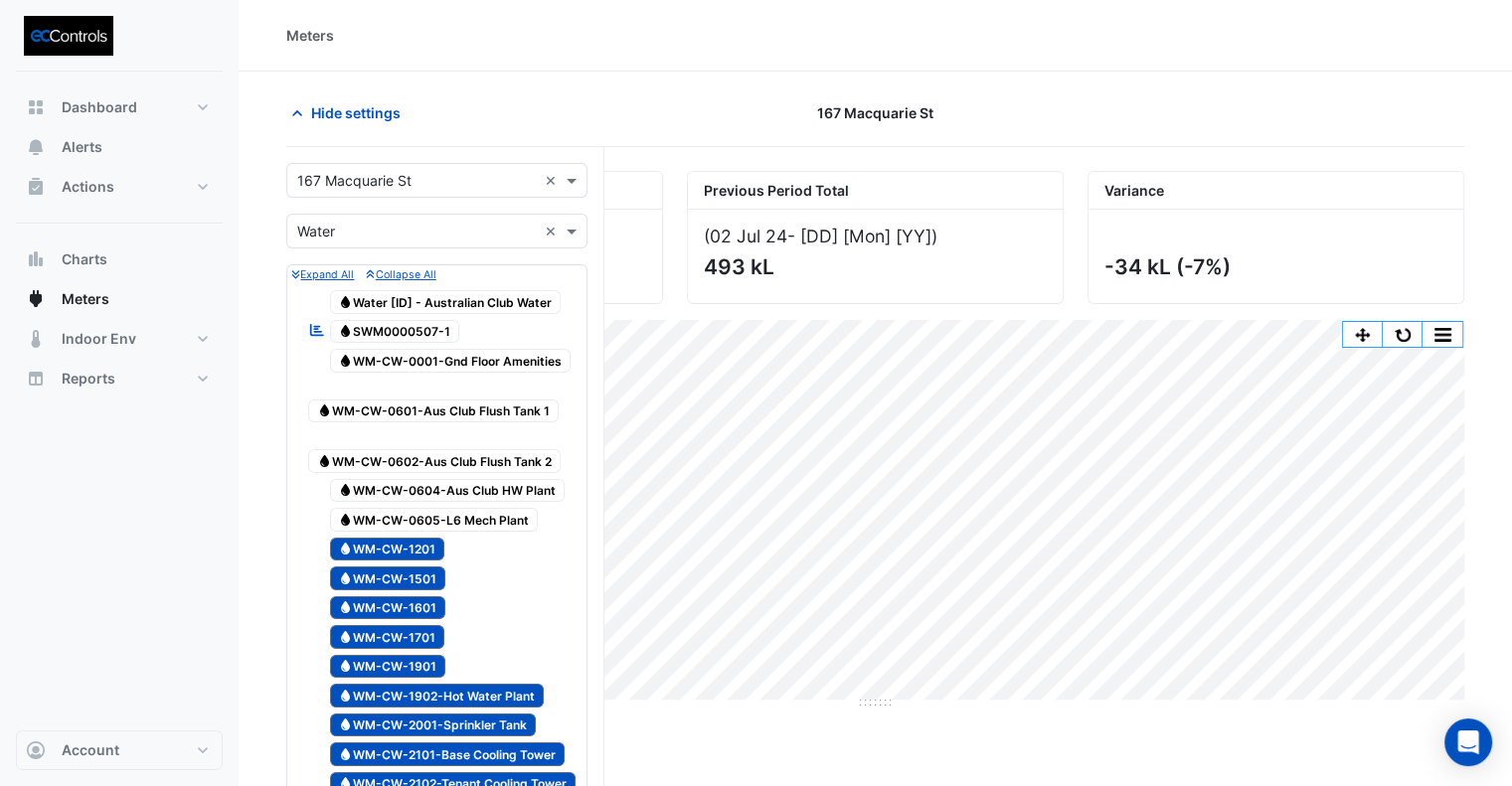 drag, startPoint x: 1307, startPoint y: 64, endPoint x: 1307, endPoint y: 39, distance: 25 